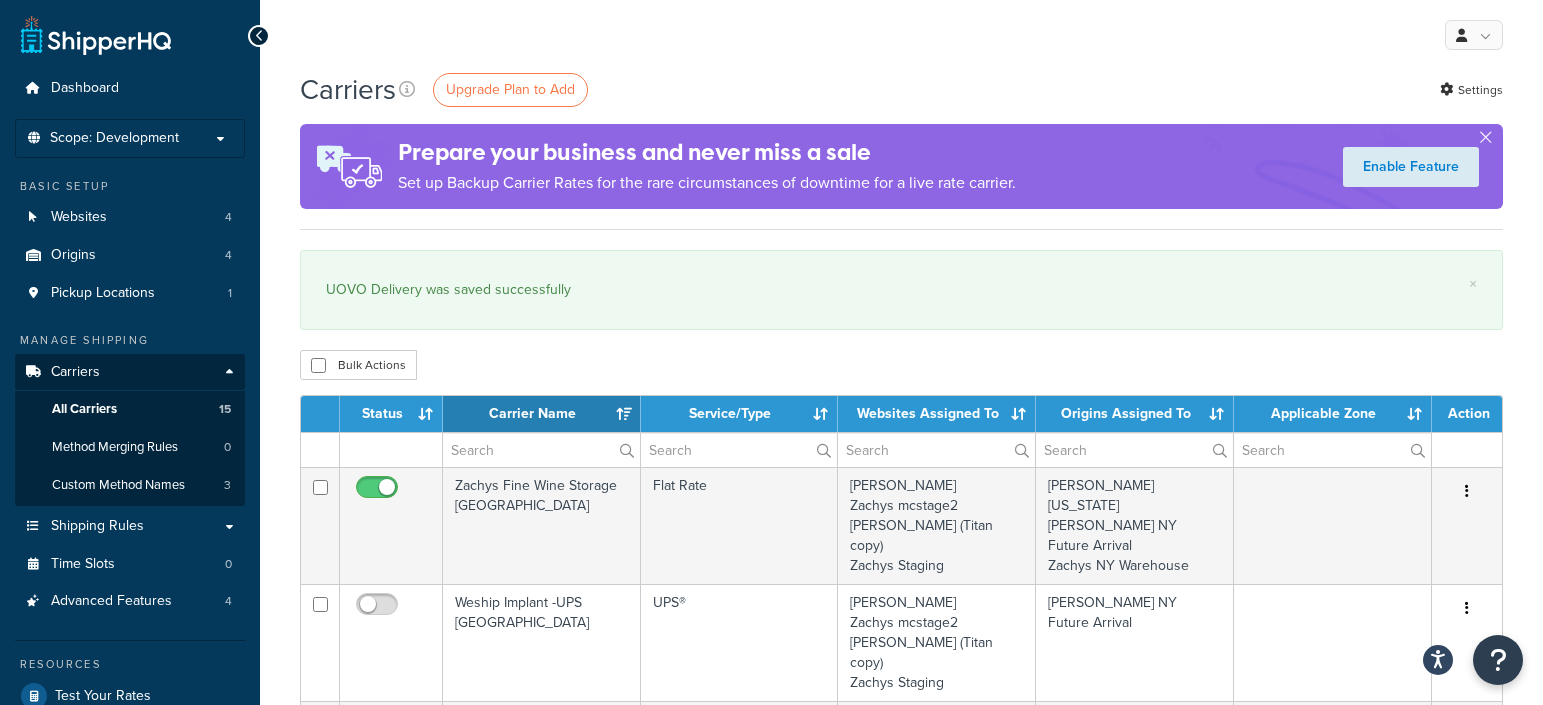 select on "15" 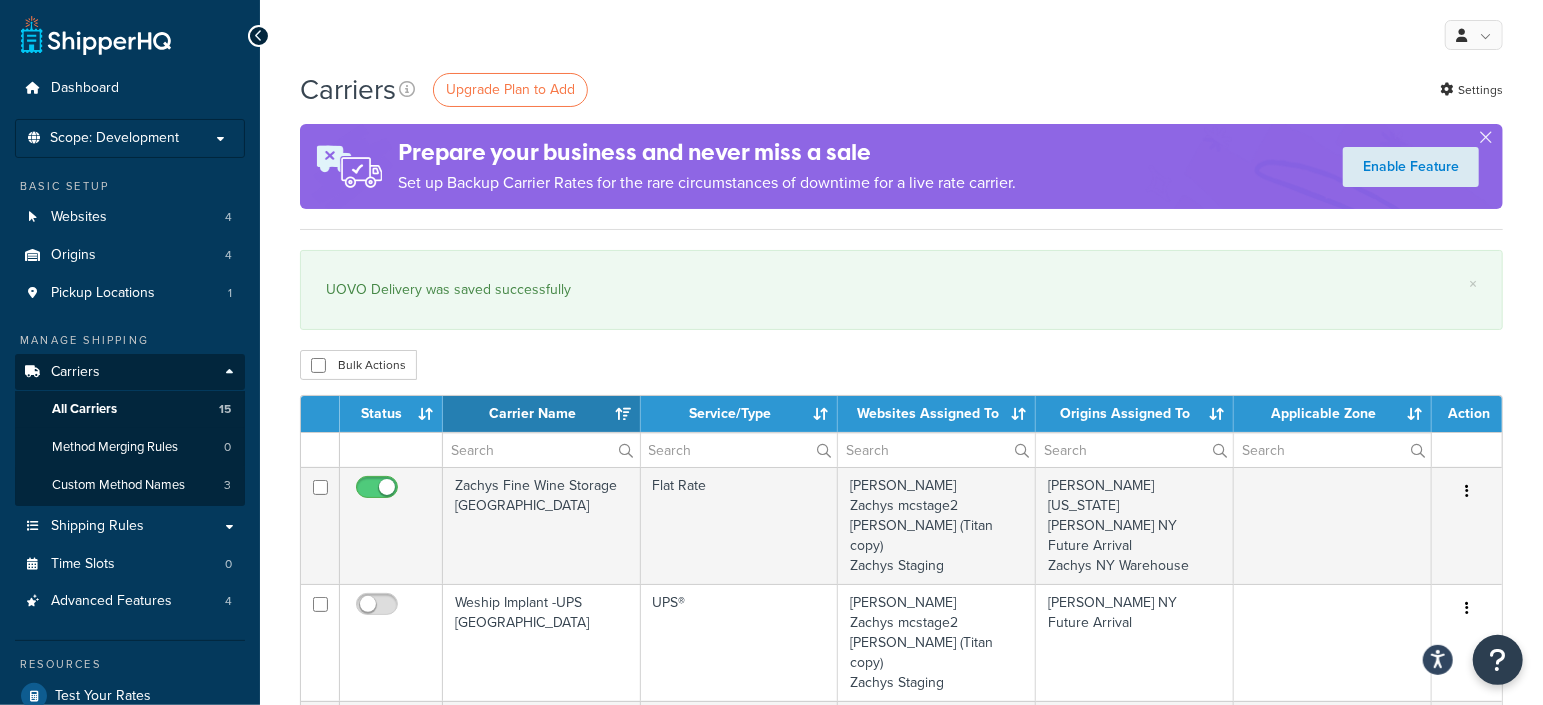 scroll, scrollTop: 0, scrollLeft: 0, axis: both 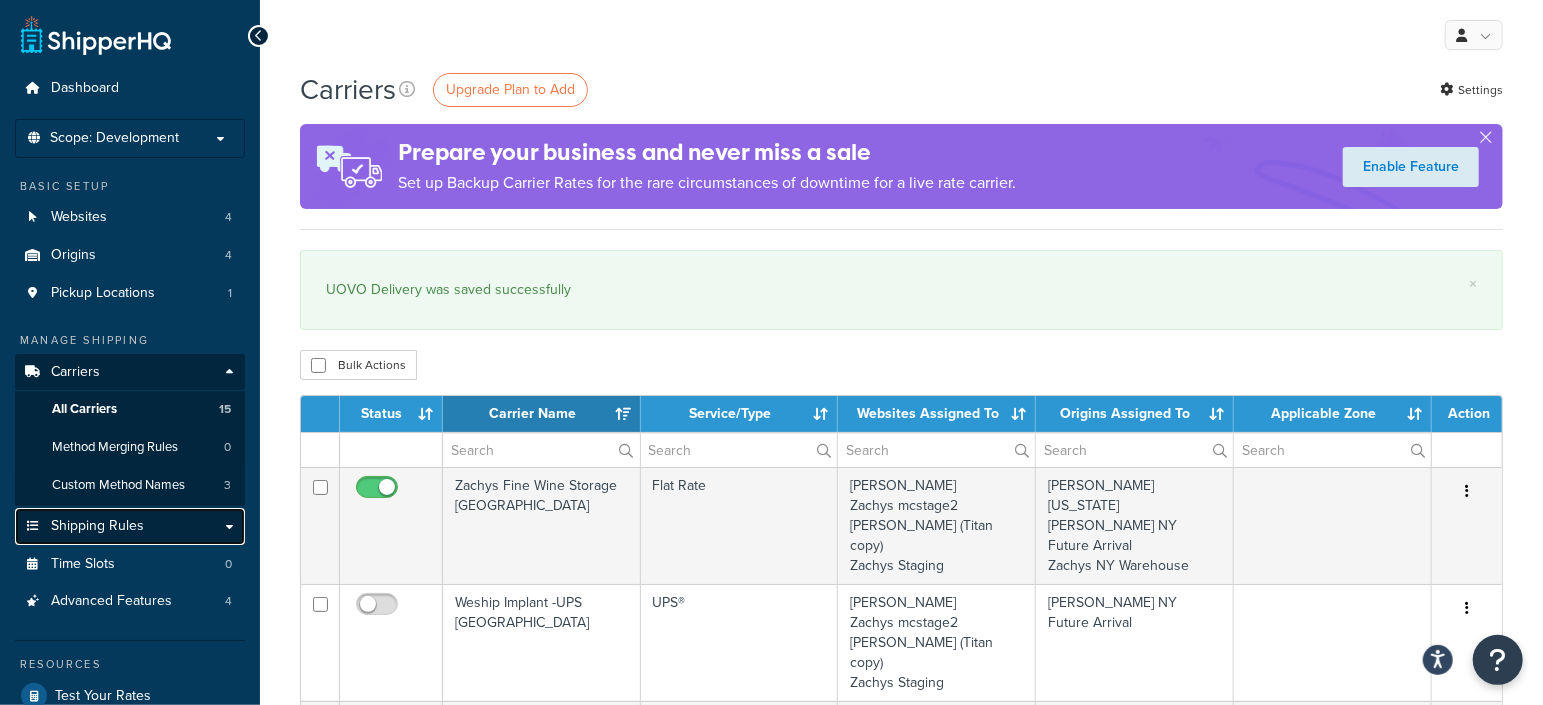 click on "Shipping Rules" at bounding box center (97, 526) 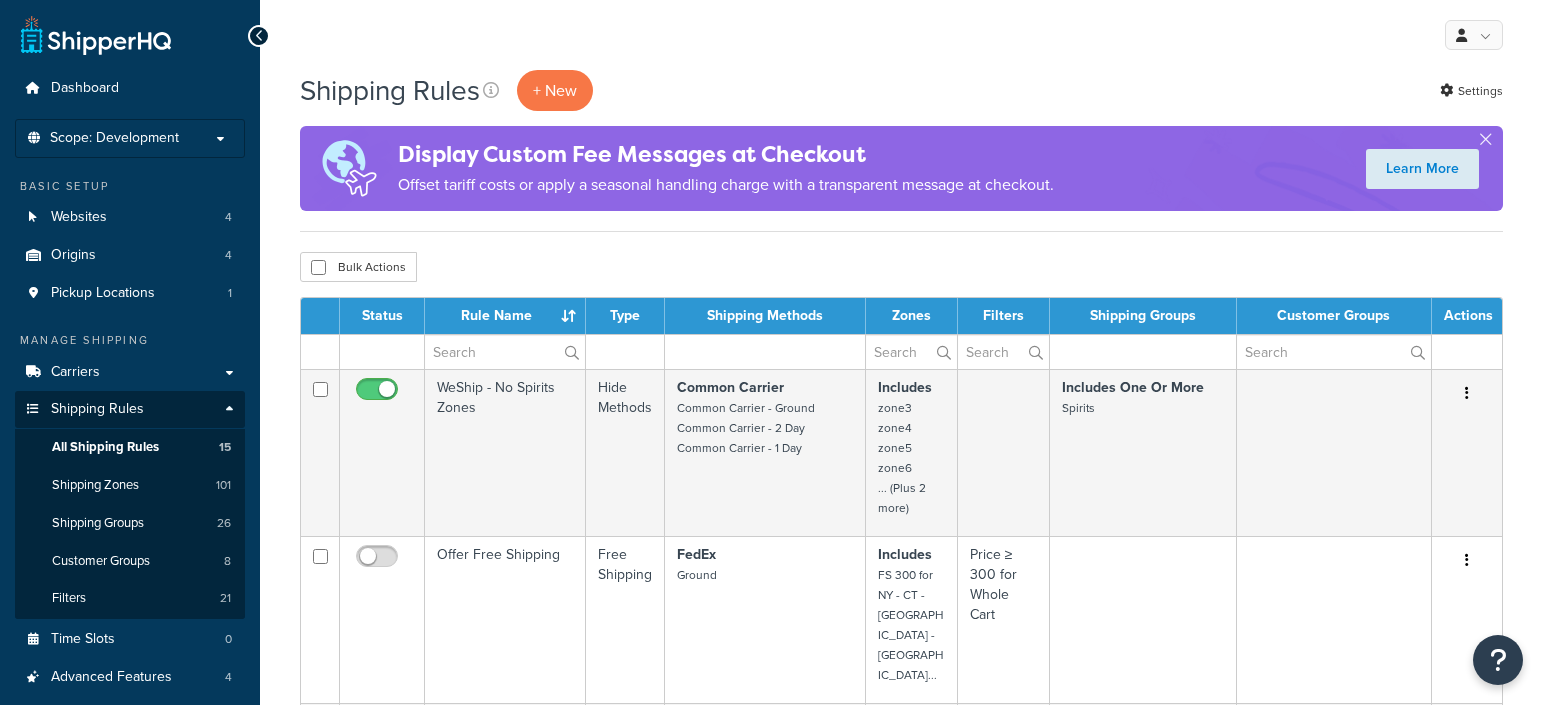 scroll, scrollTop: 0, scrollLeft: 0, axis: both 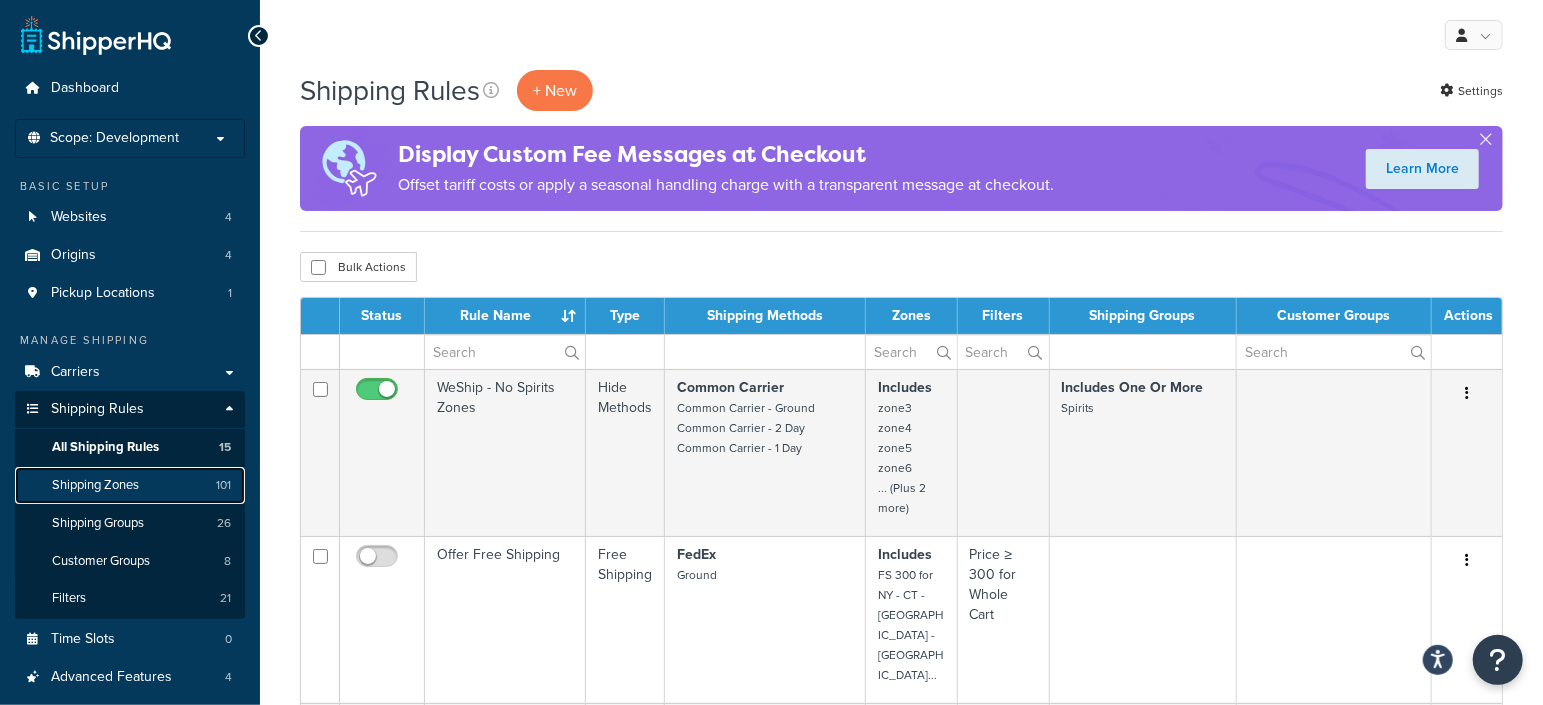 click on "Shipping Zones" at bounding box center [95, 485] 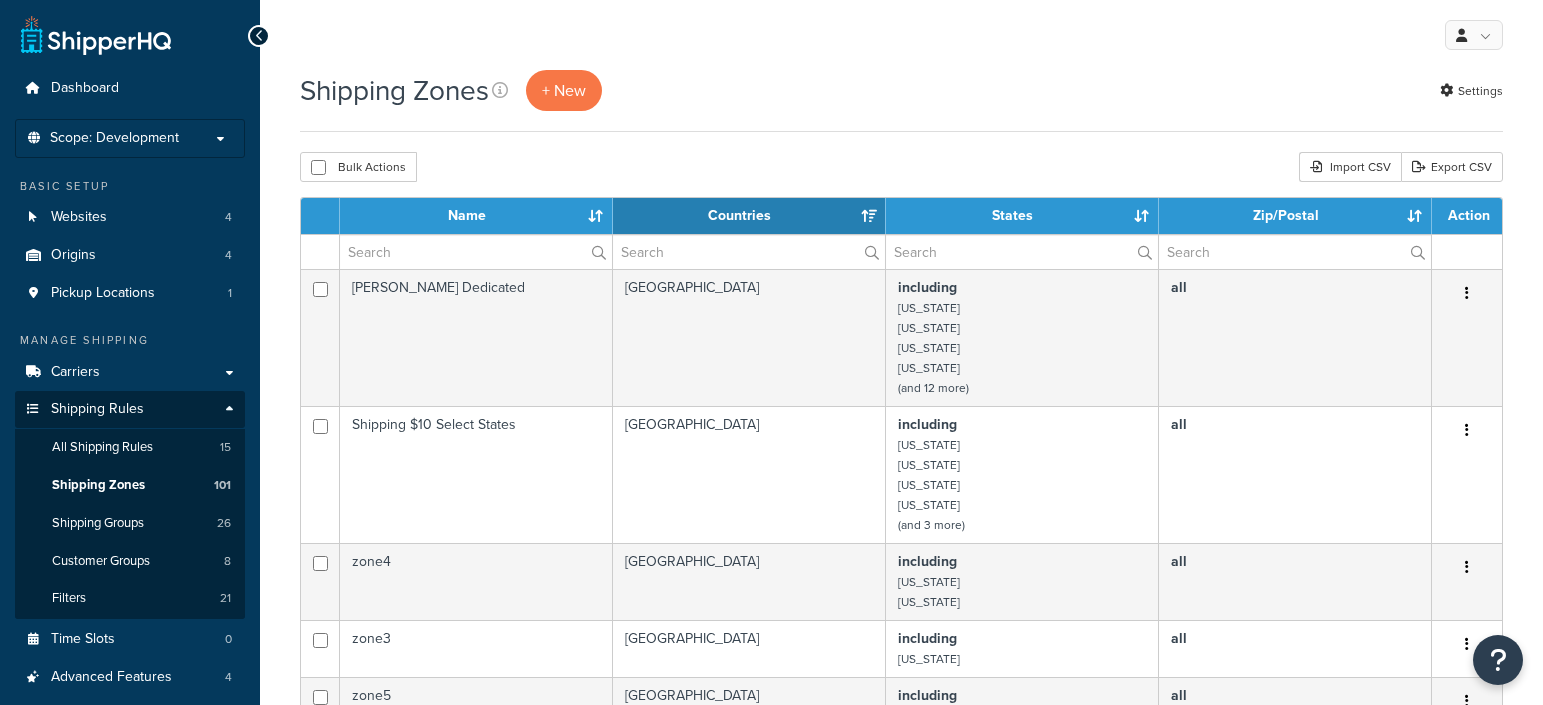 select on "15" 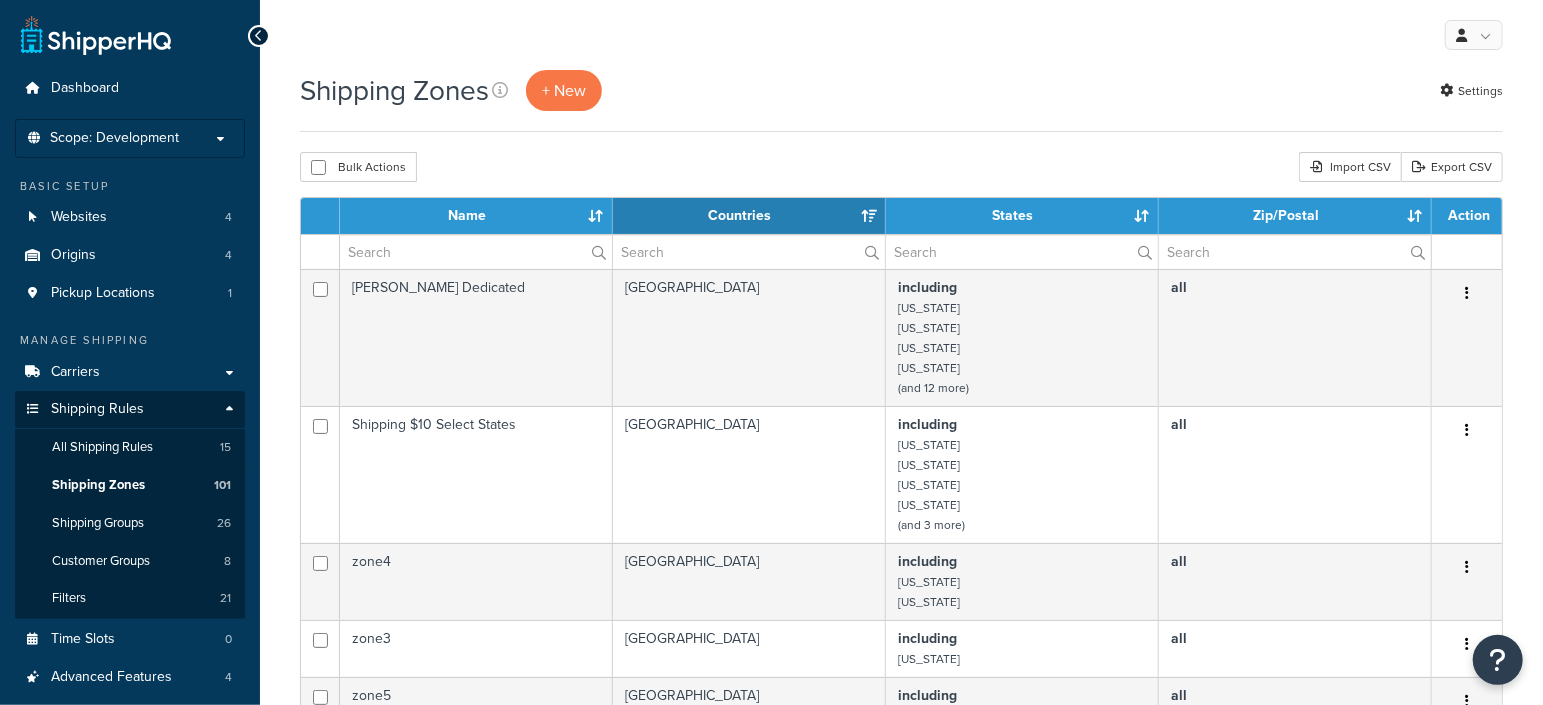 scroll, scrollTop: 0, scrollLeft: 0, axis: both 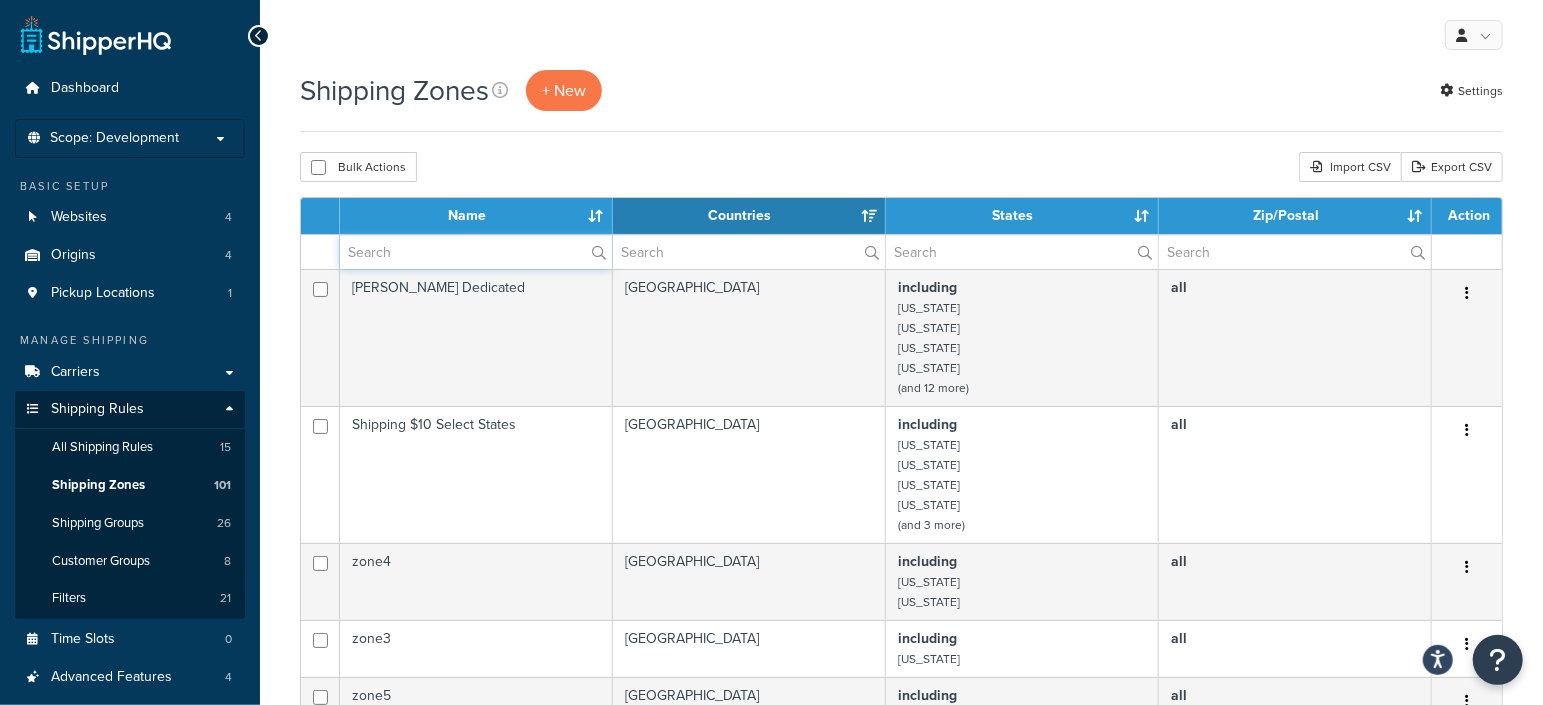 click at bounding box center [476, 252] 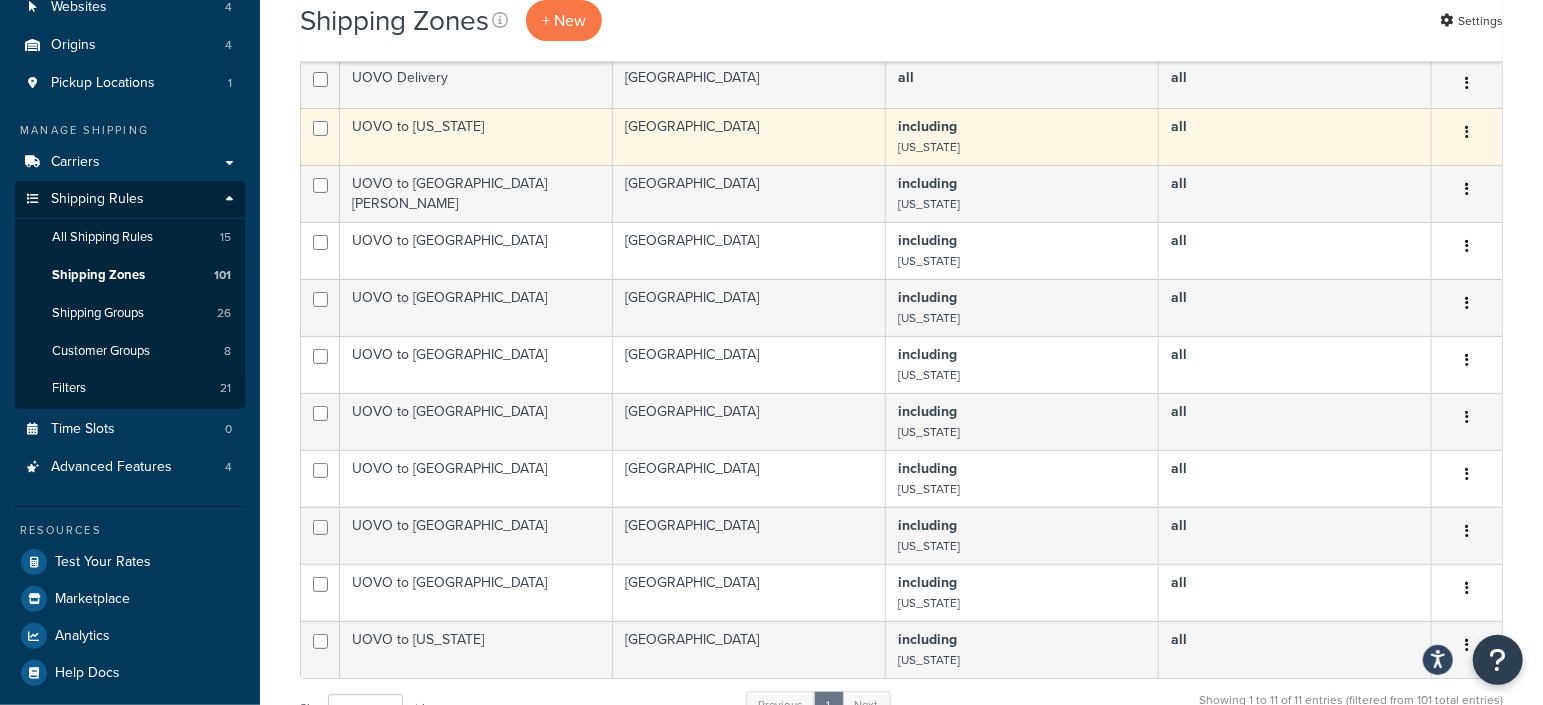 scroll, scrollTop: 249, scrollLeft: 0, axis: vertical 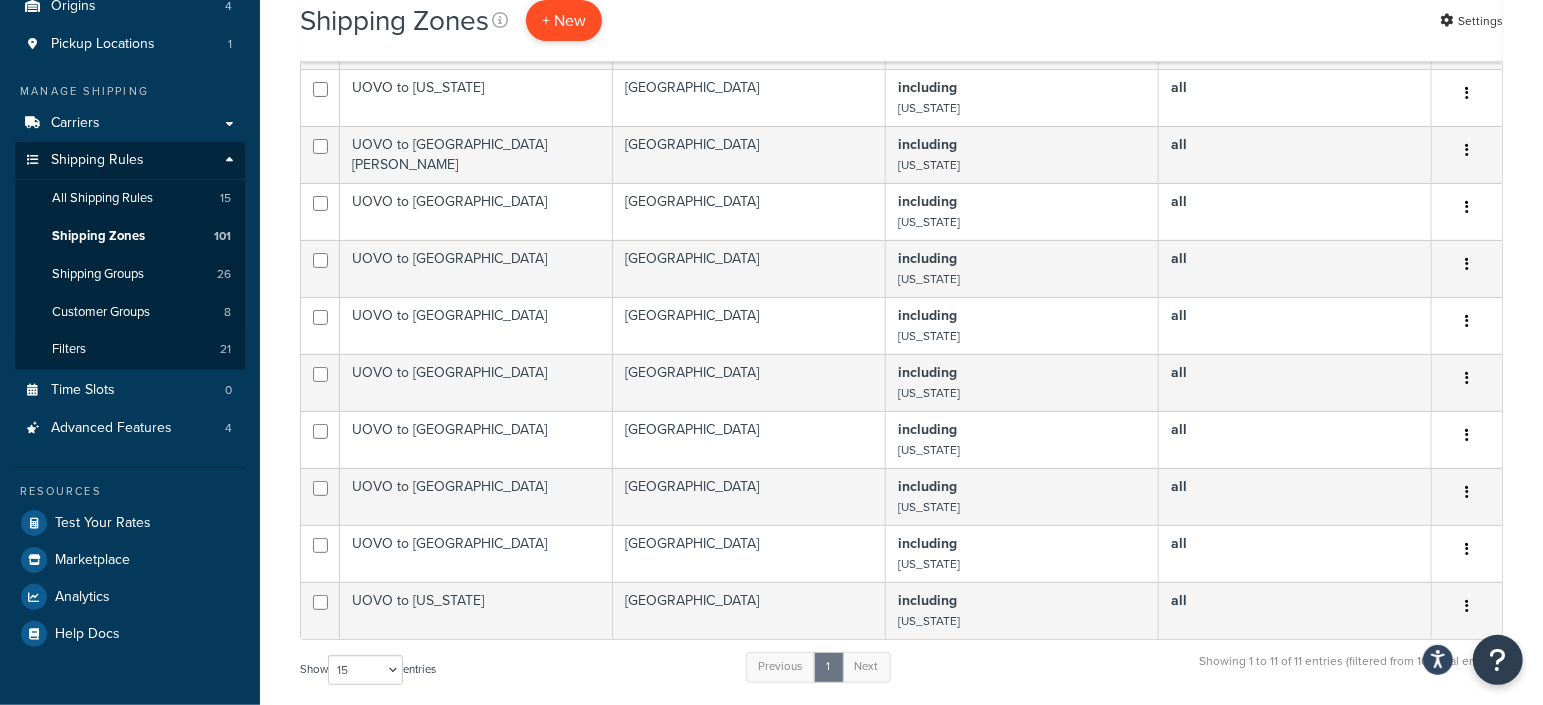 type on "UOVO" 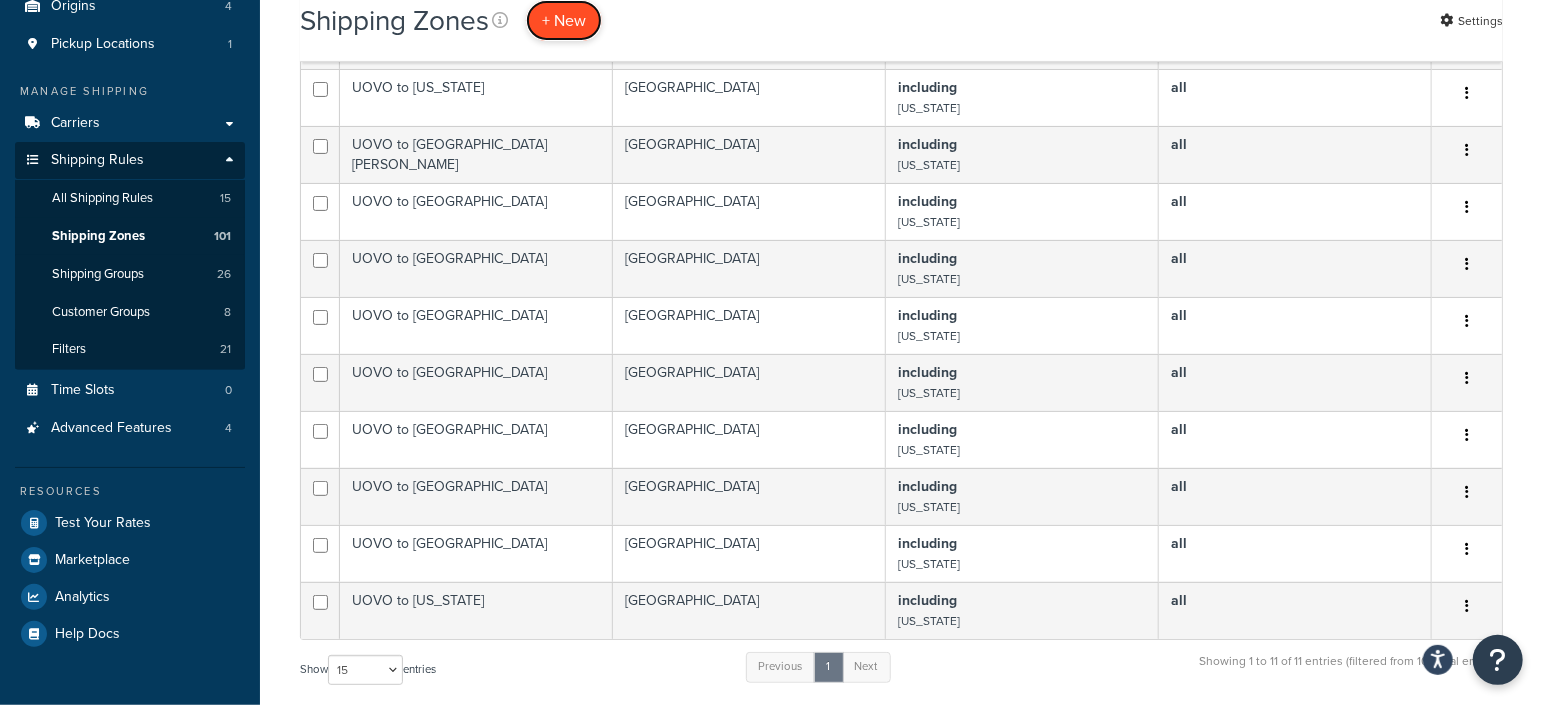 click on "+ New" at bounding box center (564, 20) 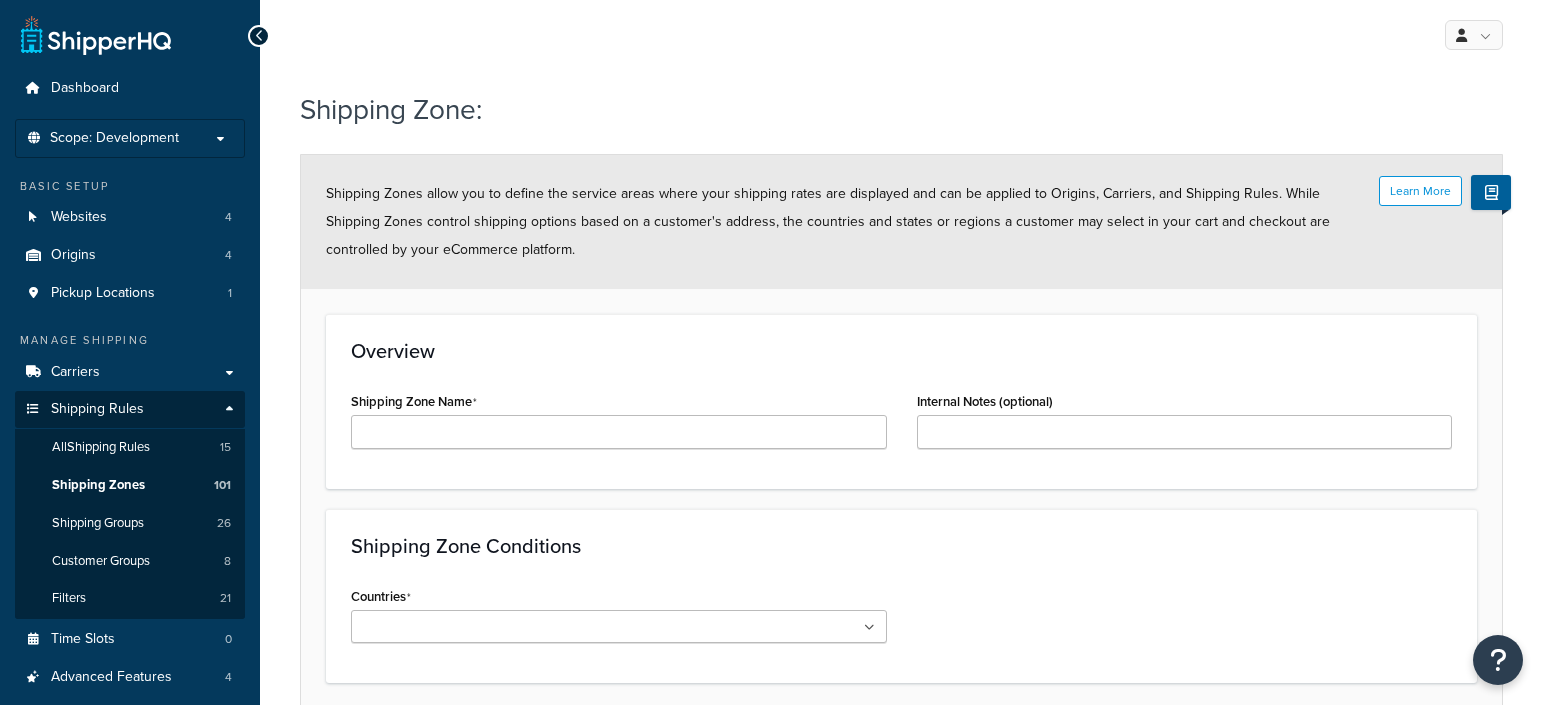 scroll, scrollTop: 0, scrollLeft: 0, axis: both 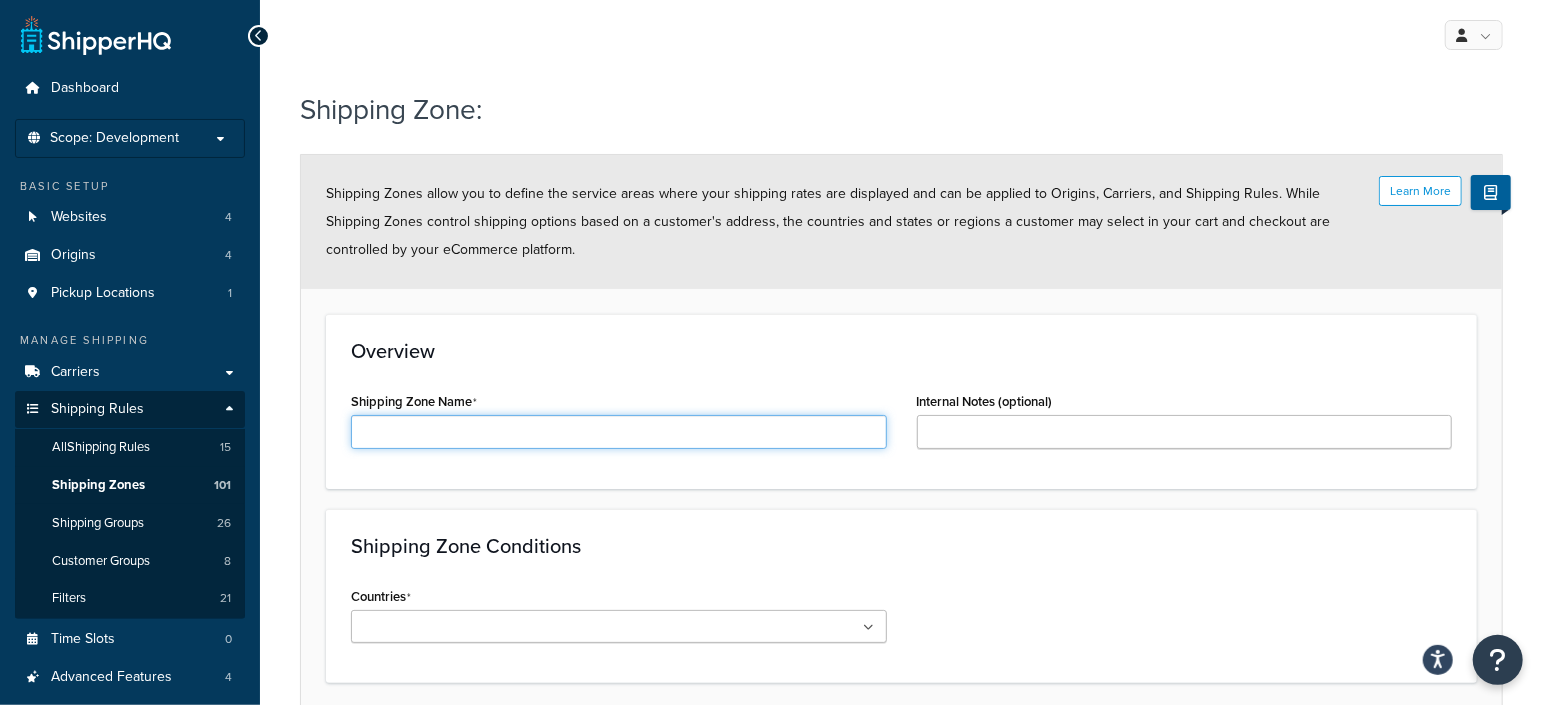 click on "Shipping Zone Name" at bounding box center [619, 432] 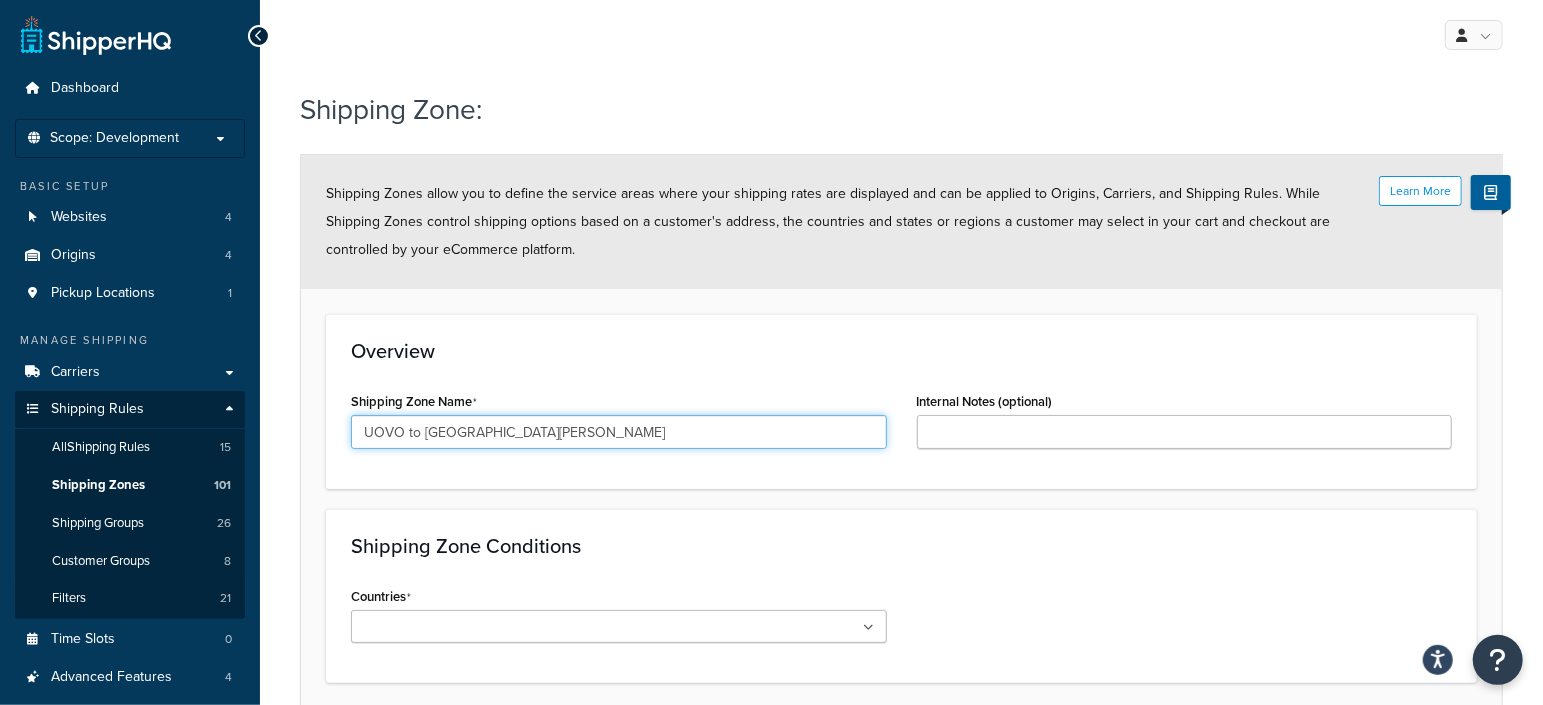 type on "UOVO to Port Chester" 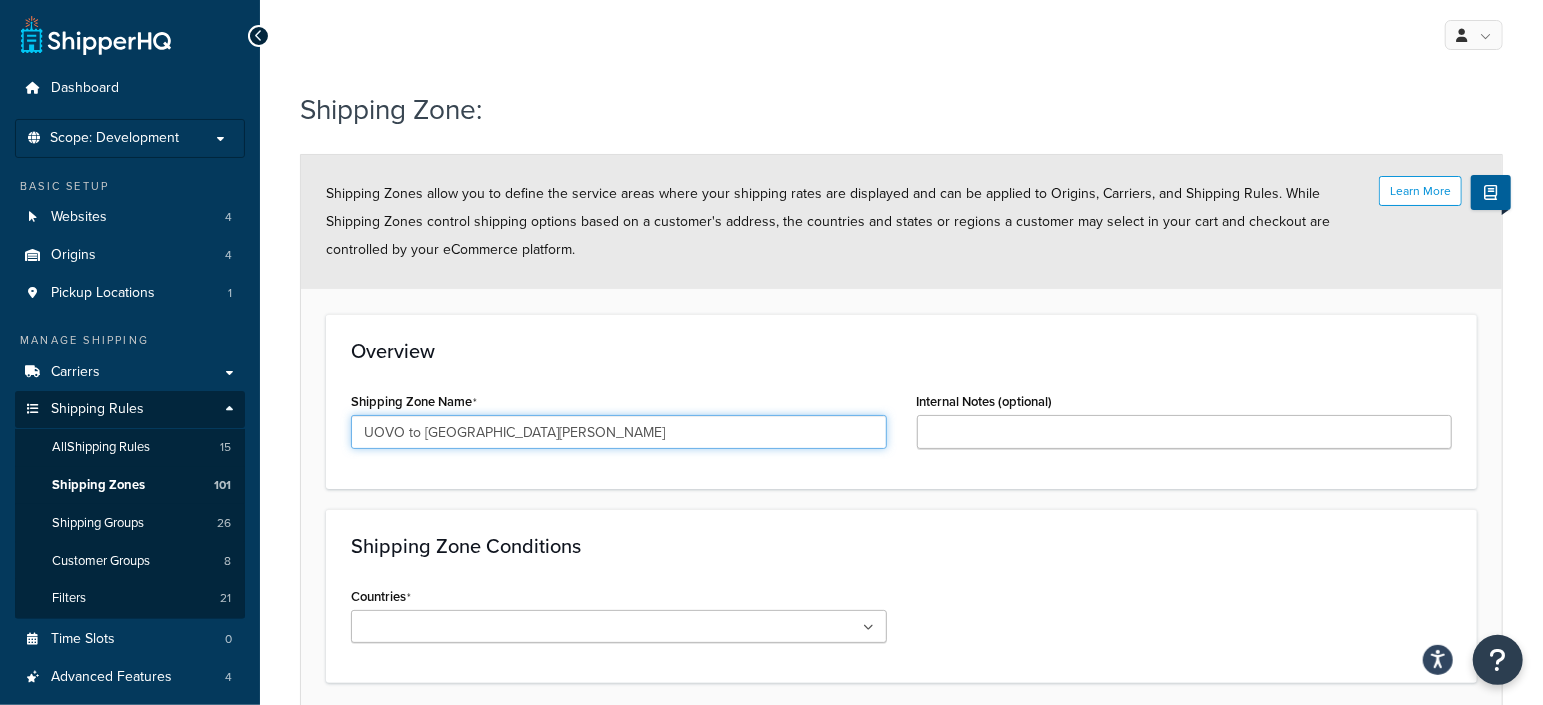 drag, startPoint x: 646, startPoint y: 432, endPoint x: 350, endPoint y: 435, distance: 296.0152 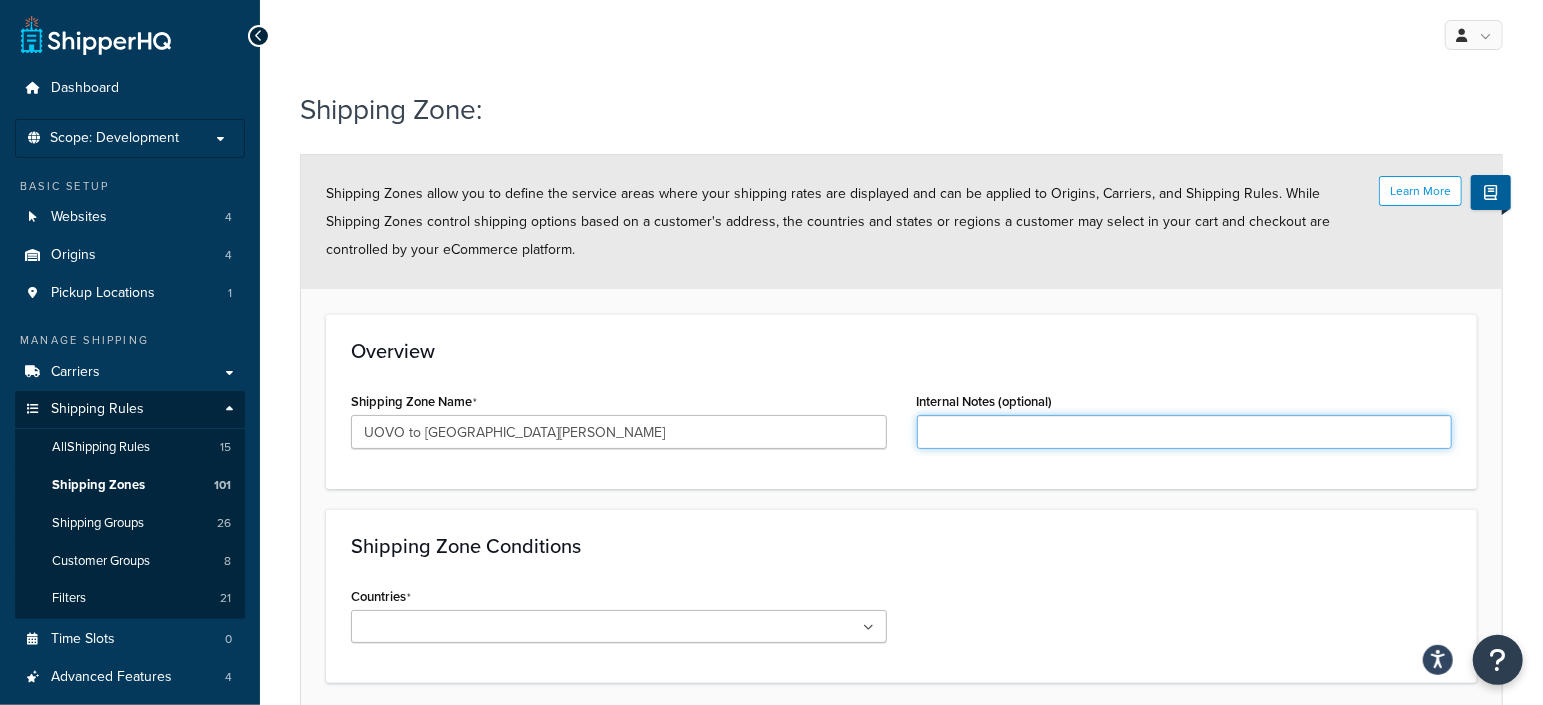 click on "Internal Notes (optional)" at bounding box center (1185, 432) 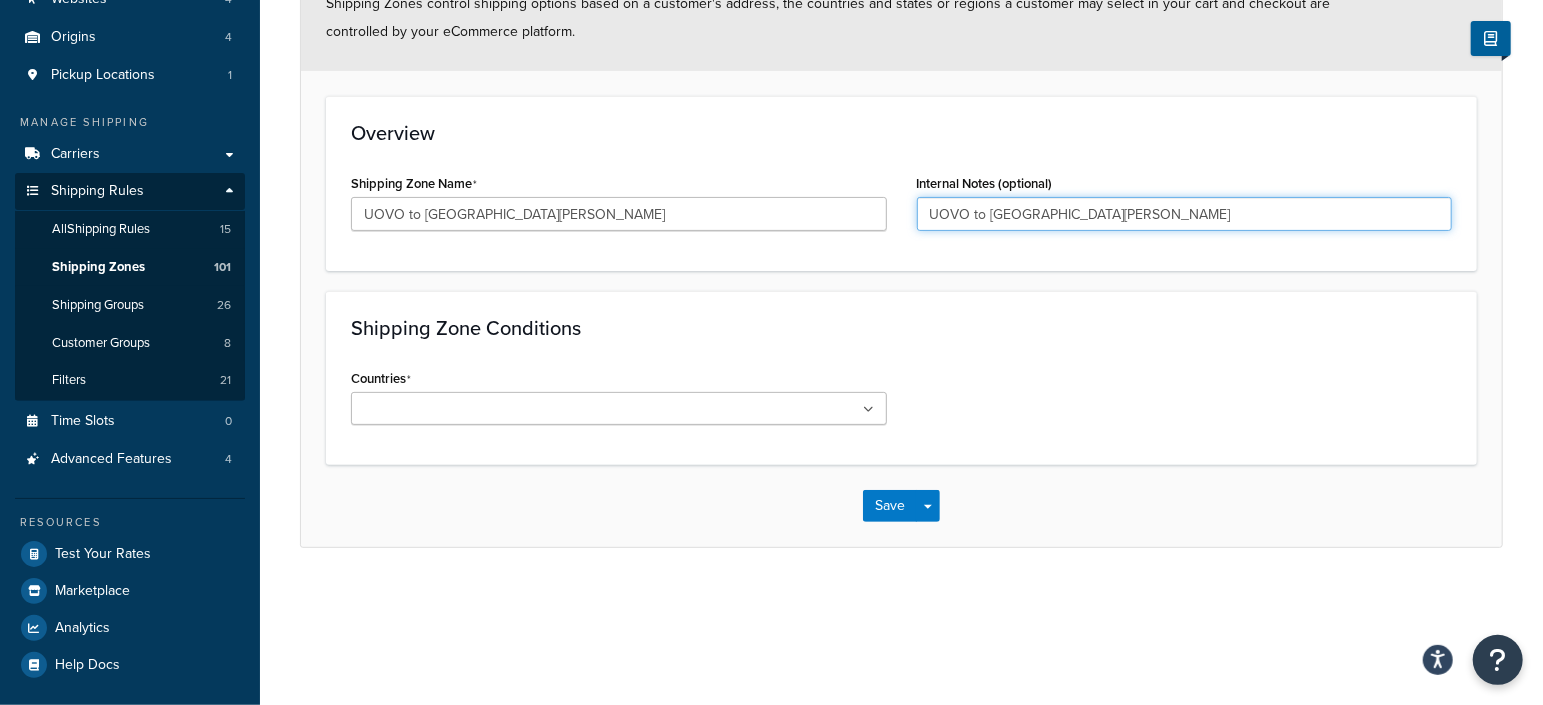 scroll, scrollTop: 219, scrollLeft: 0, axis: vertical 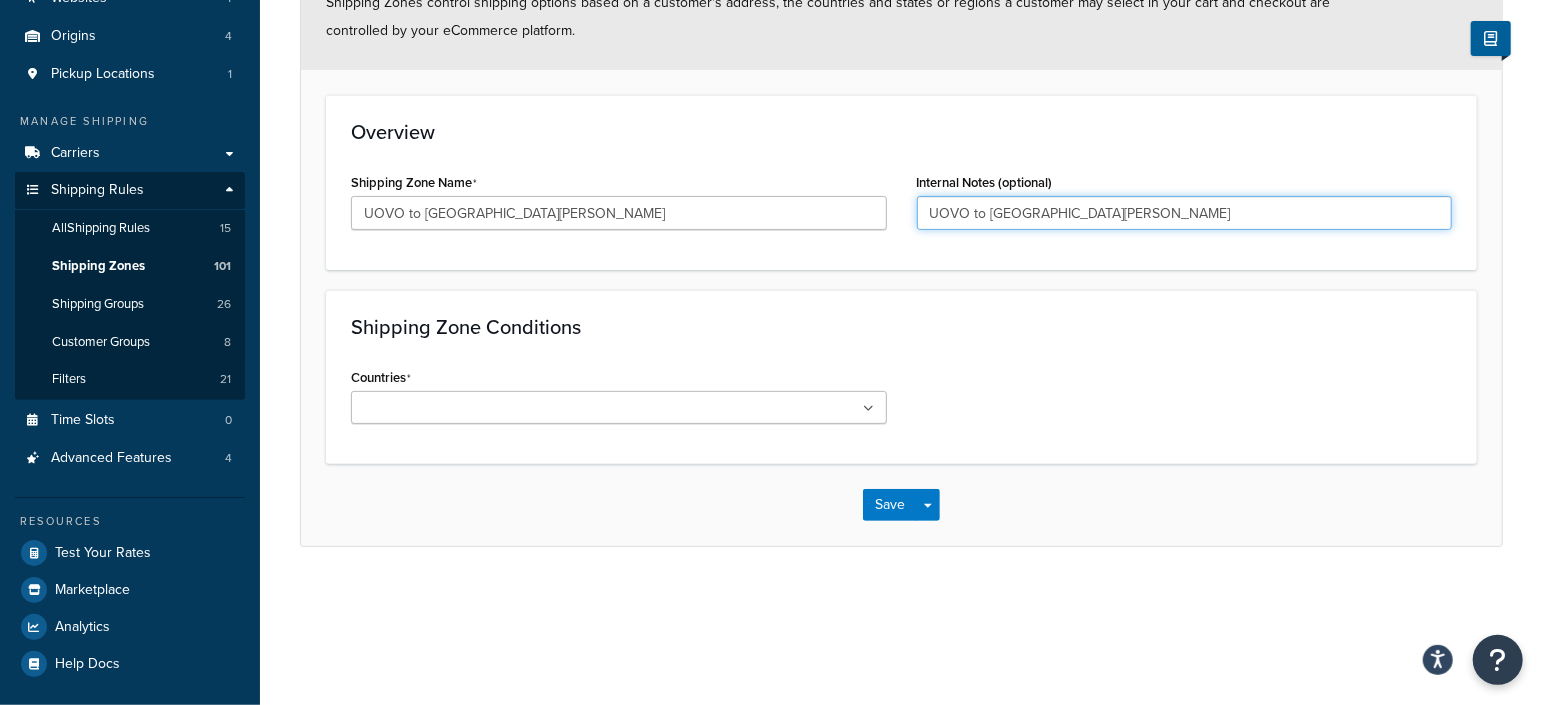 type on "UOVO to Port Chester" 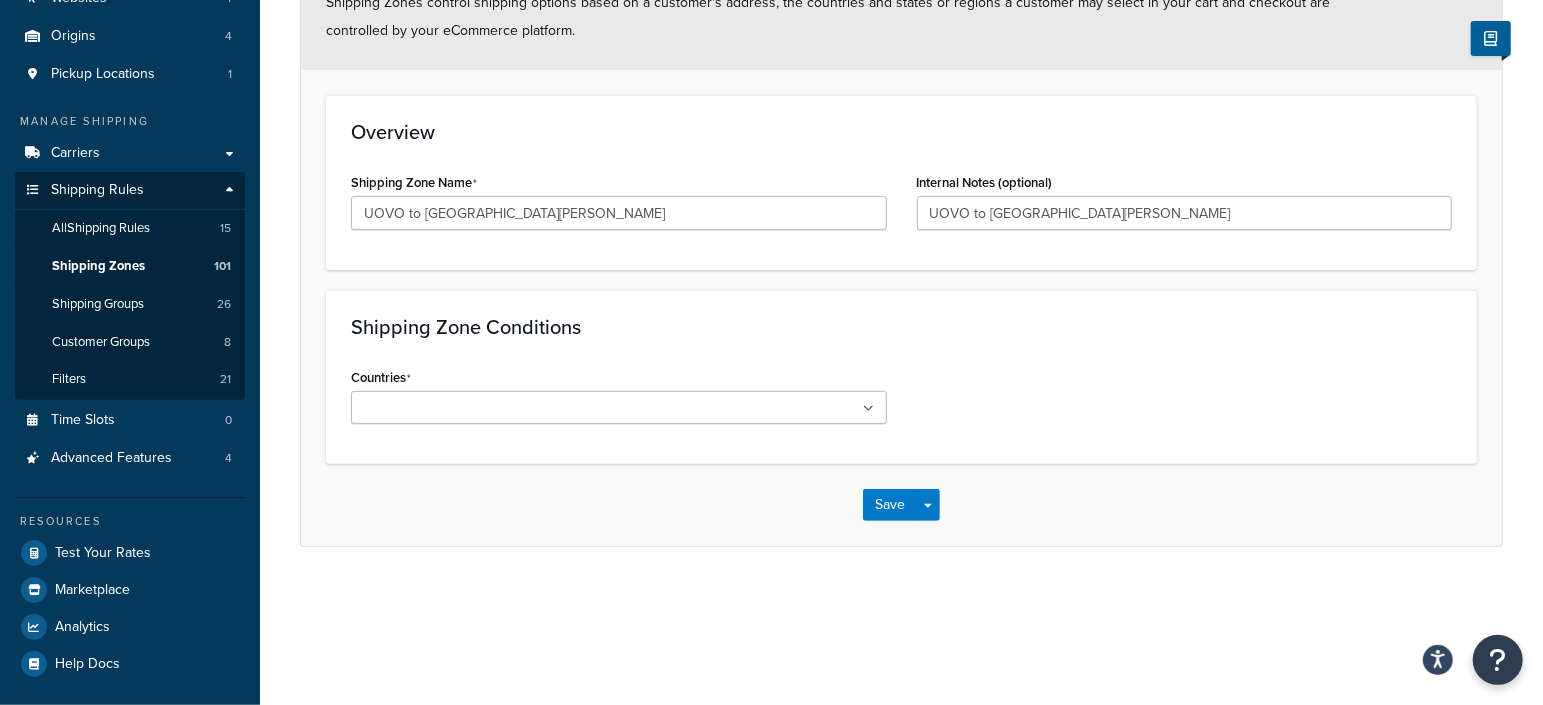click on "Countries" at bounding box center [445, 409] 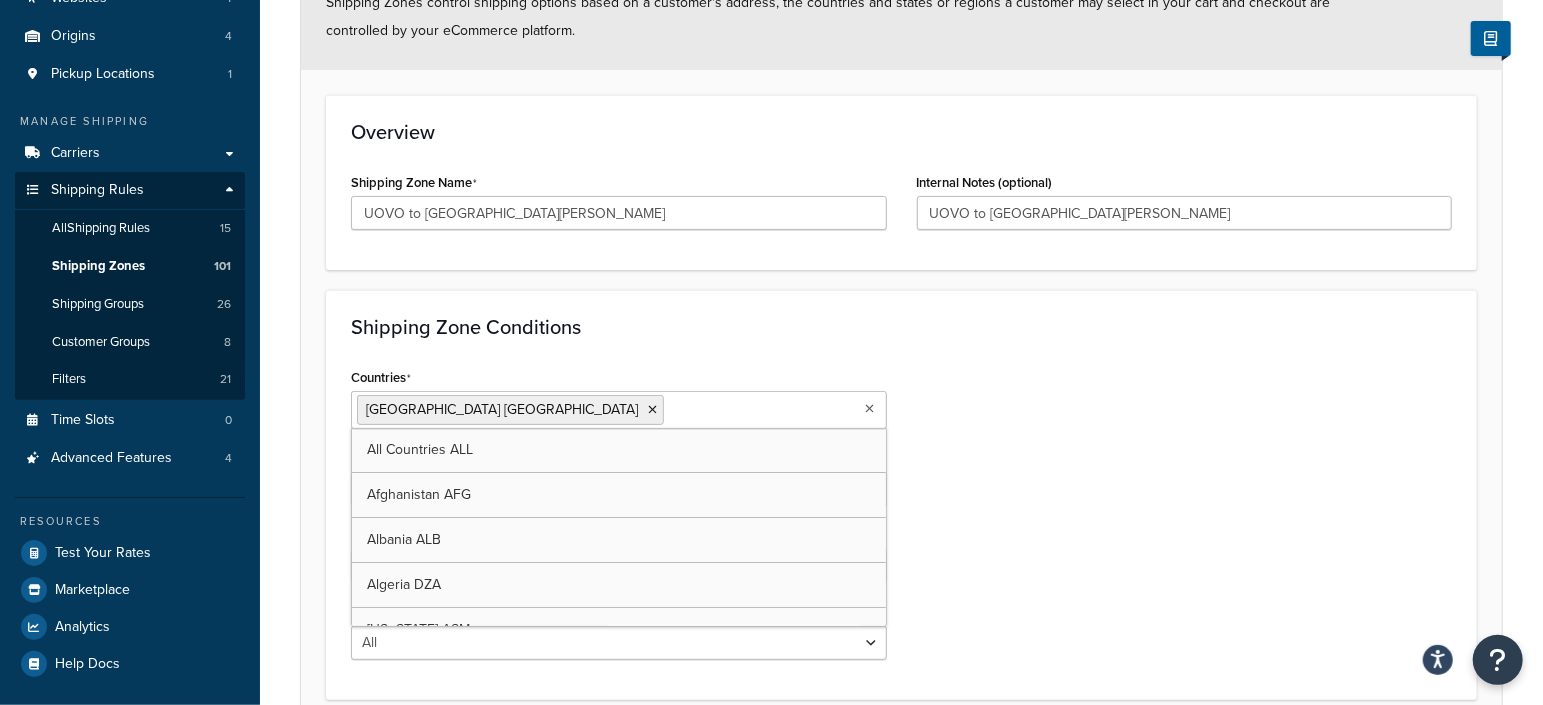 click on "Countries   United States USA   All Countries ALL Afghanistan AFG Albania ALB Algeria DZA American Samoa ASM Andorra AND Angola AGO Anguilla AIA Antarctica ATA Antigua and Barbuda ATG Argentina ARG Armenia ARM Aruba ABW Australia AUS Austria AUT Azerbaijan AZE Bahrain BHR Bangladesh BGD Barbados BRB Belarus BLR Belgium BEL Belize BLZ Benin BEN Bermuda BMU Bhutan BTN Bolivia BOL Bosnia and Herzegovina BIH Botswana BWA Bouvet Island BVT Brazil BRA British Indian Ocean Territory IOT Virgin Islands, British VGB Brunei Darussalam BRN Bulgaria BGR Burkina Faso BFA Myanmar MMR Burundi BDI Cambodia KHM Cameroon CMR Canada CAN Cape Verde CPV Cayman Islands CYM Central African Republic CAF Chad TCD Chile CHL China CHN Christmas Island CXR Cocos (Keeling) Islands CCK Colombia COL Comoros COM Congo, The Democratic Republic of the COD Congo COG Cook Islands COK Costa Rica CRI Côte d'Ivoire CIV Croatia HRV Cuba CUB Cyprus CYP Czech Republic CZE Denmark DNK Djibouti DJI Dominica DMA Dominican Republic DOM Timor-Leste TLS" at bounding box center (901, 519) 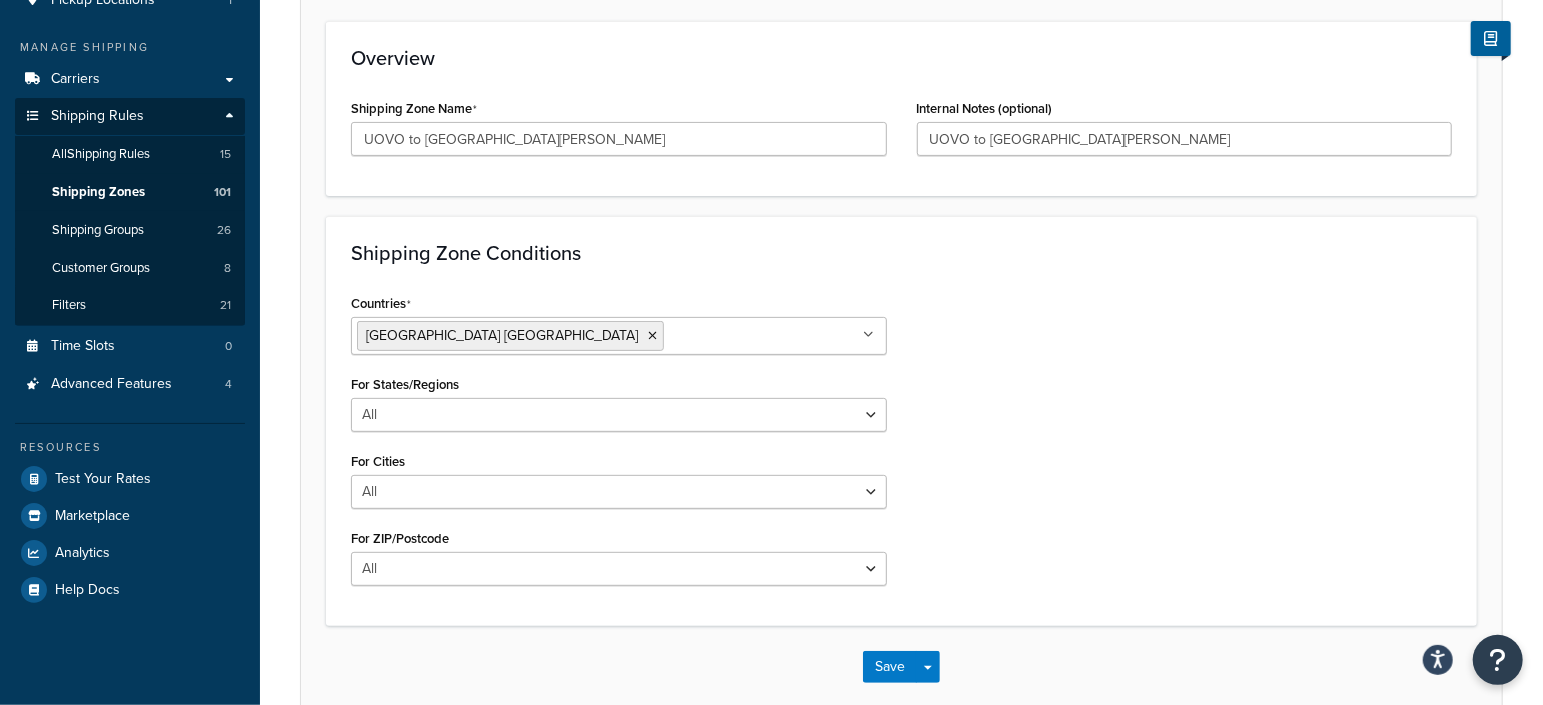 scroll, scrollTop: 345, scrollLeft: 0, axis: vertical 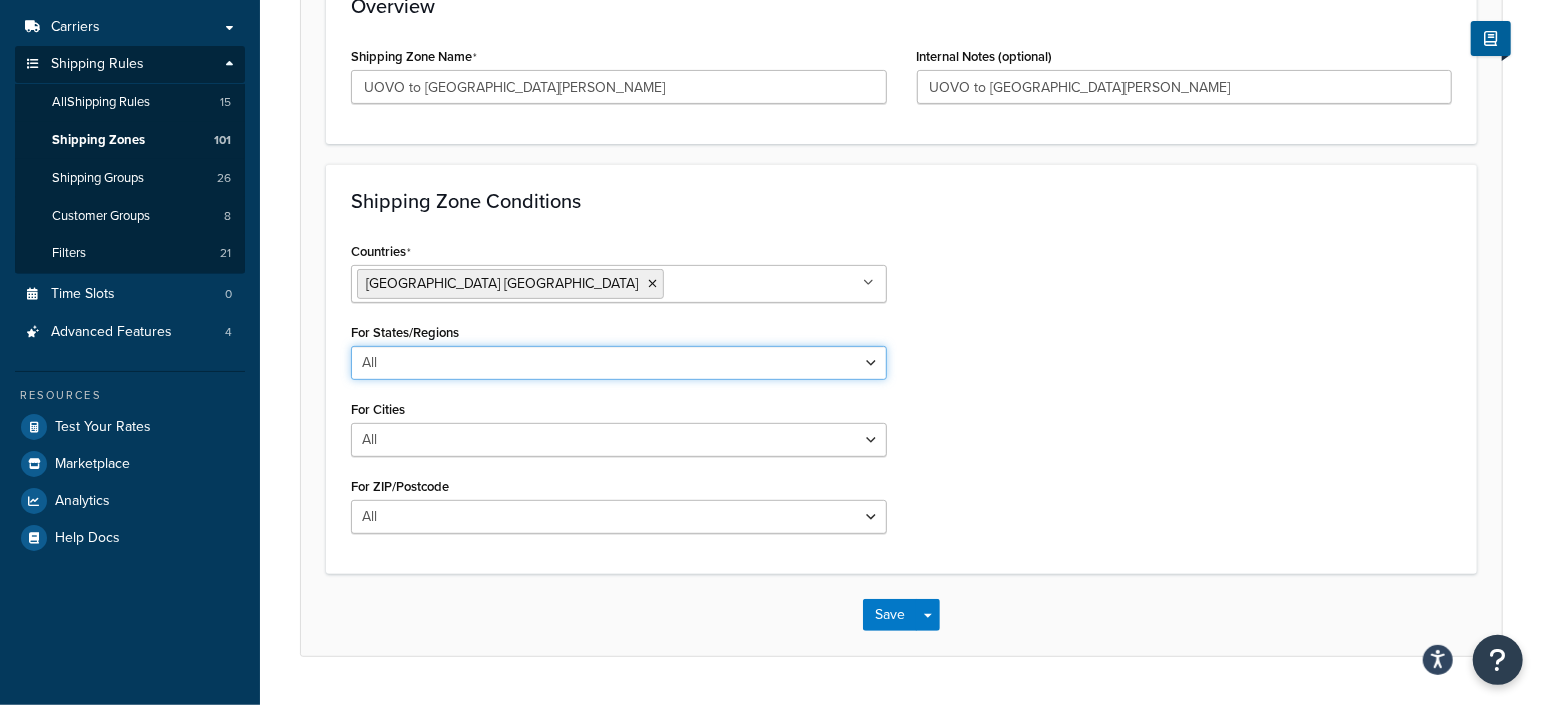 click on "All  Including  Excluding" at bounding box center (619, 363) 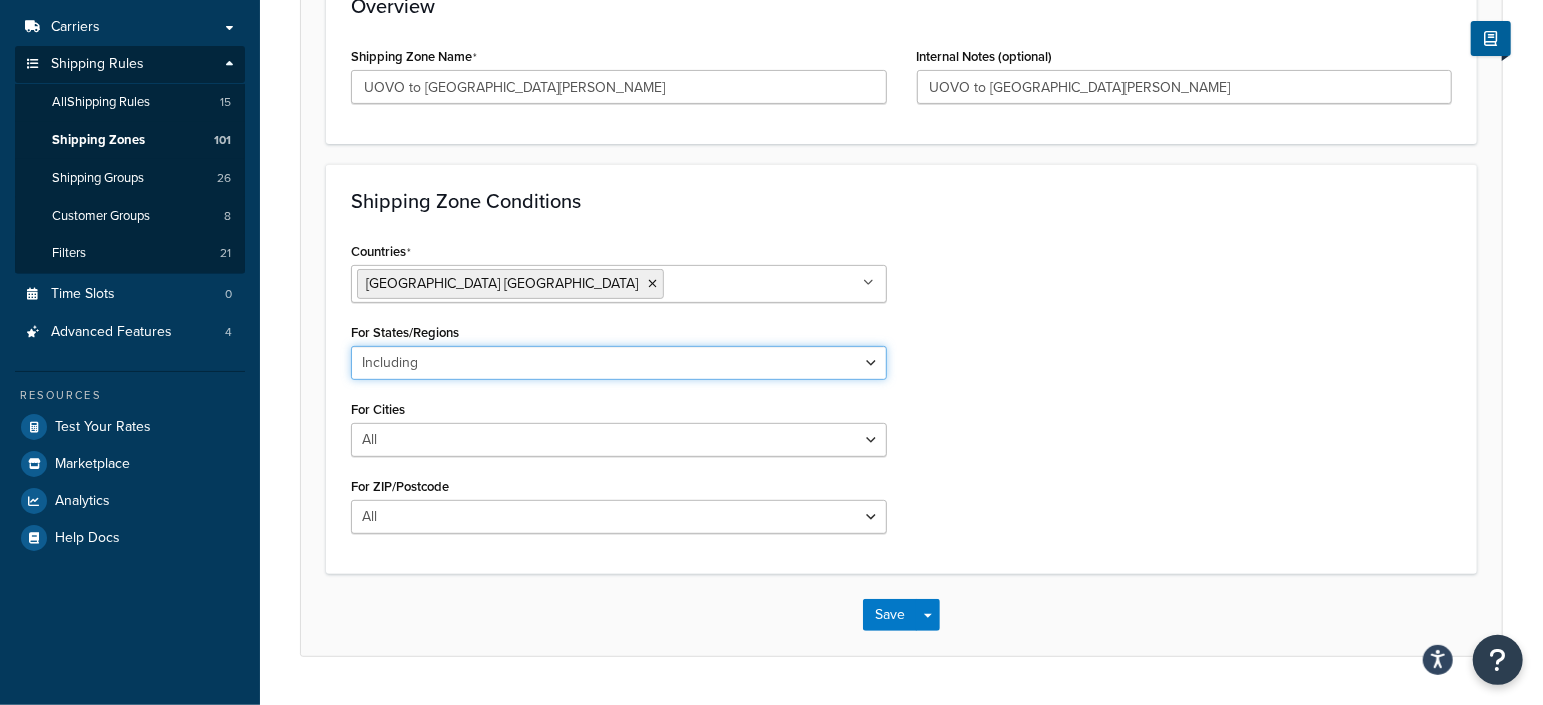 click on "All  Including  Excluding" at bounding box center (619, 363) 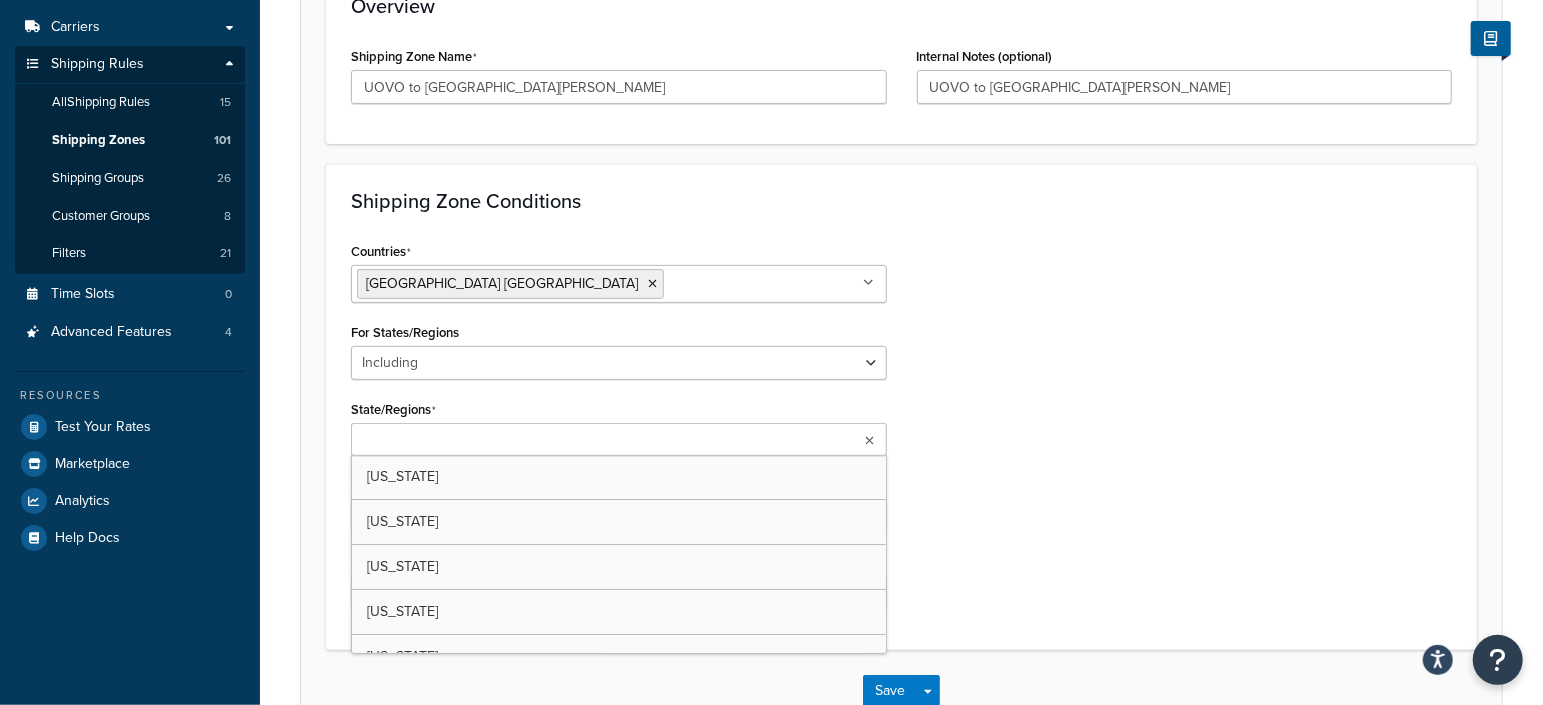click on "State/Regions" at bounding box center [445, 441] 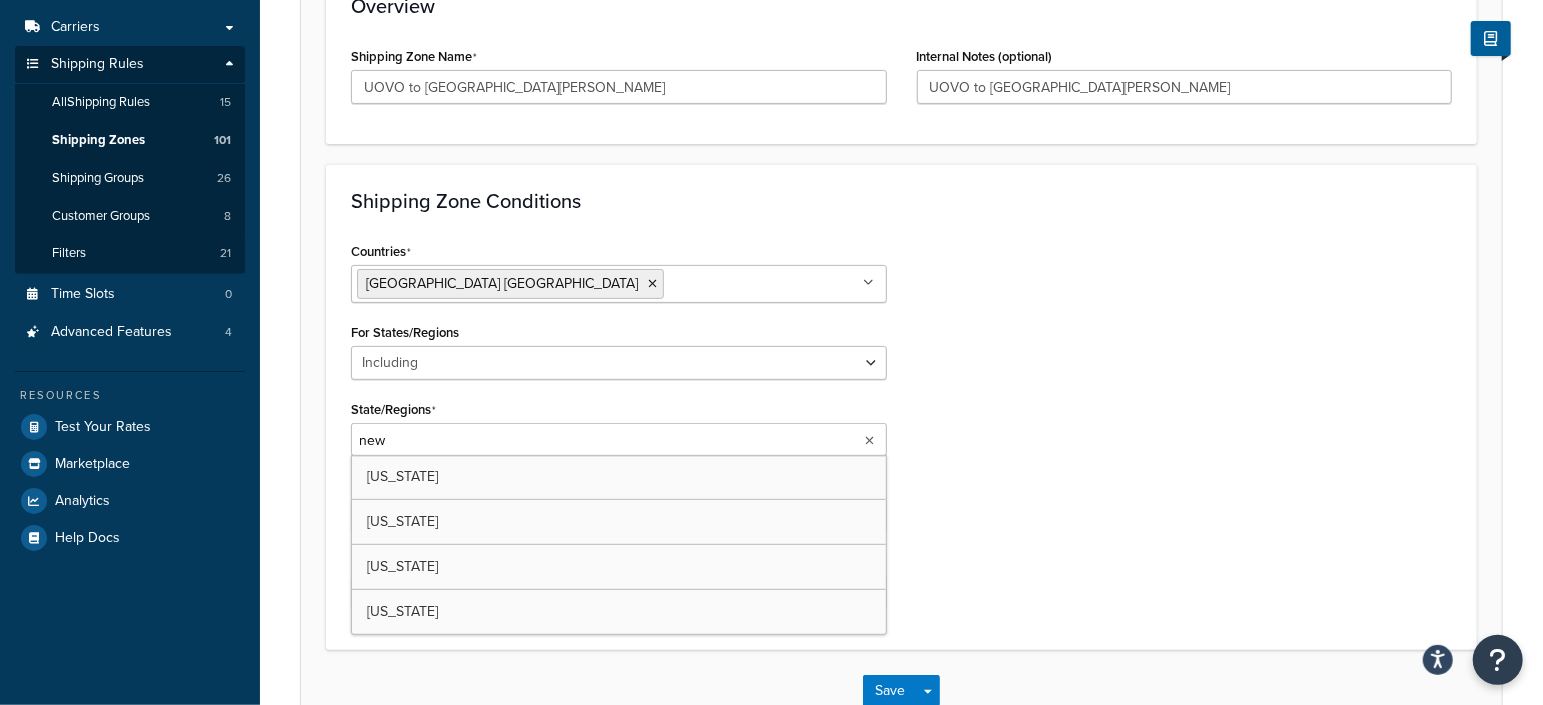 type on "new y" 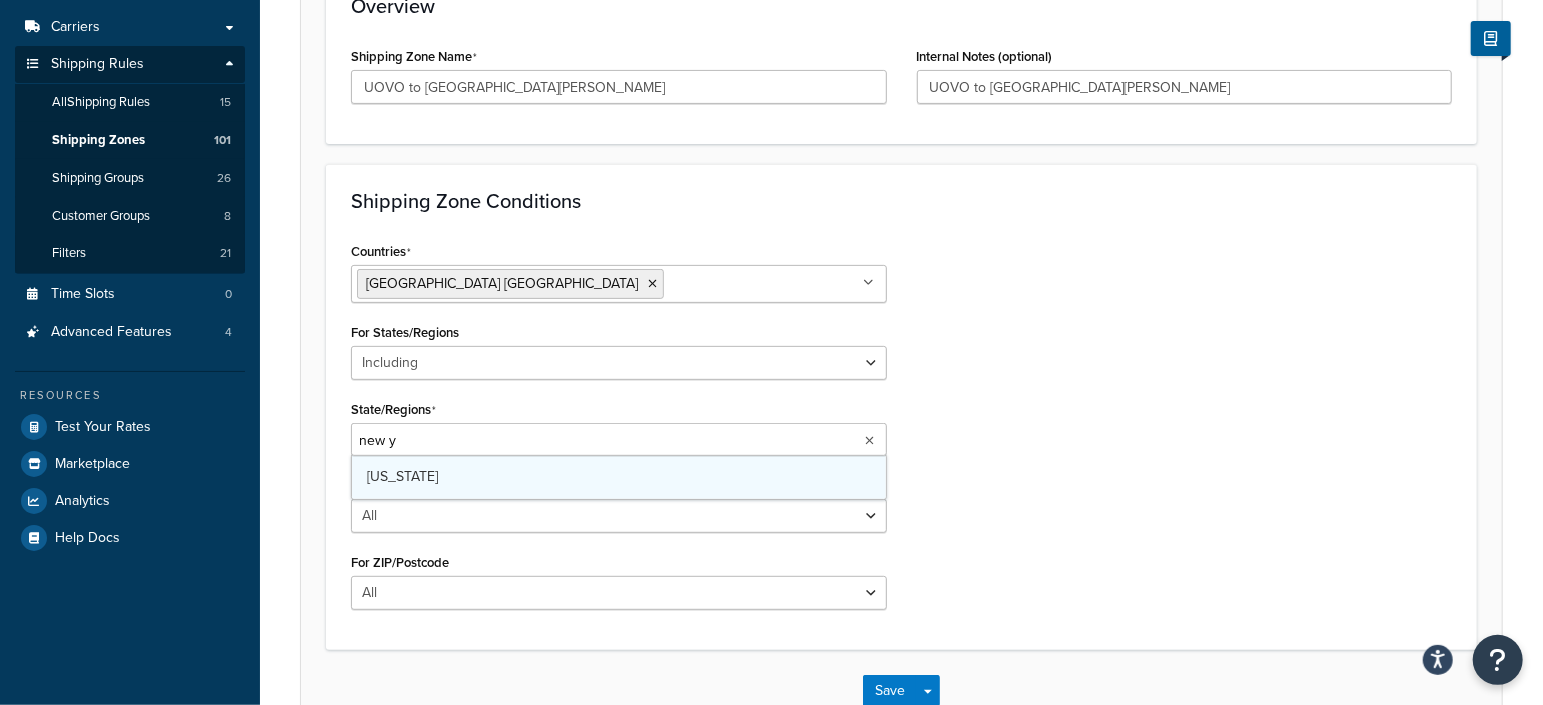 type 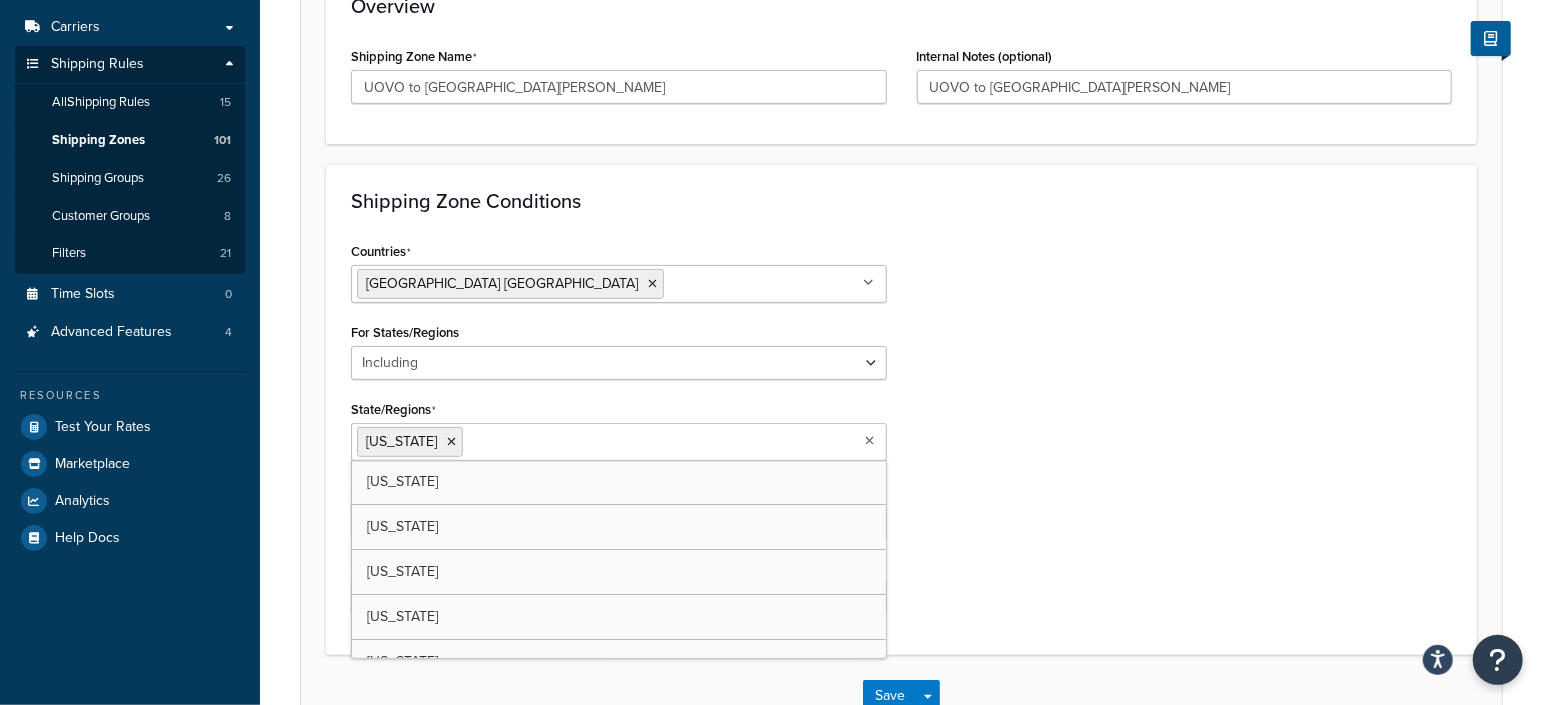 click on "Countries   United States USA   All Countries ALL Afghanistan AFG Albania ALB Algeria DZA American Samoa ASM Andorra AND Angola AGO Anguilla AIA Antarctica ATA Antigua and Barbuda ATG Argentina ARG Armenia ARM Aruba ABW Australia AUS Austria AUT Azerbaijan AZE Bahrain BHR Bangladesh BGD Barbados BRB Belarus BLR Belgium BEL Belize BLZ Benin BEN Bermuda BMU Bhutan BTN Bolivia BOL Bosnia and Herzegovina BIH Botswana BWA Bouvet Island BVT Brazil BRA British Indian Ocean Territory IOT Virgin Islands, British VGB Brunei Darussalam BRN Bulgaria BGR Burkina Faso BFA Myanmar MMR Burundi BDI Cambodia KHM Cameroon CMR Canada CAN Cape Verde CPV Cayman Islands CYM Central African Republic CAF Chad TCD Chile CHL China CHN Christmas Island CXR Cocos (Keeling) Islands CCK Colombia COL Comoros COM Congo, The Democratic Republic of the COD Congo COG Cook Islands COK Costa Rica CRI Côte d'Ivoire CIV Croatia HRV Cuba CUB Cyprus CYP Czech Republic CZE Denmark DNK Djibouti DJI Dominica DMA Dominican Republic DOM Timor-Leste TLS" at bounding box center (901, 433) 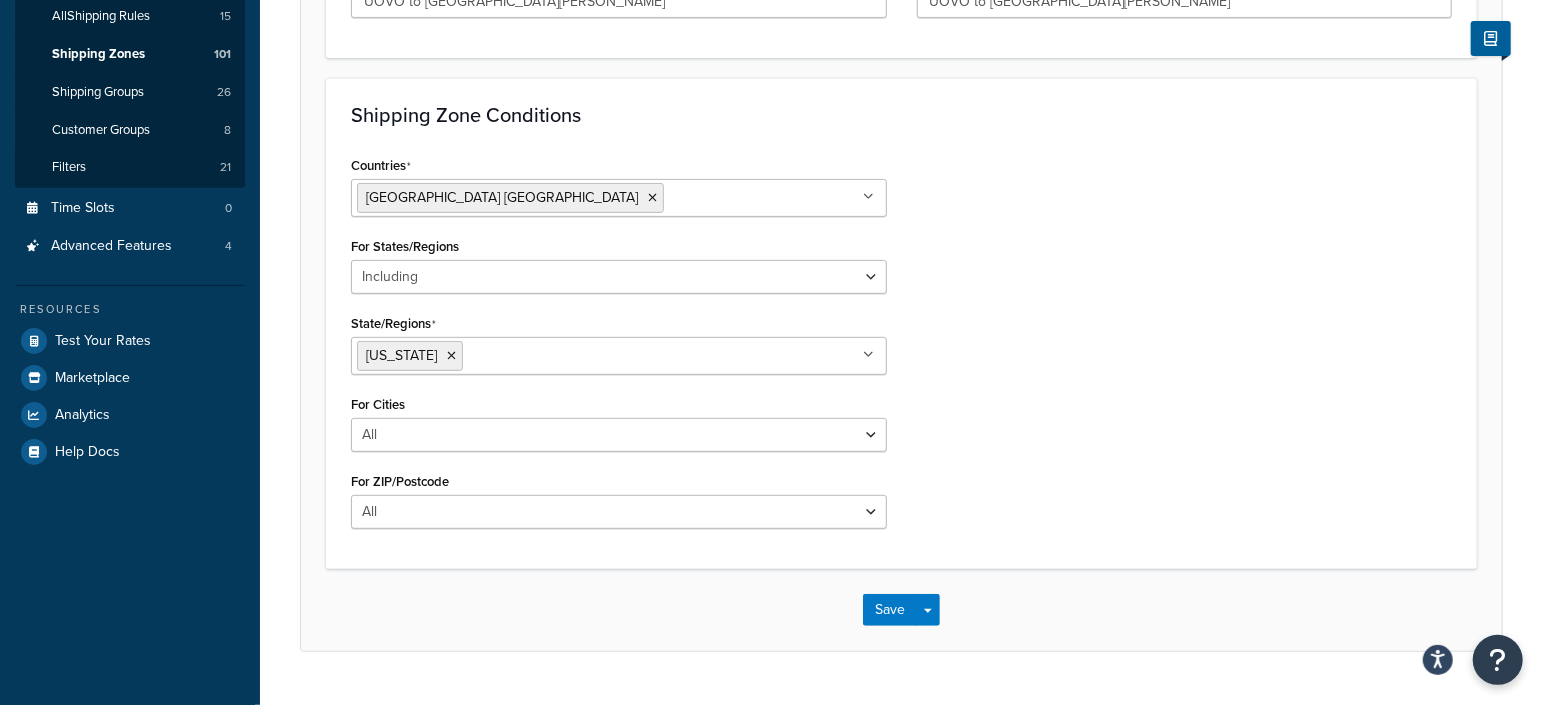 scroll, scrollTop: 469, scrollLeft: 0, axis: vertical 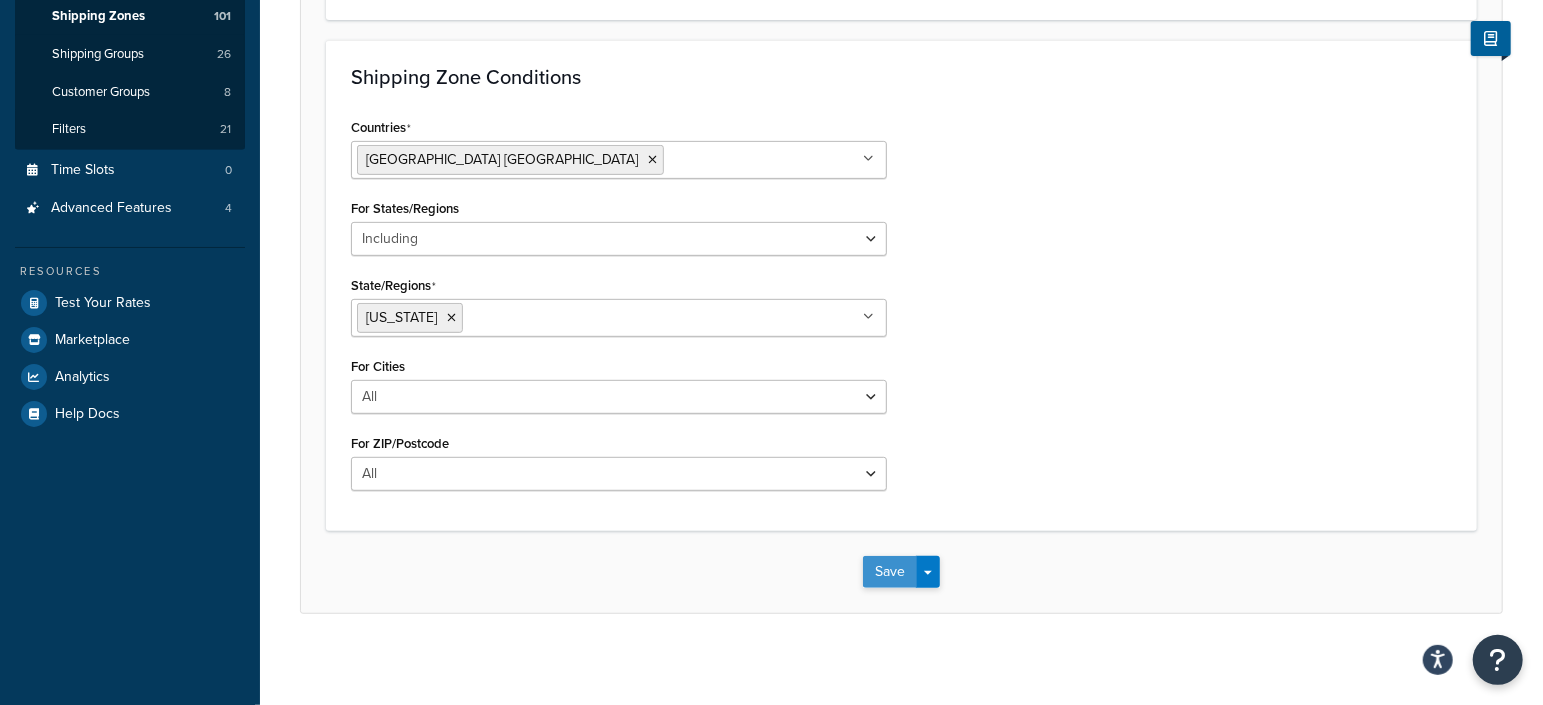 click on "Save" at bounding box center (890, 572) 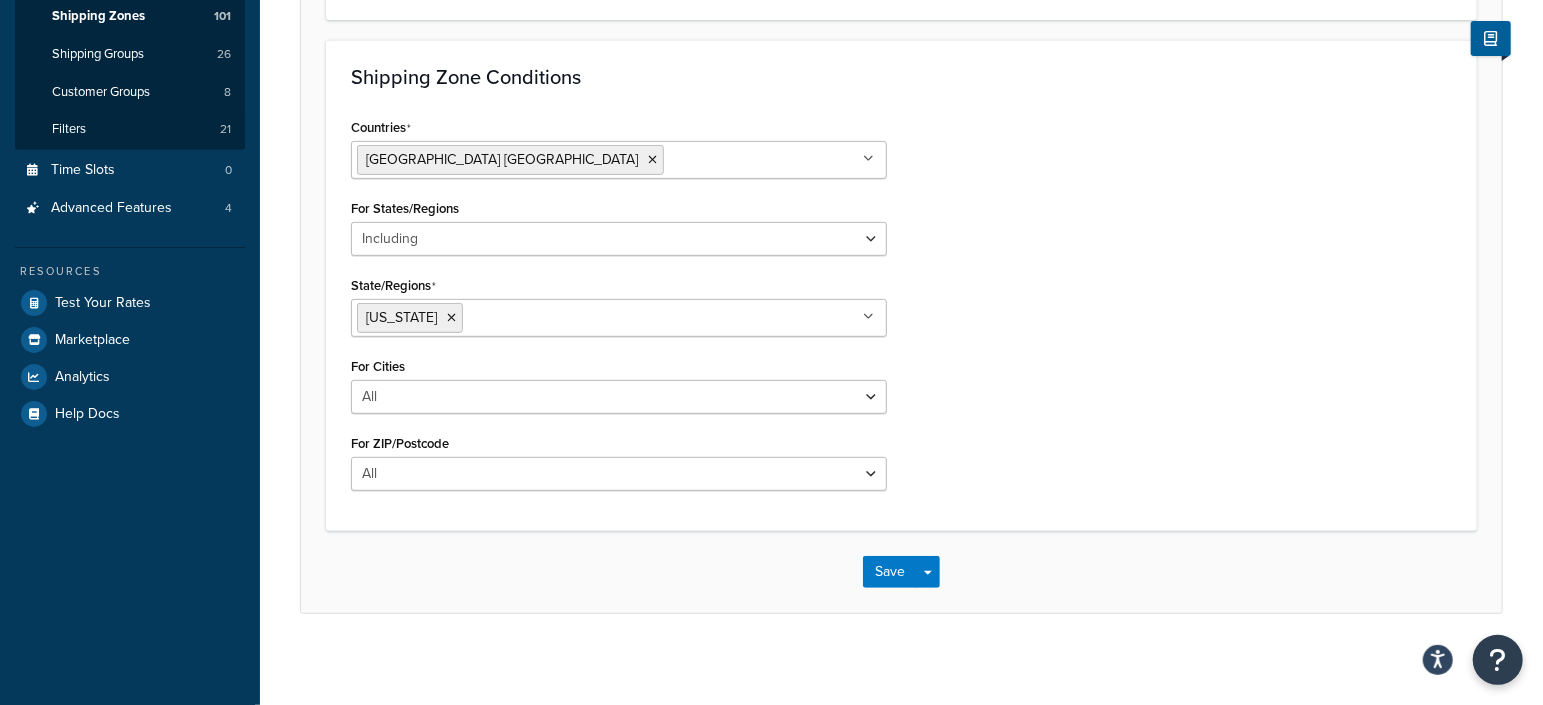 scroll, scrollTop: 0, scrollLeft: 0, axis: both 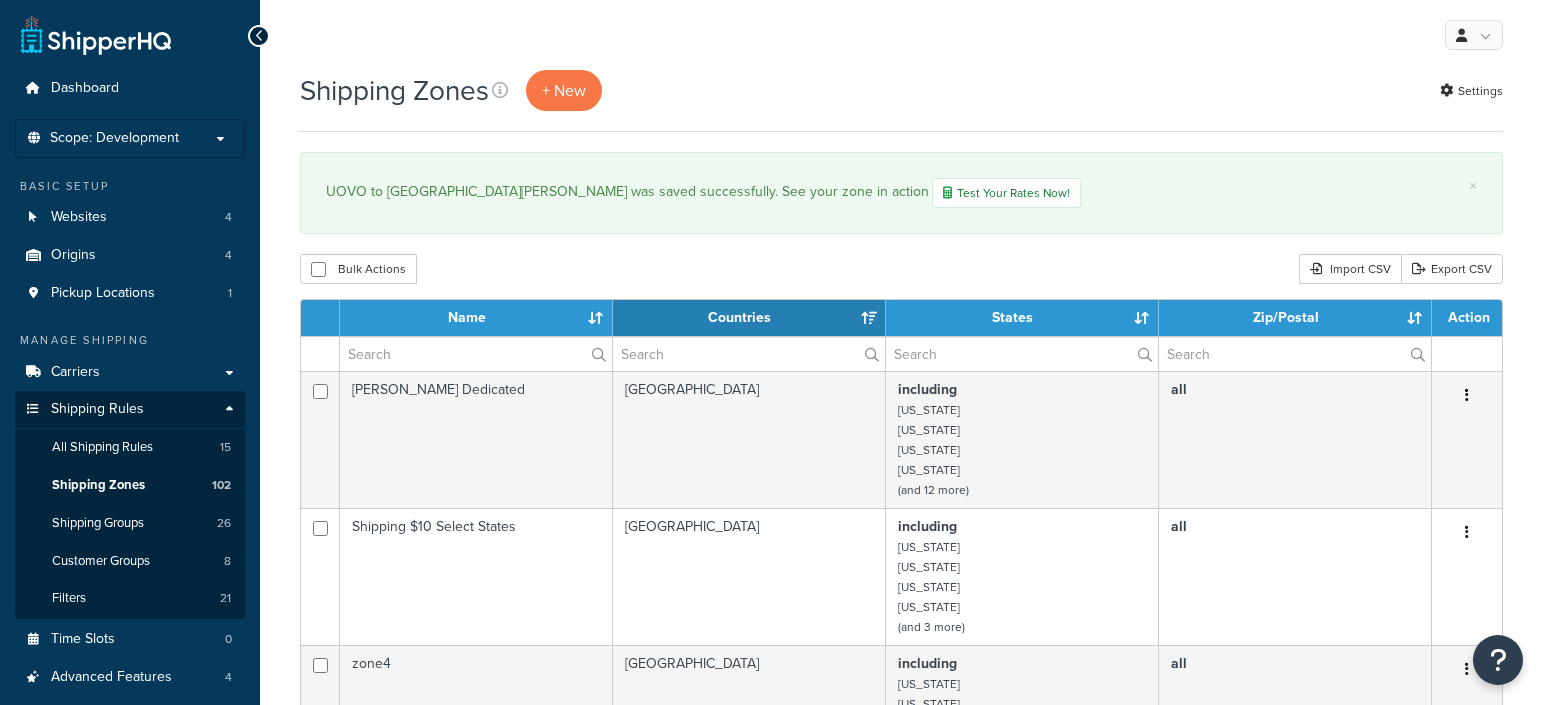 select on "15" 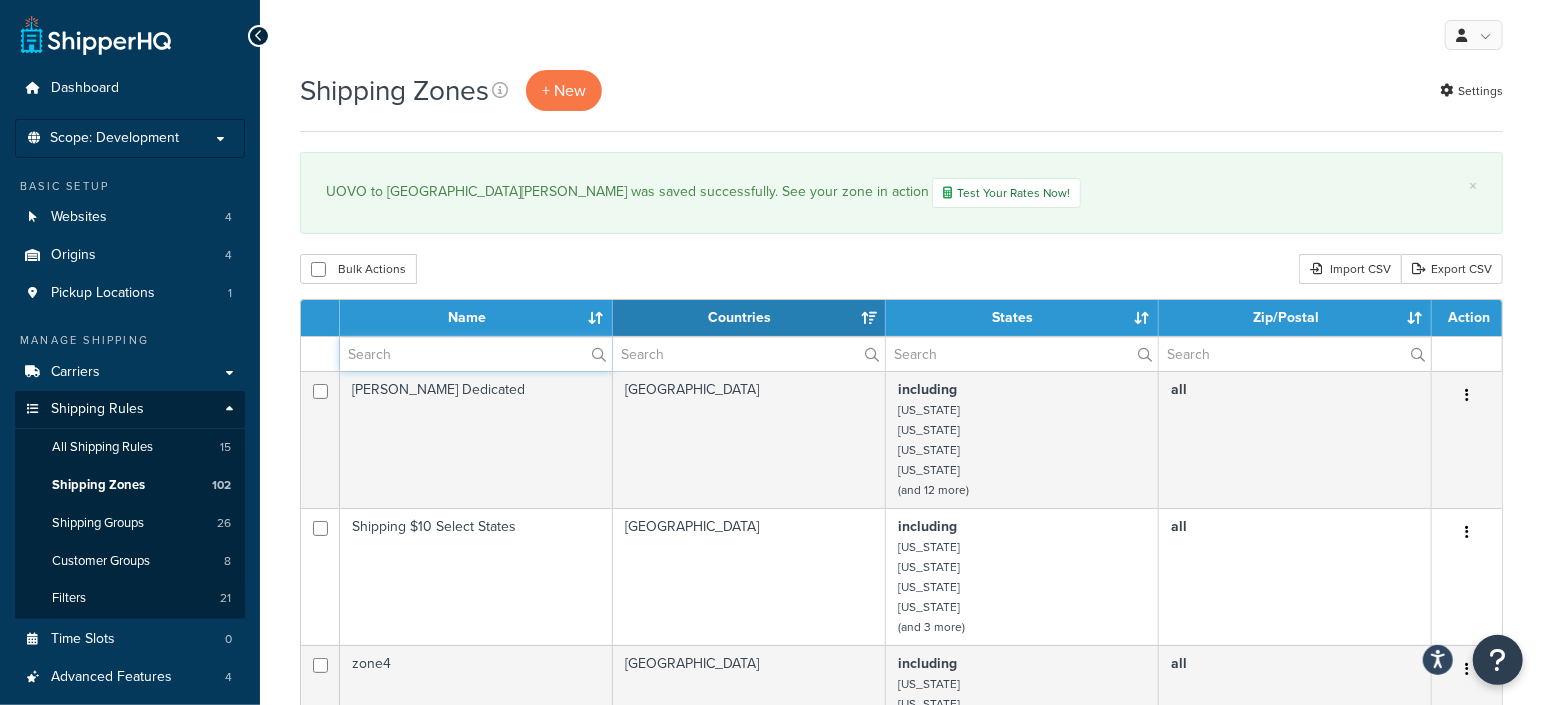 click at bounding box center (476, 354) 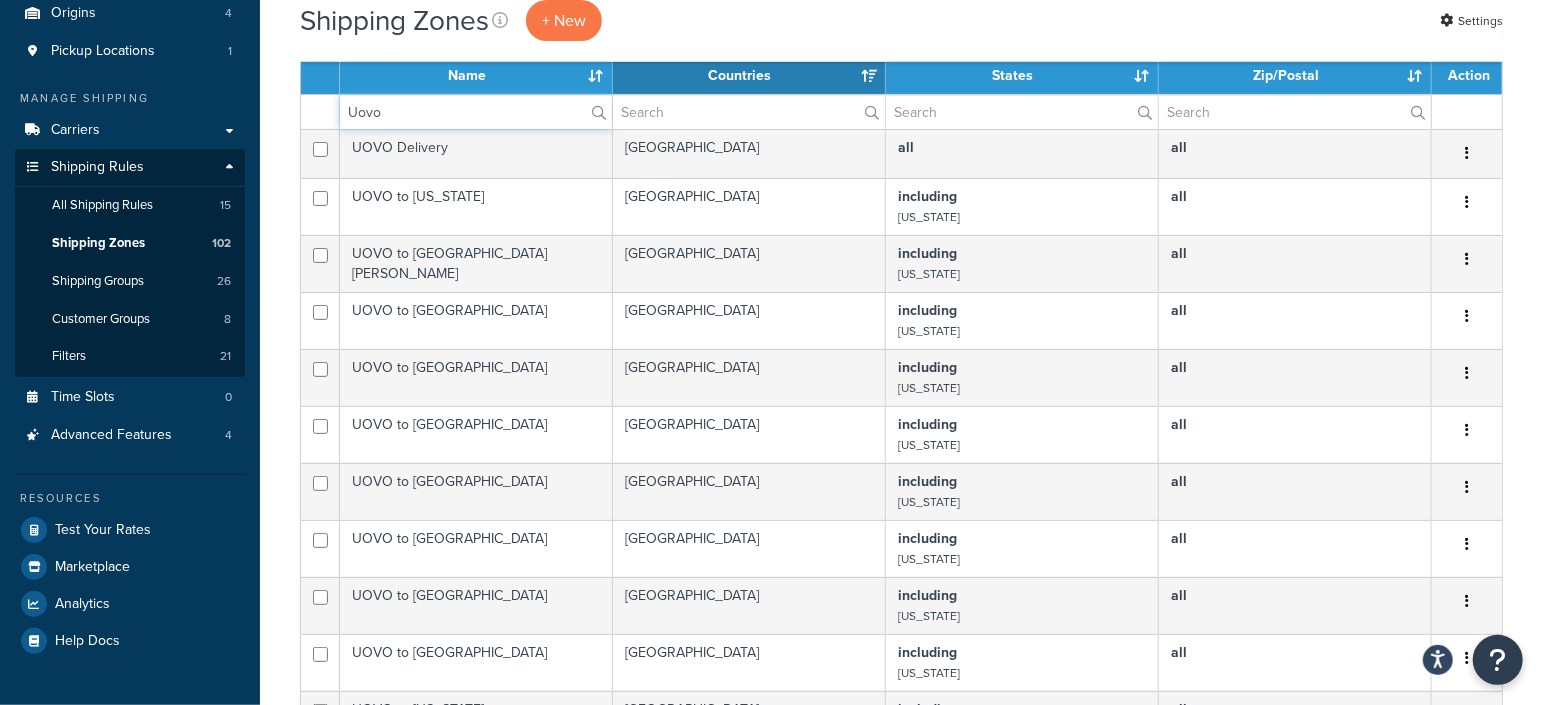 scroll, scrollTop: 124, scrollLeft: 0, axis: vertical 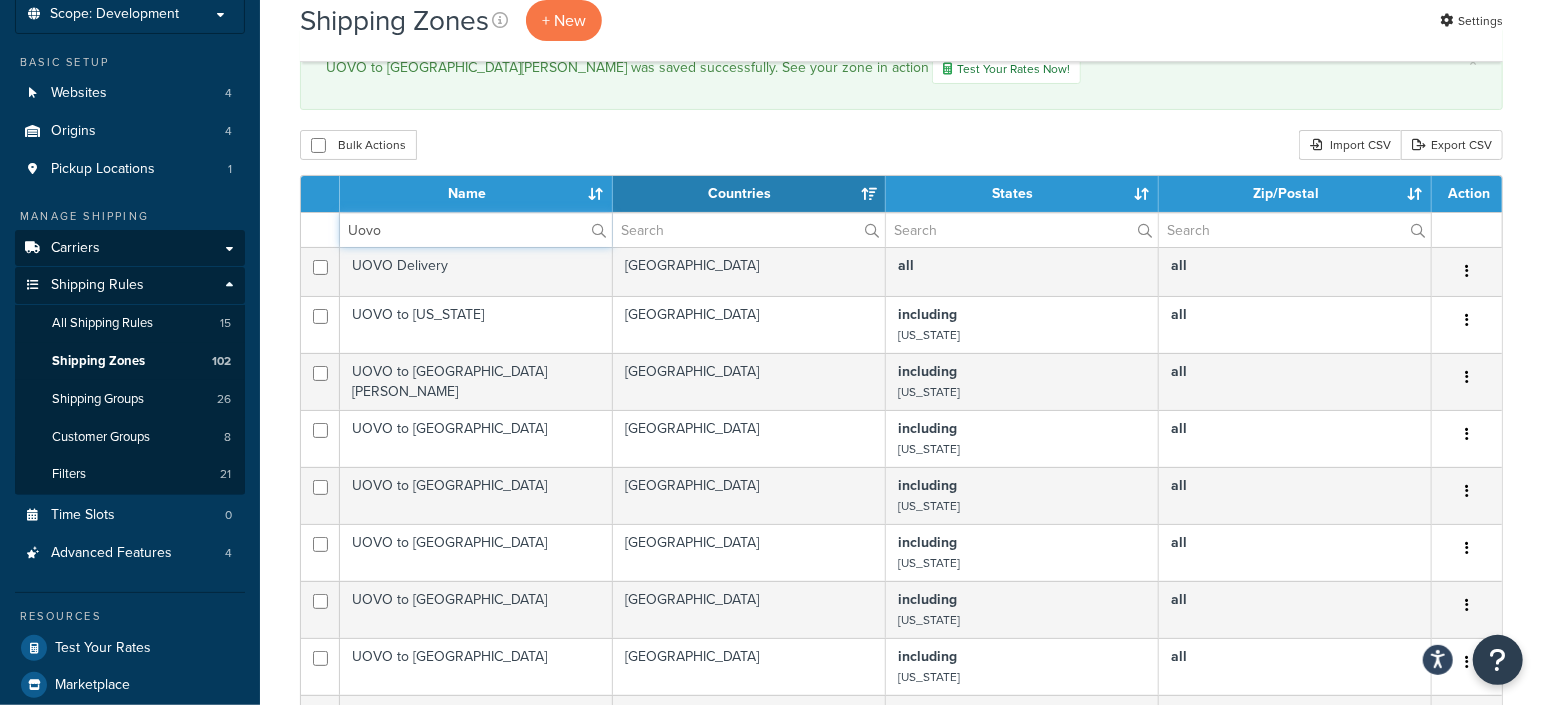 type on "Uovo" 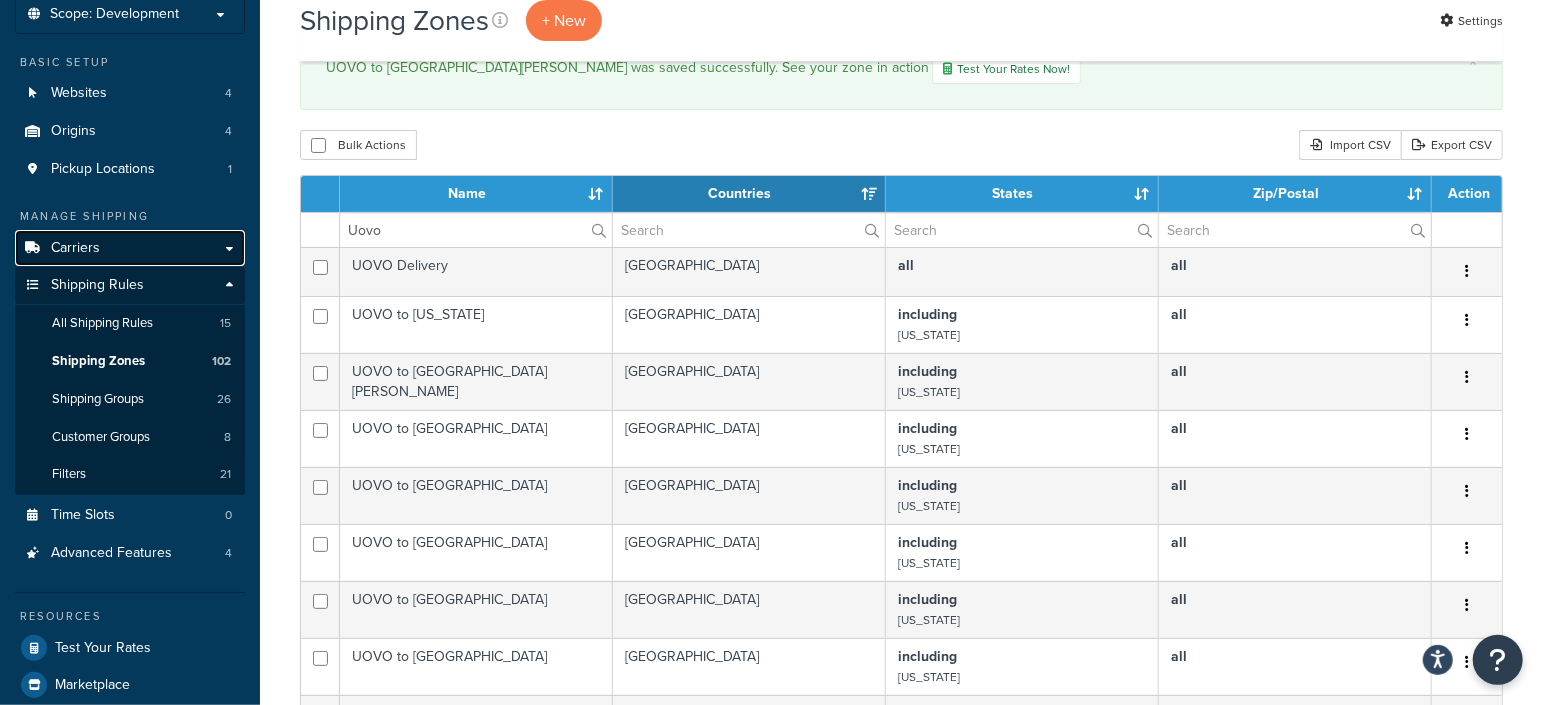 click on "Carriers" at bounding box center [130, 248] 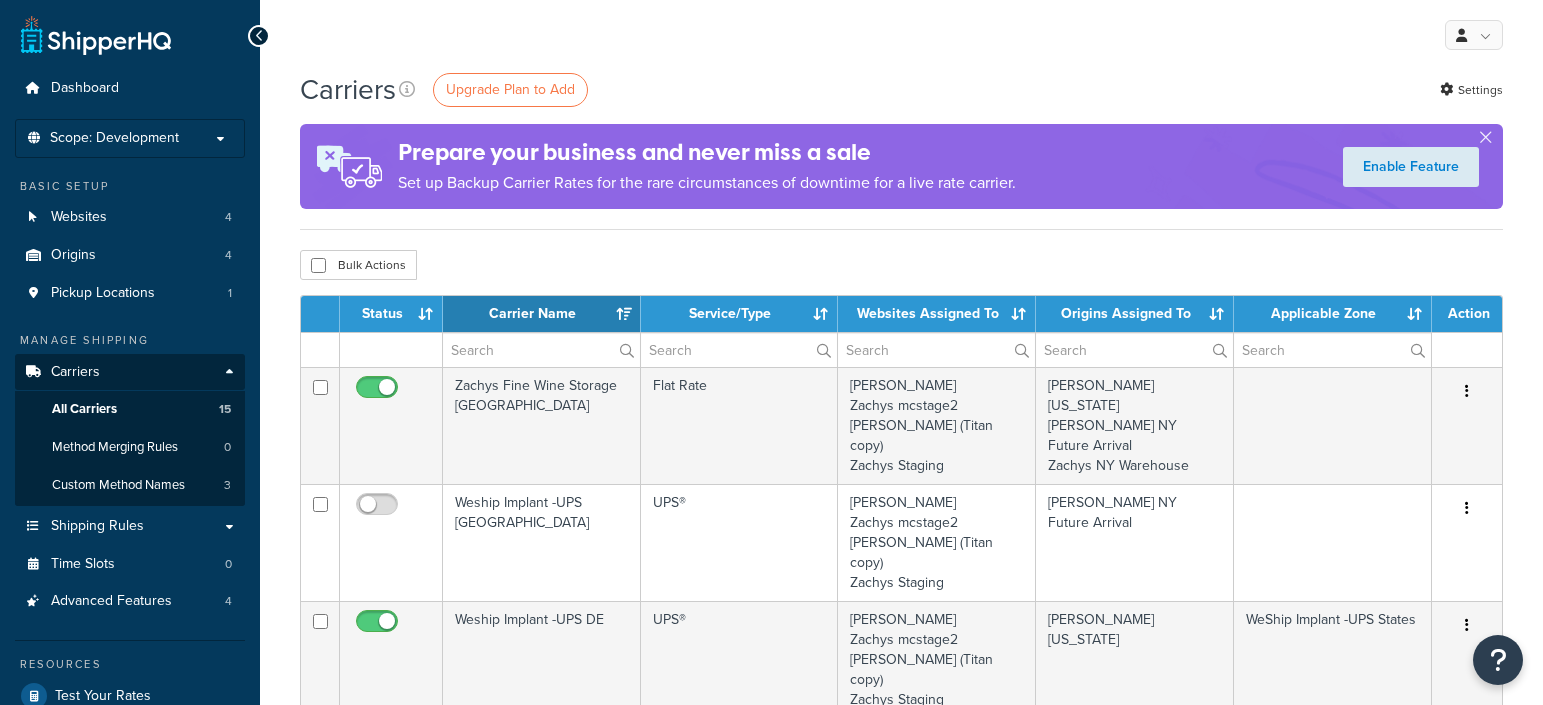 select on "15" 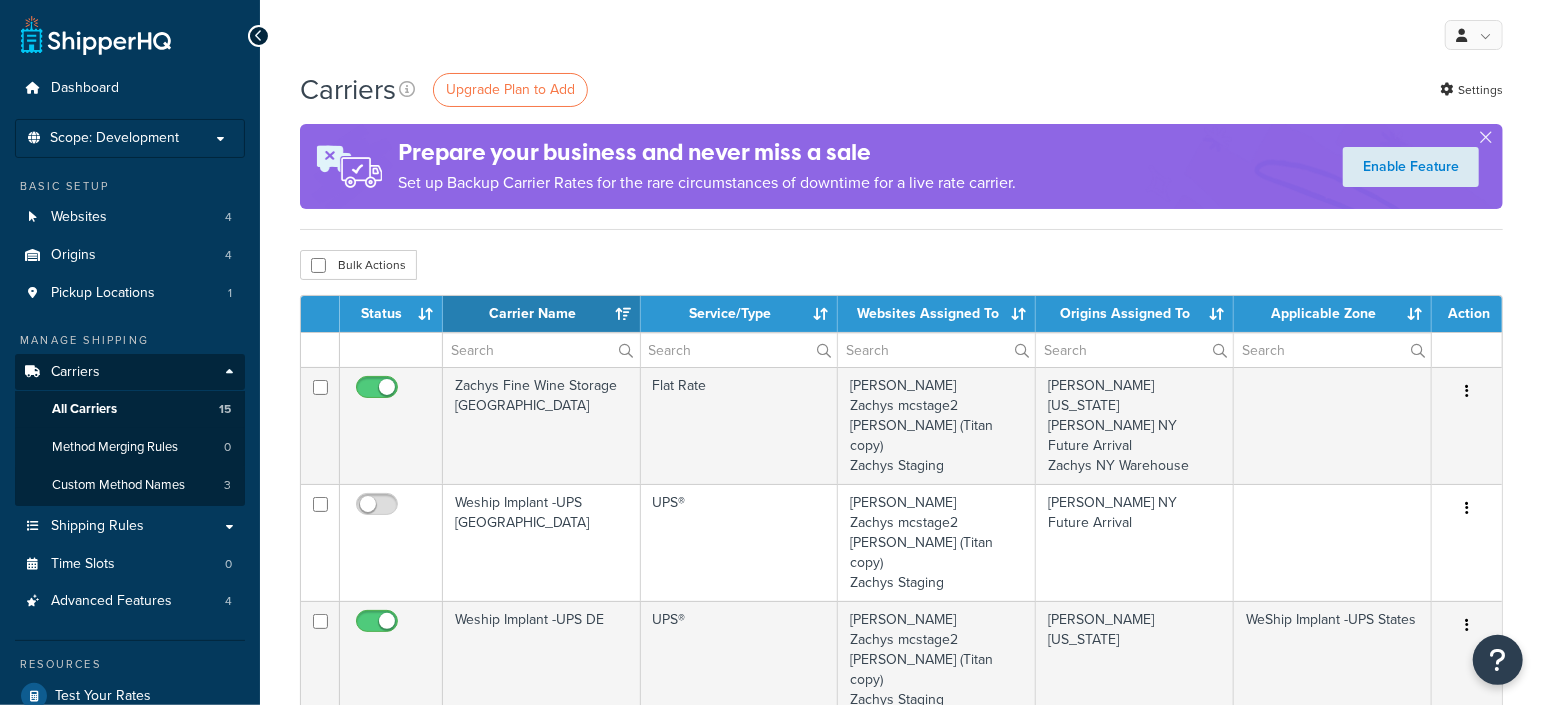 scroll, scrollTop: 0, scrollLeft: 0, axis: both 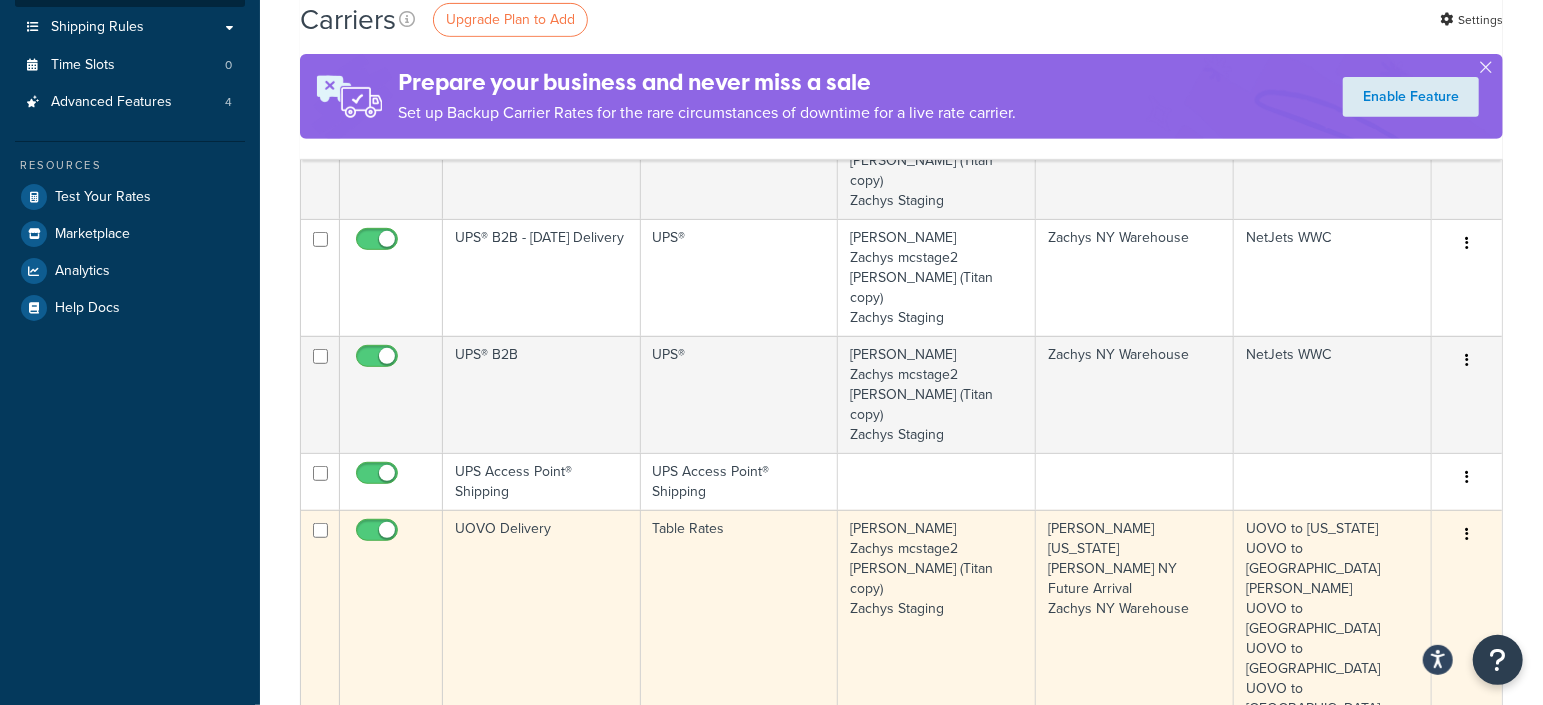 click at bounding box center [1467, 535] 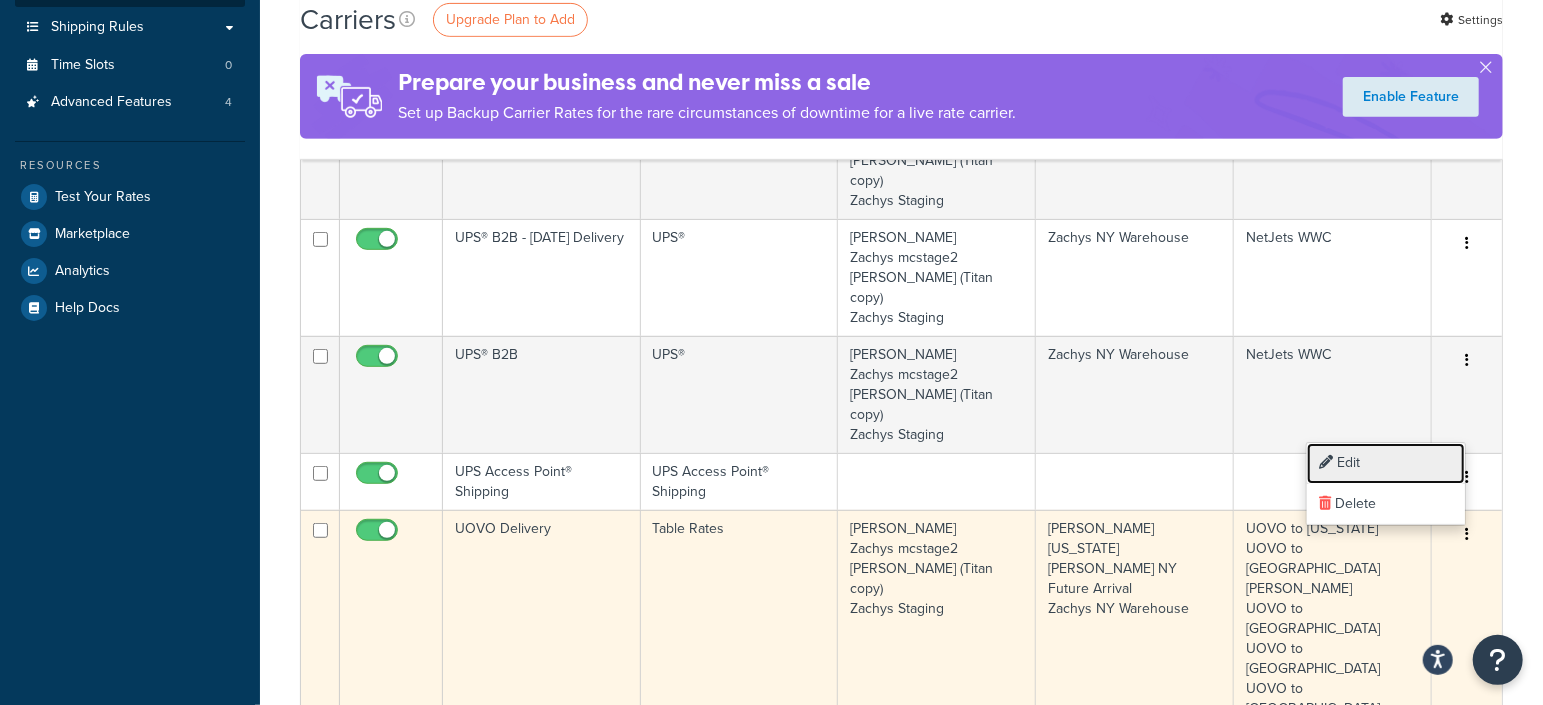 click on "Edit" at bounding box center (1386, 463) 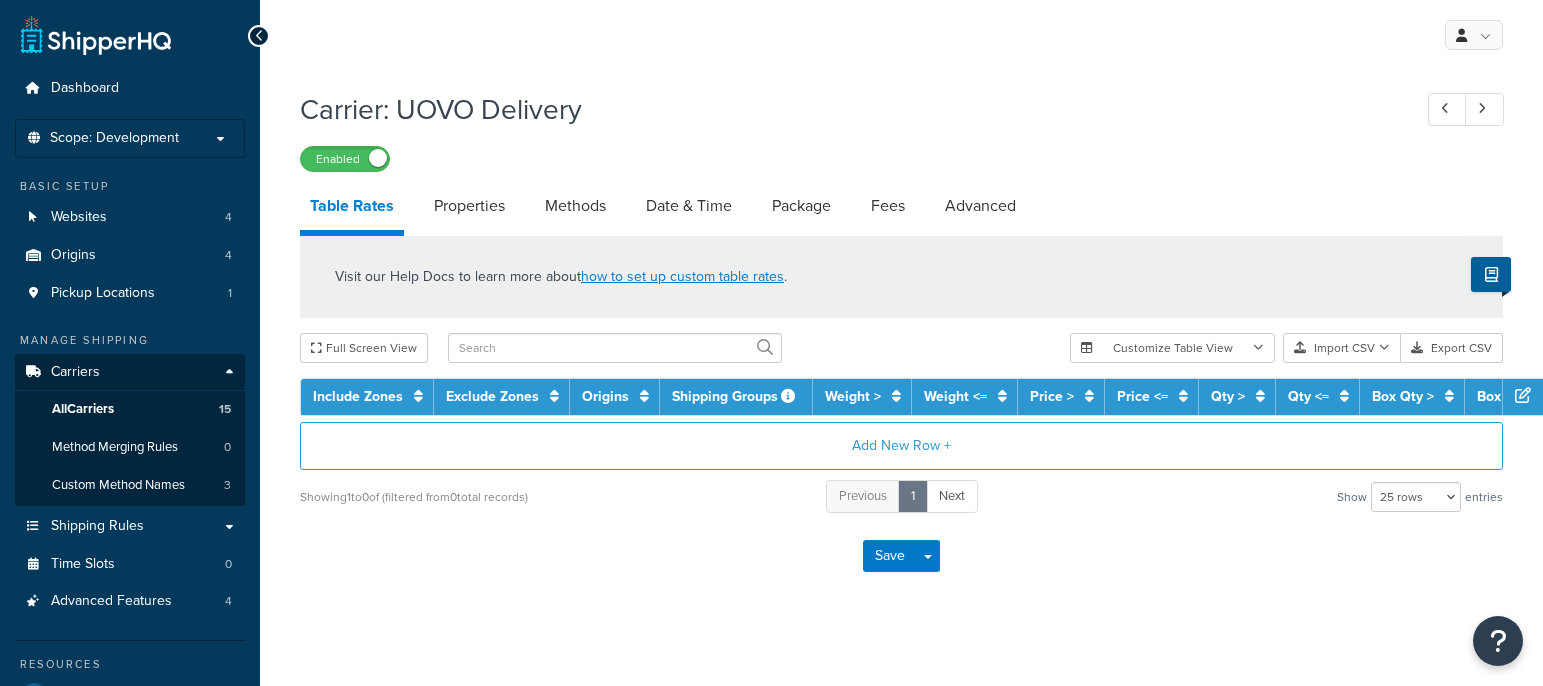 select on "25" 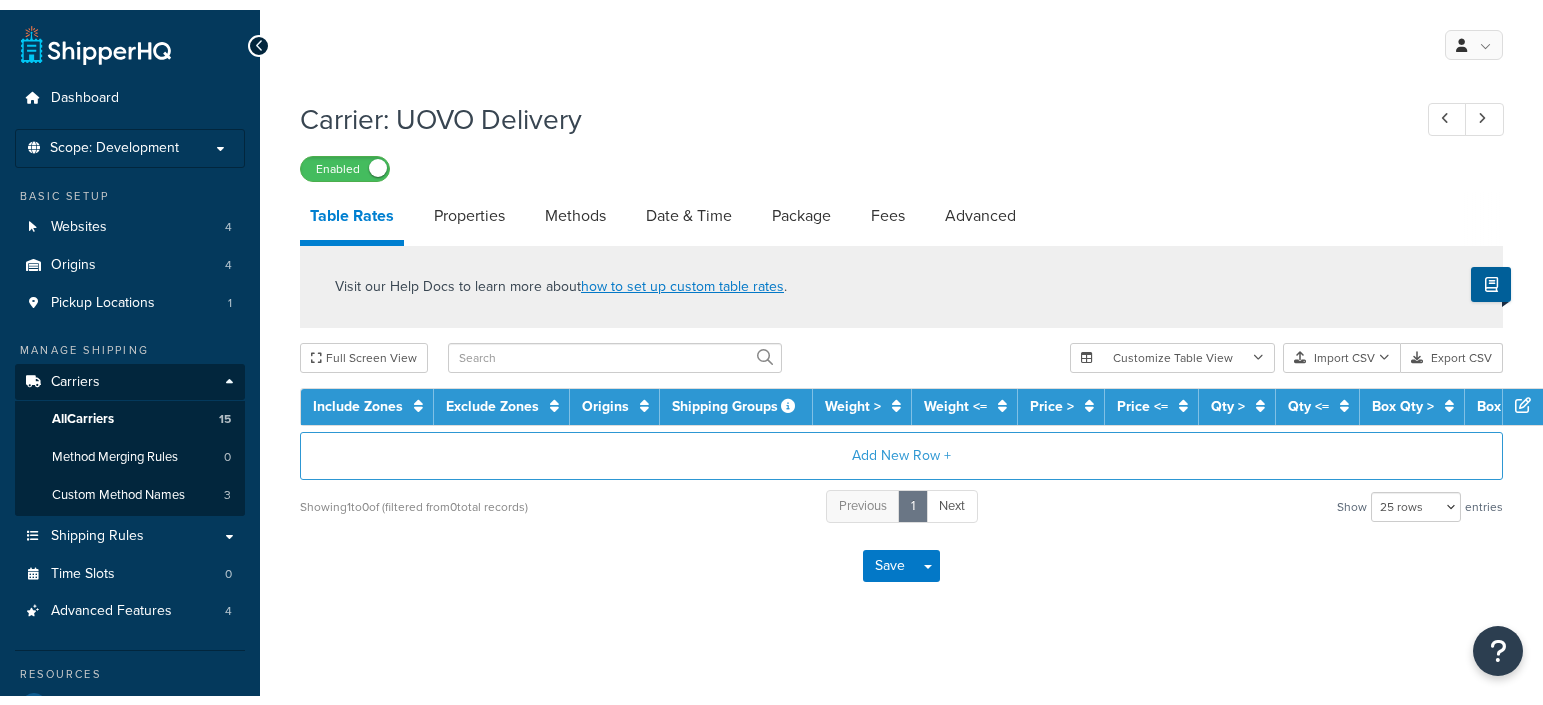 scroll, scrollTop: 0, scrollLeft: 0, axis: both 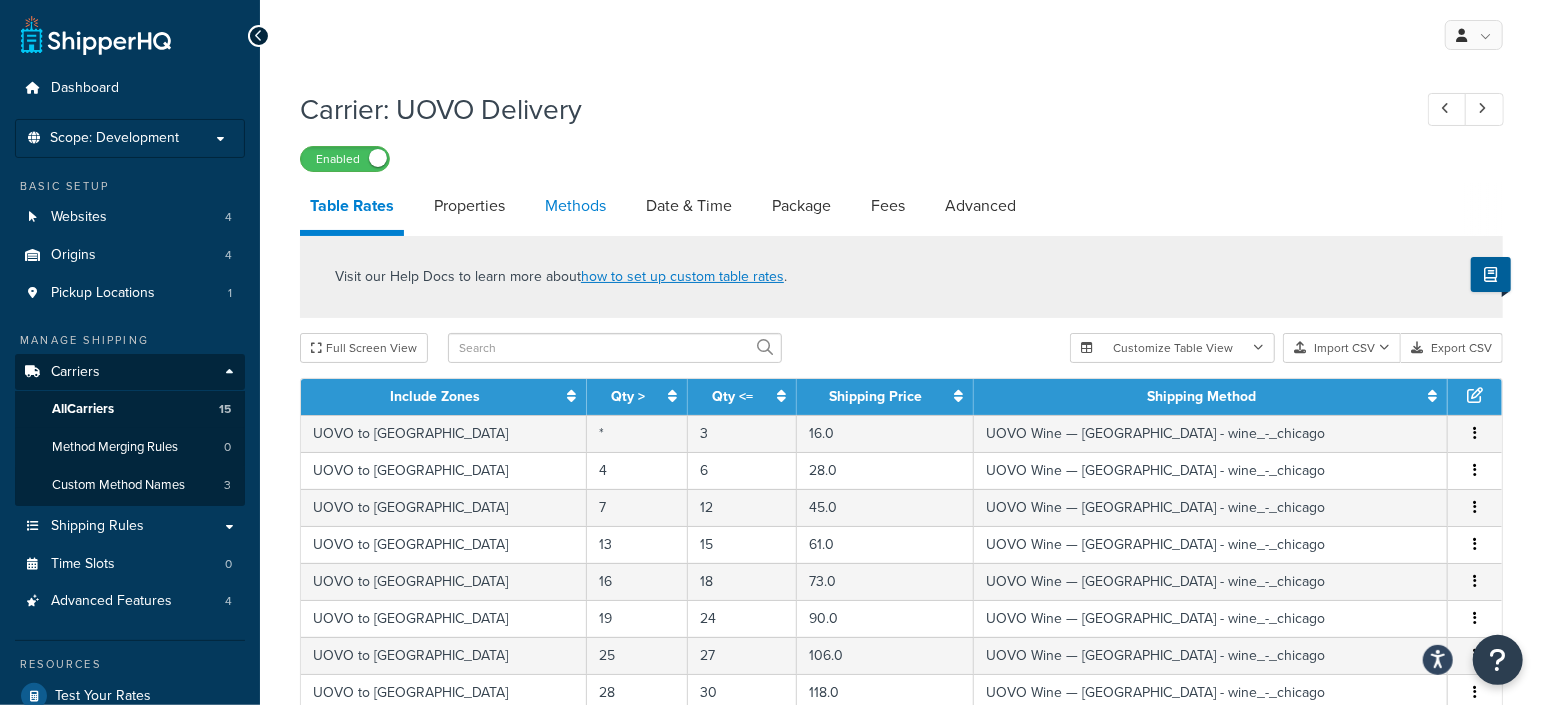 click on "Methods" at bounding box center (575, 206) 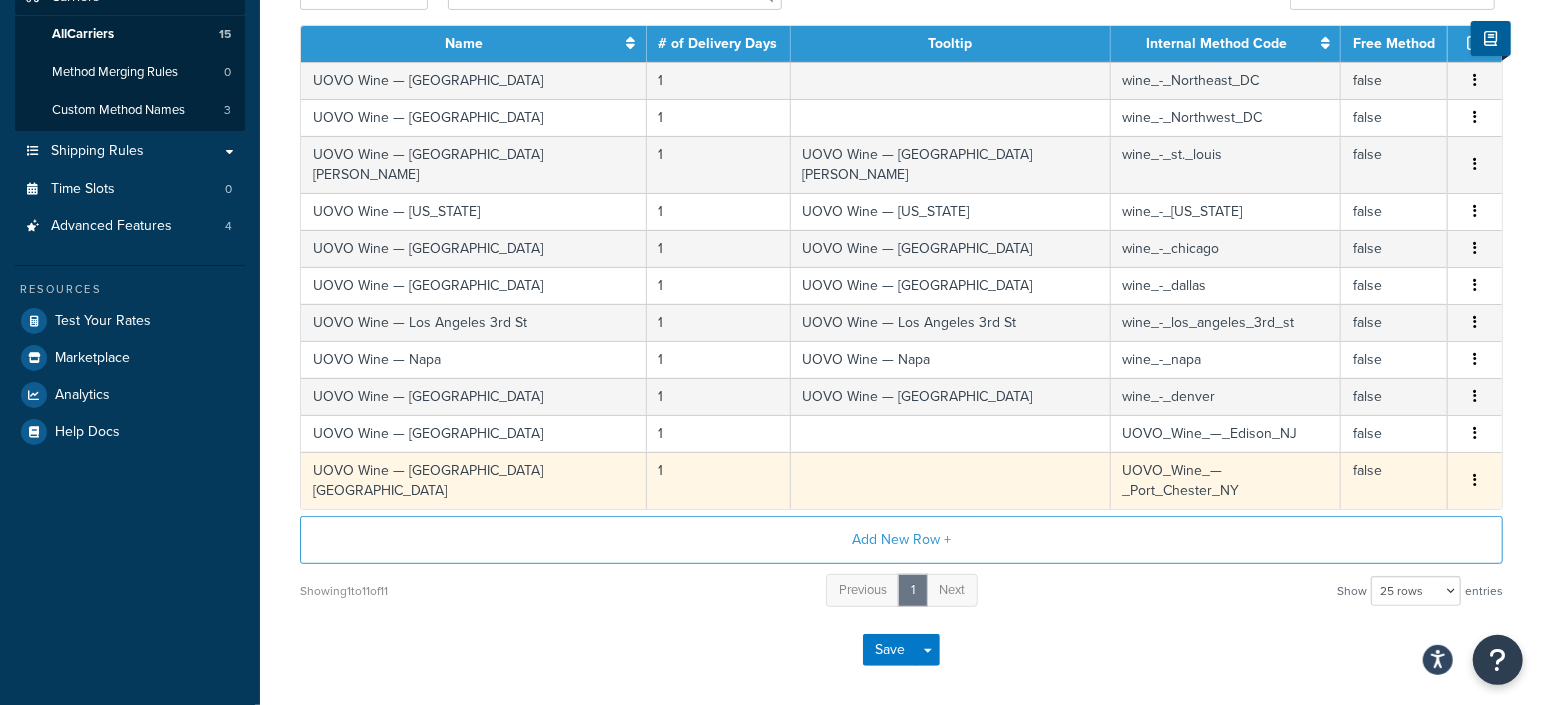 scroll, scrollTop: 124, scrollLeft: 0, axis: vertical 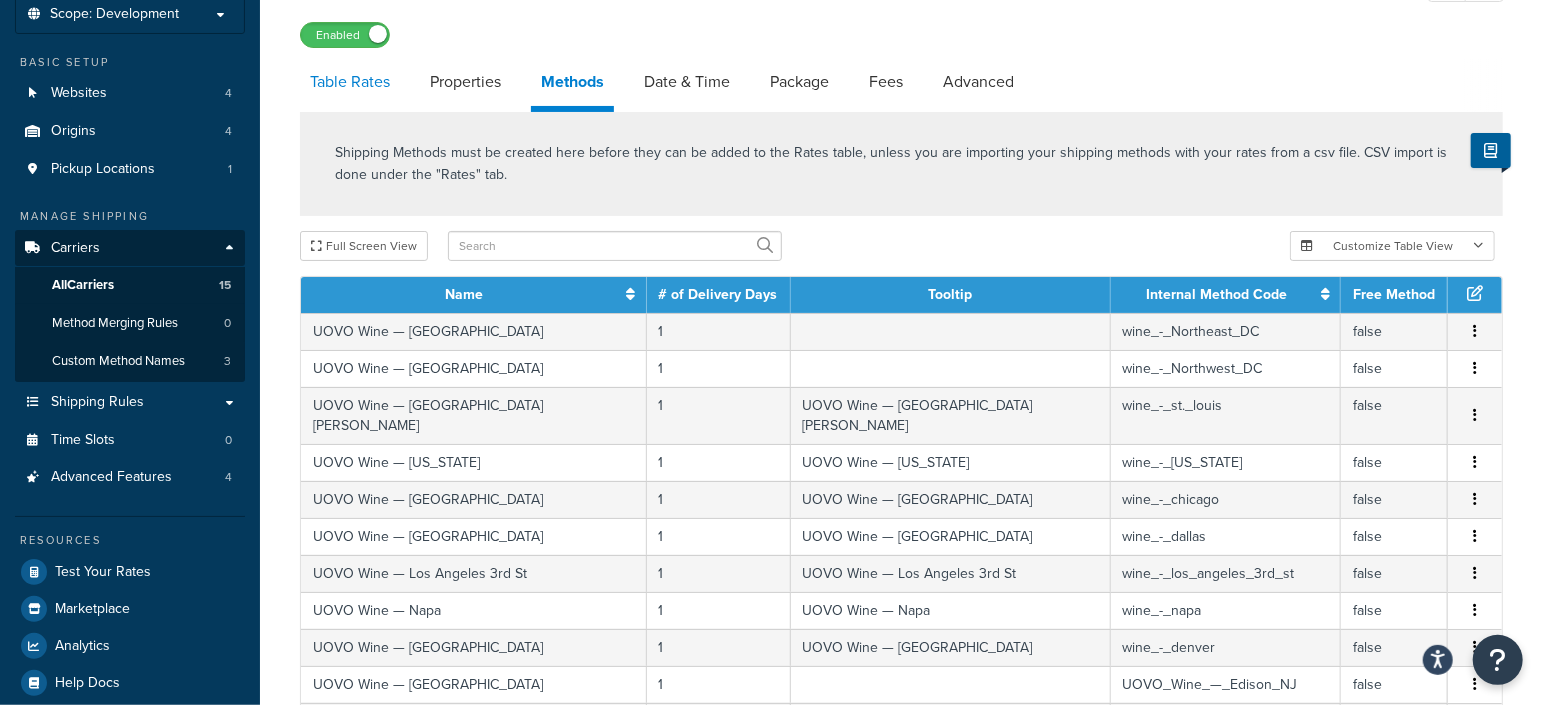 click on "Table Rates" at bounding box center [350, 82] 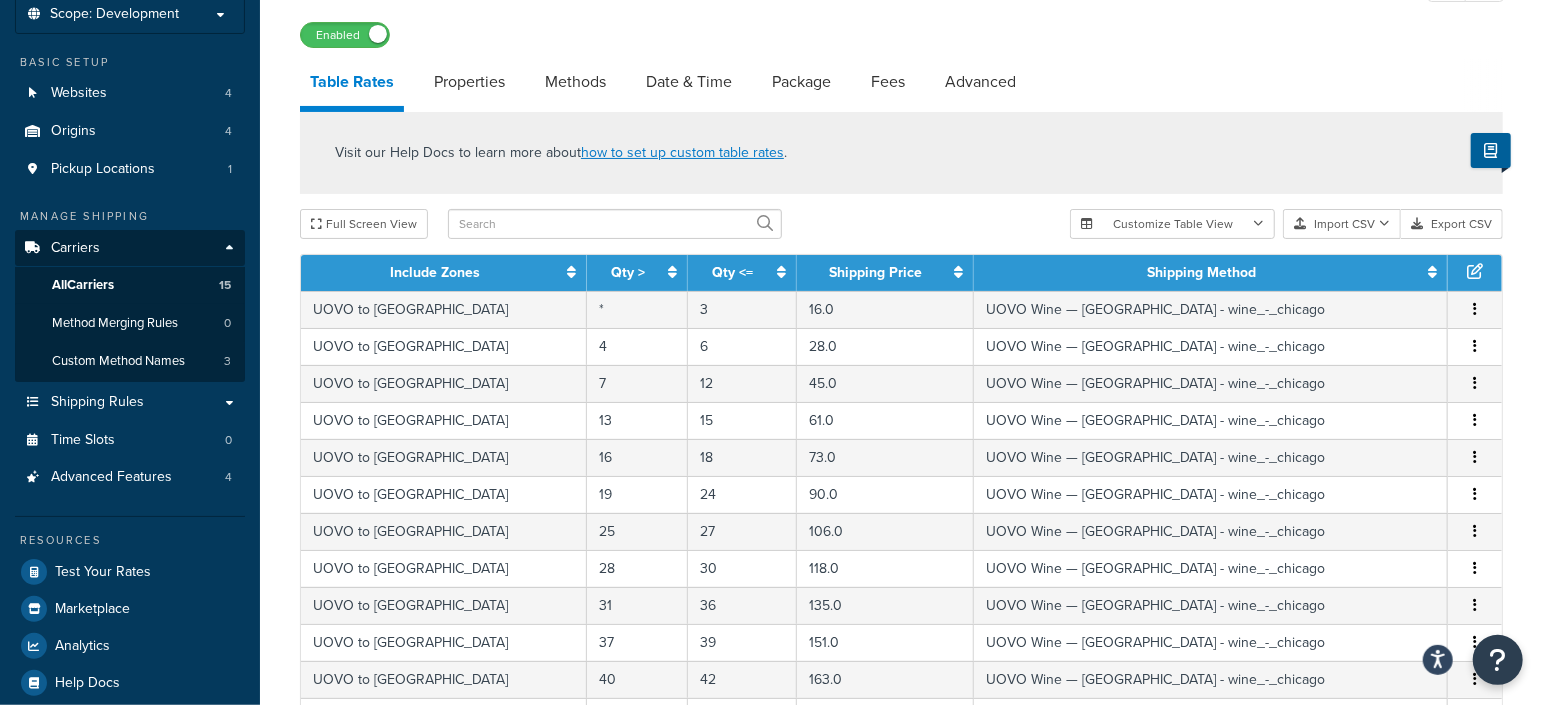 scroll, scrollTop: 874, scrollLeft: 0, axis: vertical 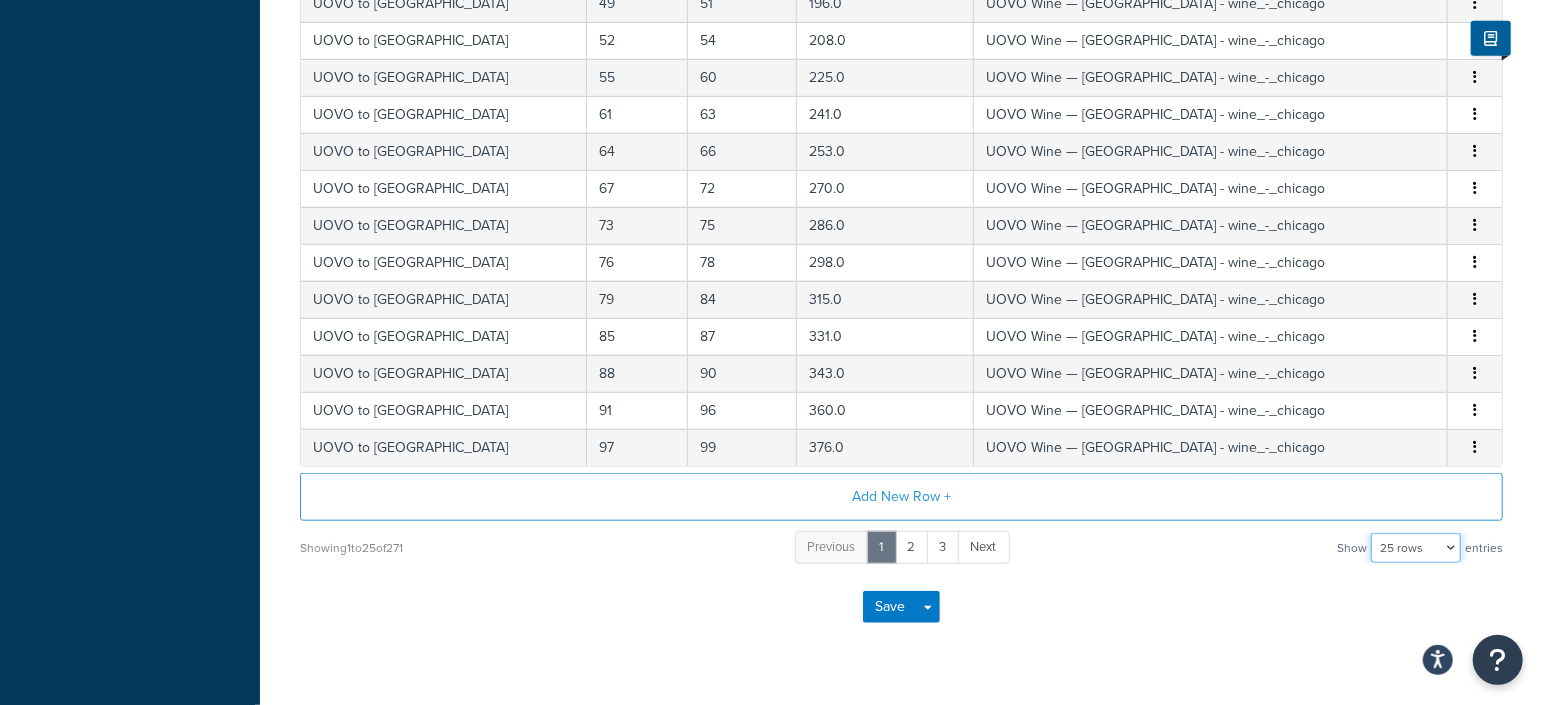 click on "10 rows 15 rows 25 rows 50 rows 100 rows 1000 rows" at bounding box center (1416, 548) 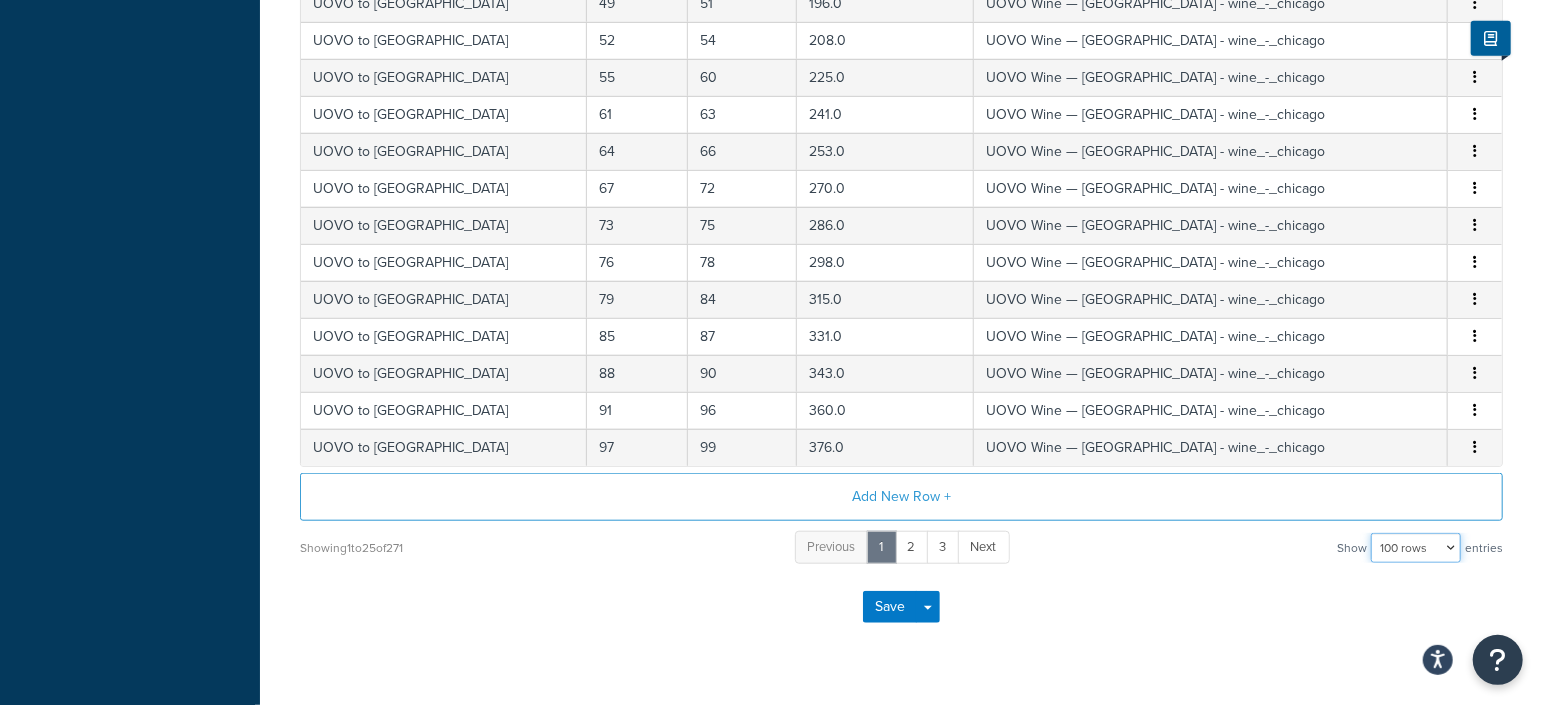 click on "10 rows 15 rows 25 rows 50 rows 100 rows 1000 rows" at bounding box center (1416, 548) 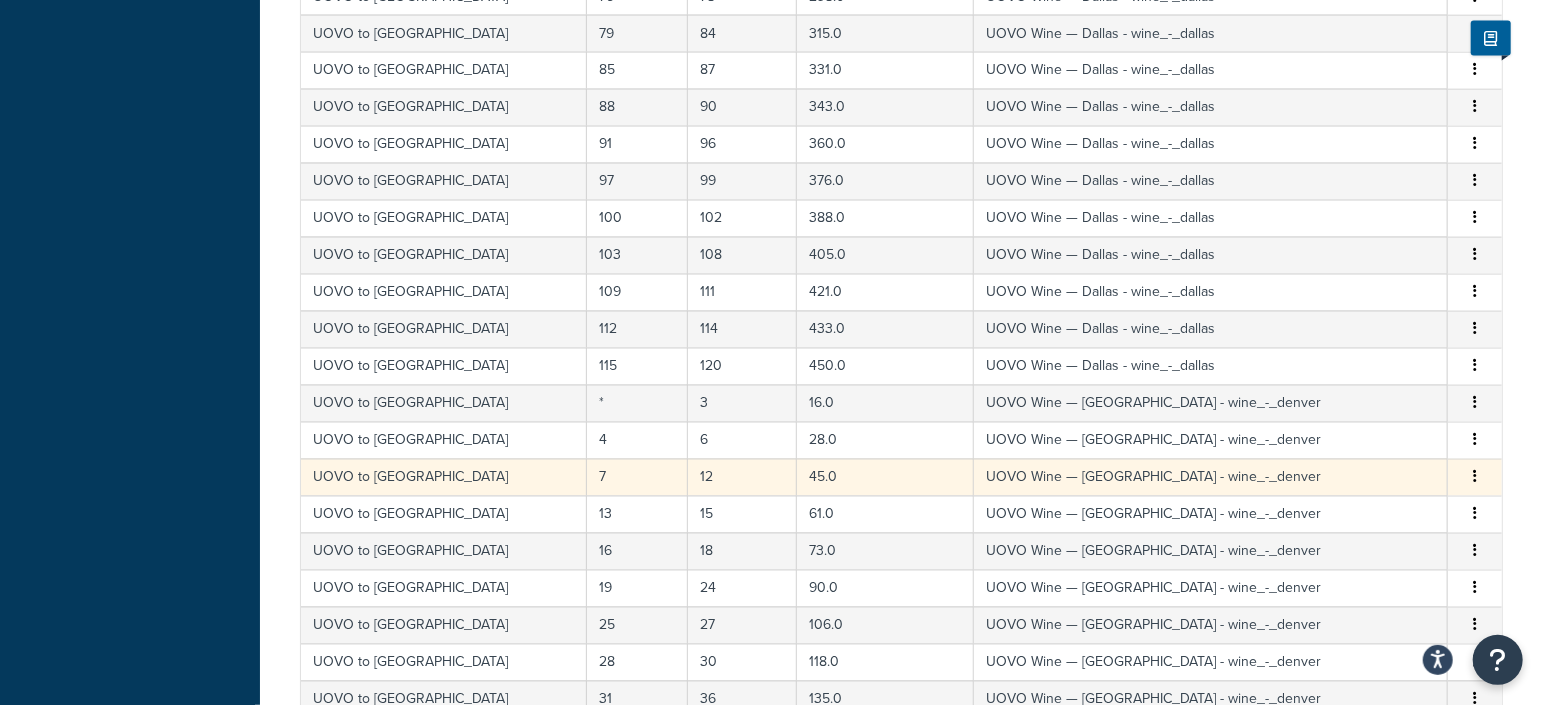 scroll, scrollTop: 3672, scrollLeft: 0, axis: vertical 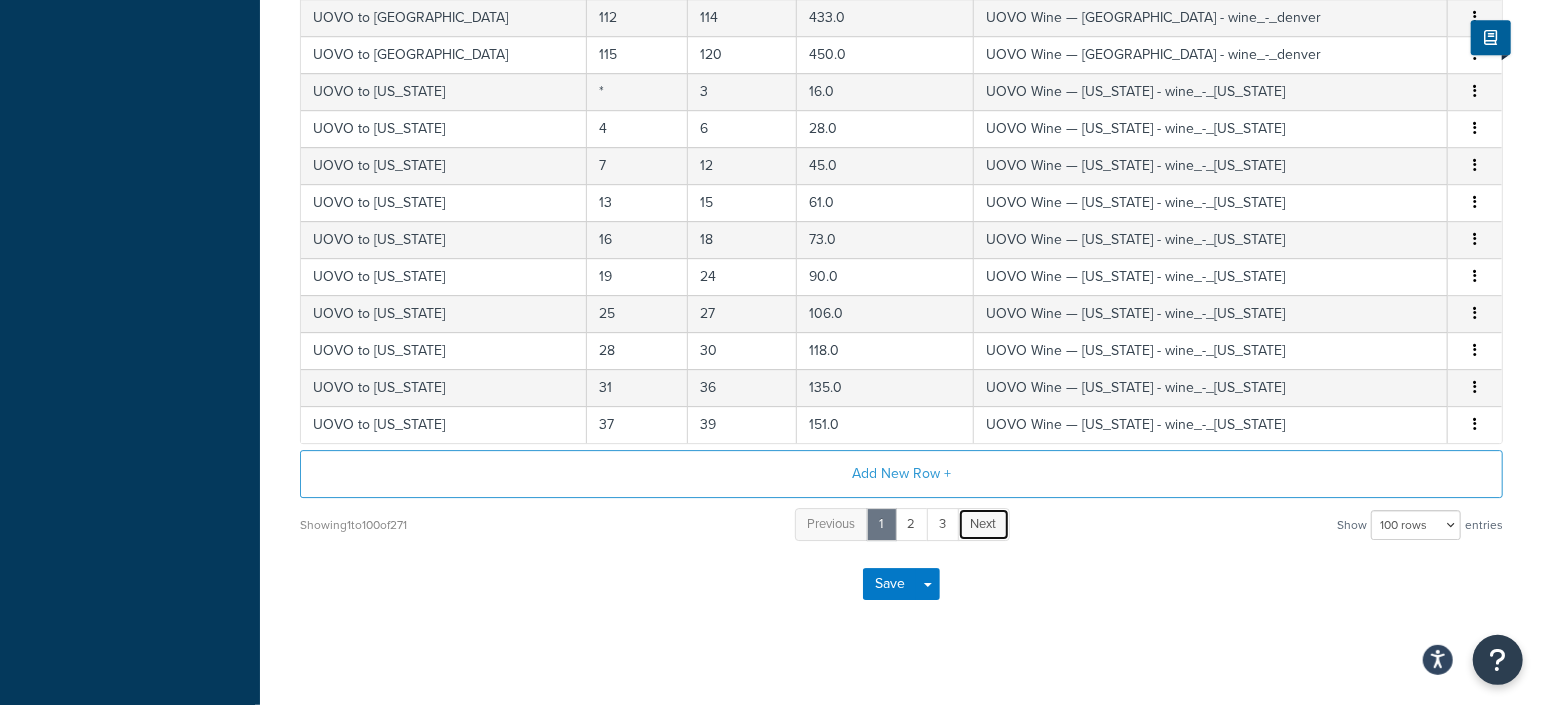 click on "Next" at bounding box center (984, 523) 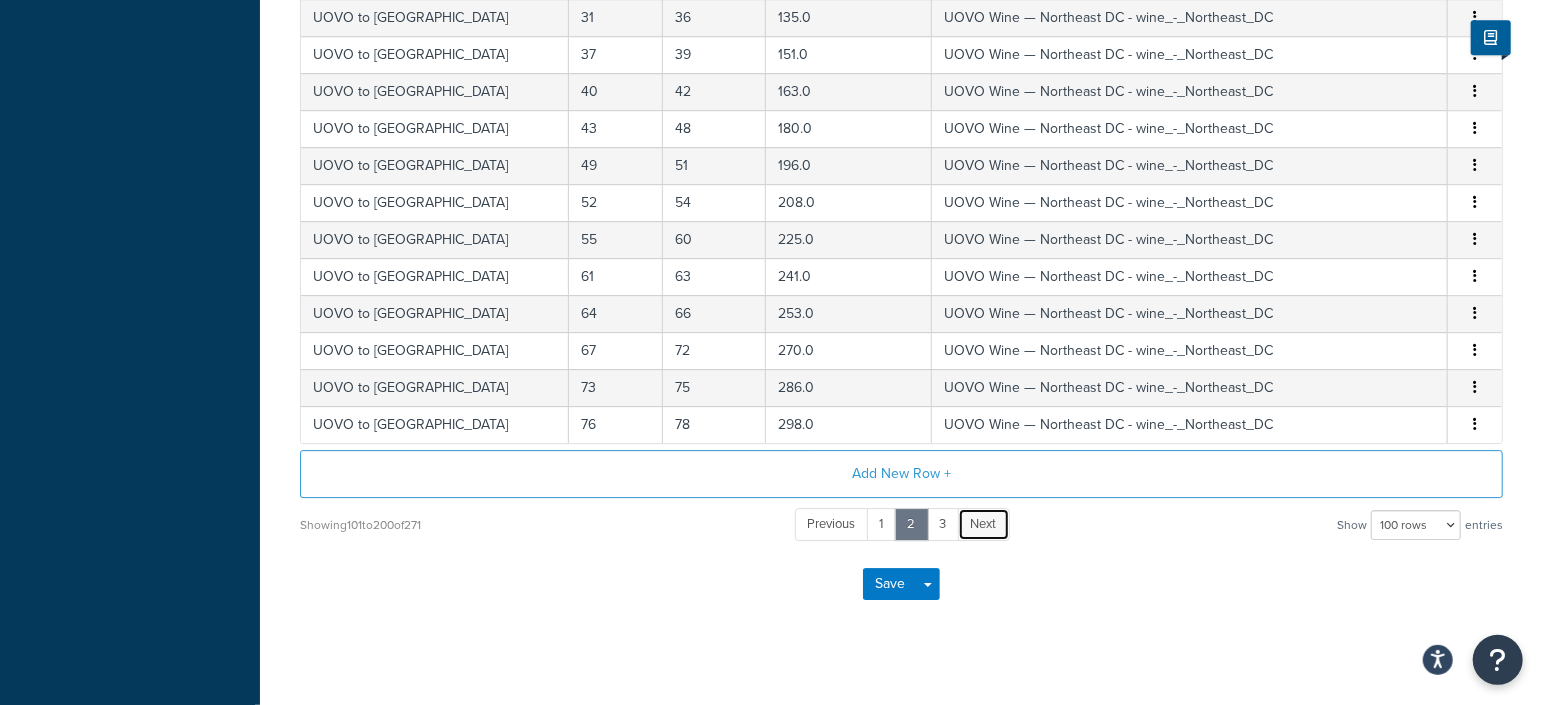 click on "Next" at bounding box center [984, 523] 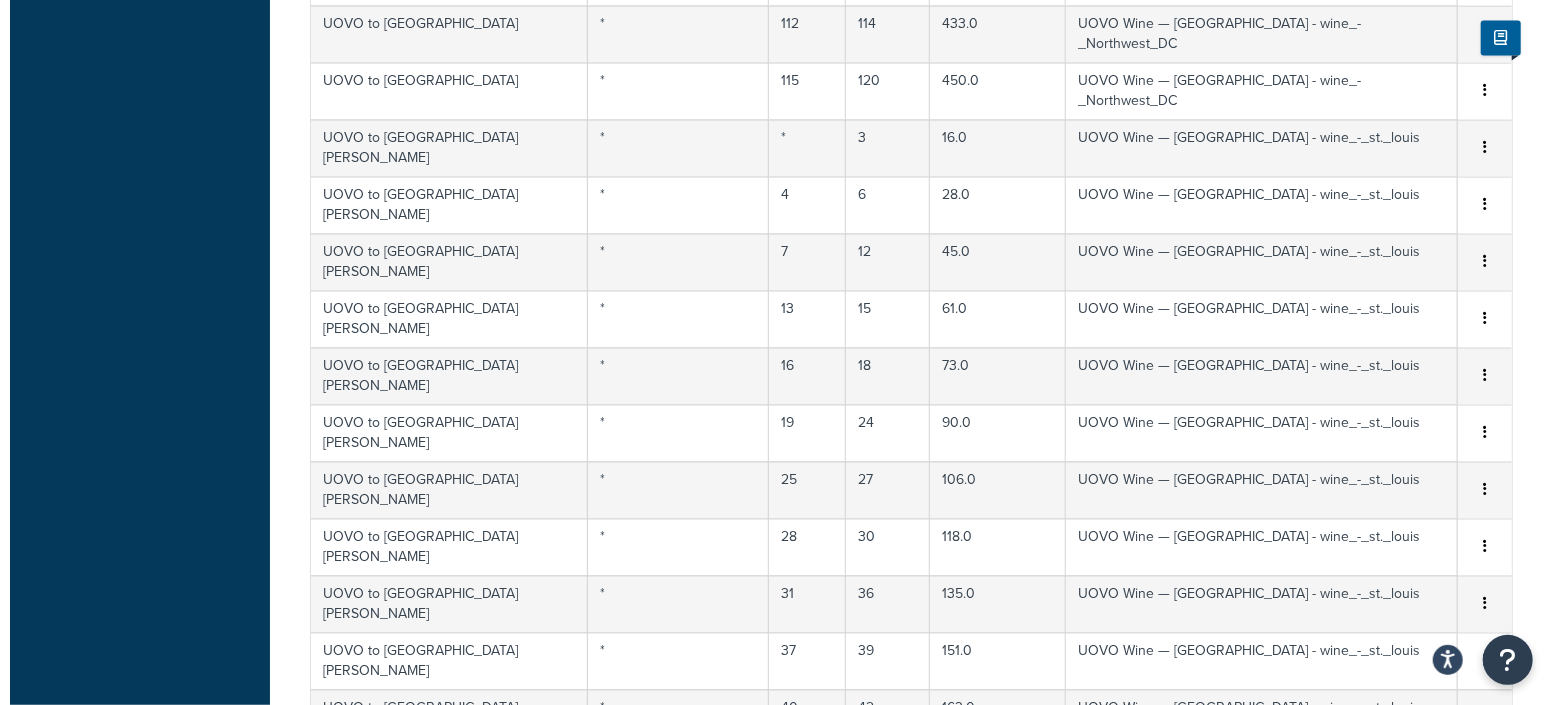 scroll, scrollTop: 2605, scrollLeft: 0, axis: vertical 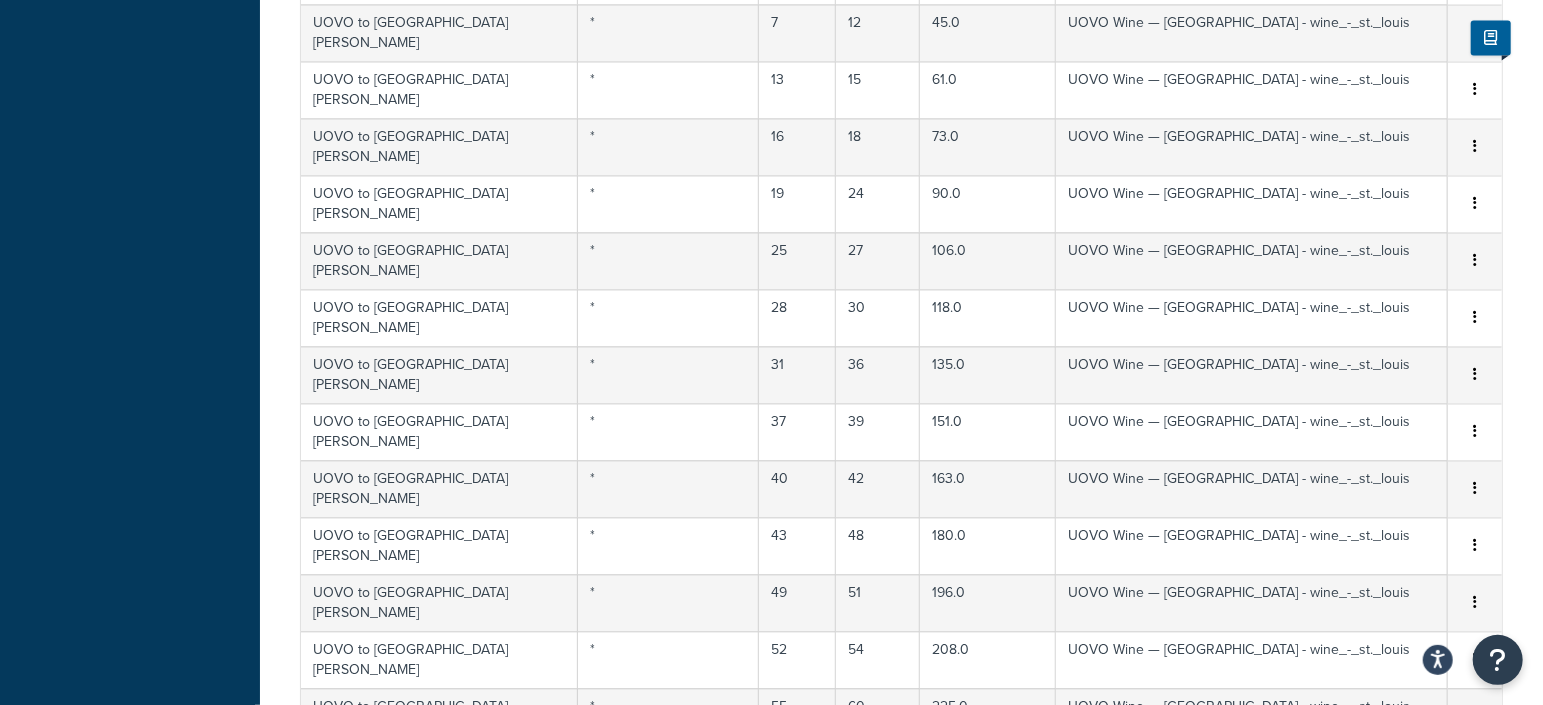 click on "Add New Row +" at bounding box center (901, 1688) 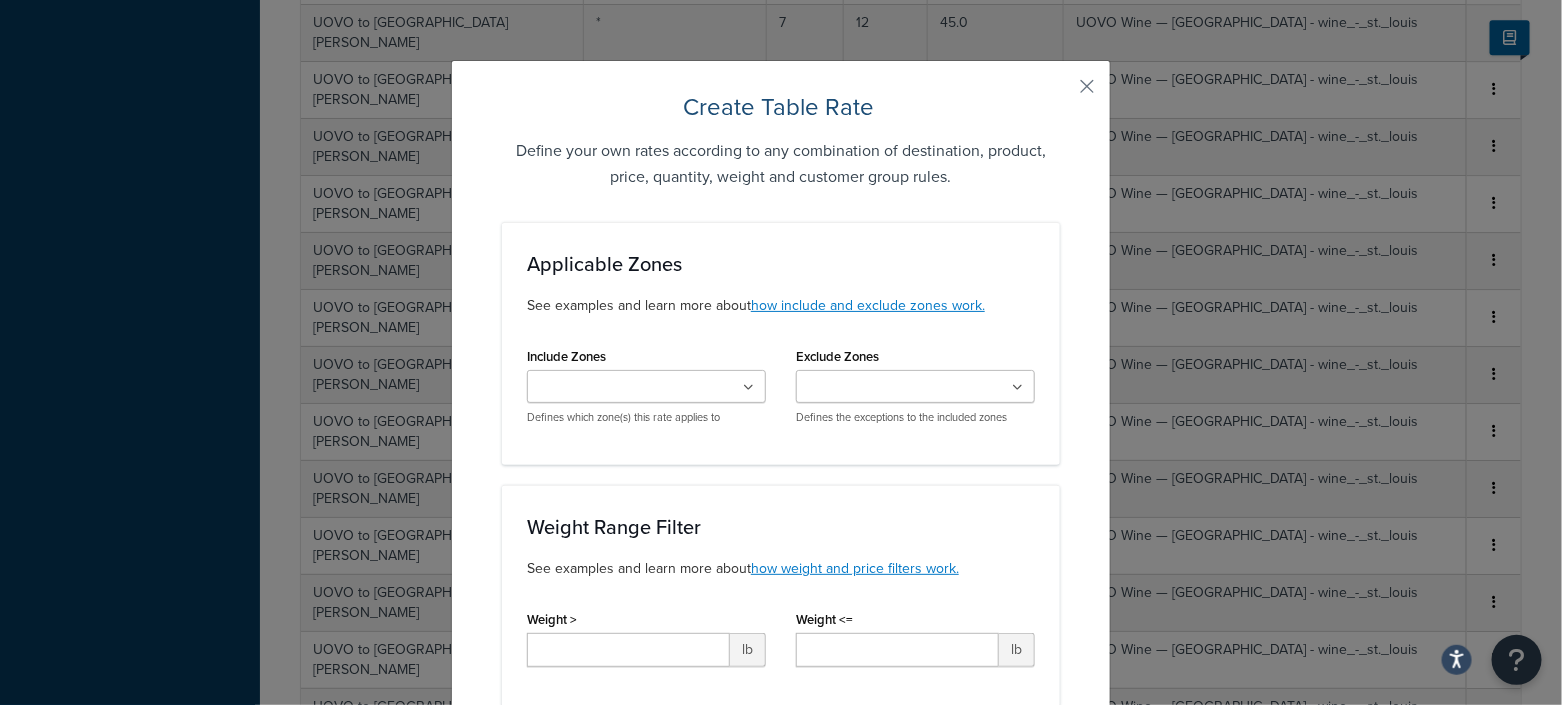 click at bounding box center (748, 388) 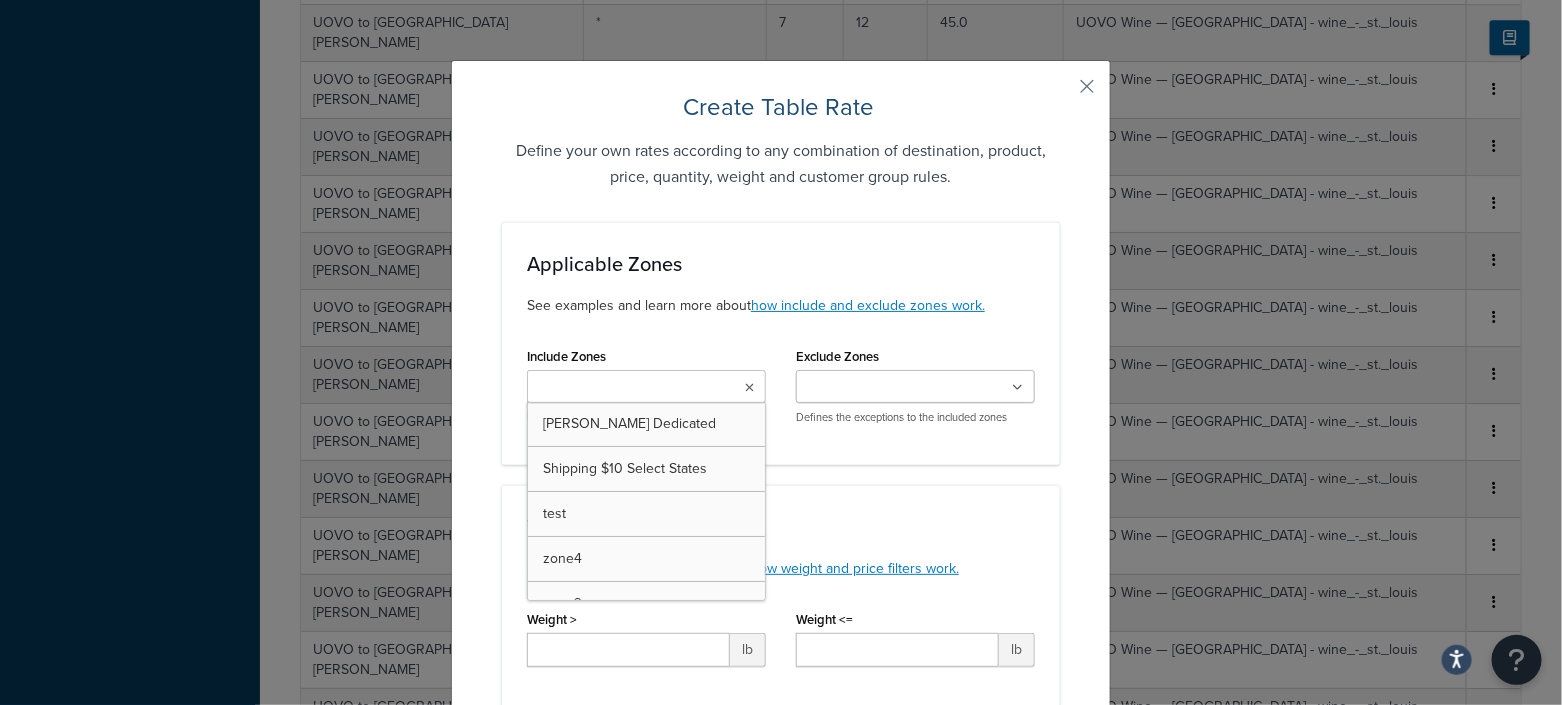 click at bounding box center [646, 386] 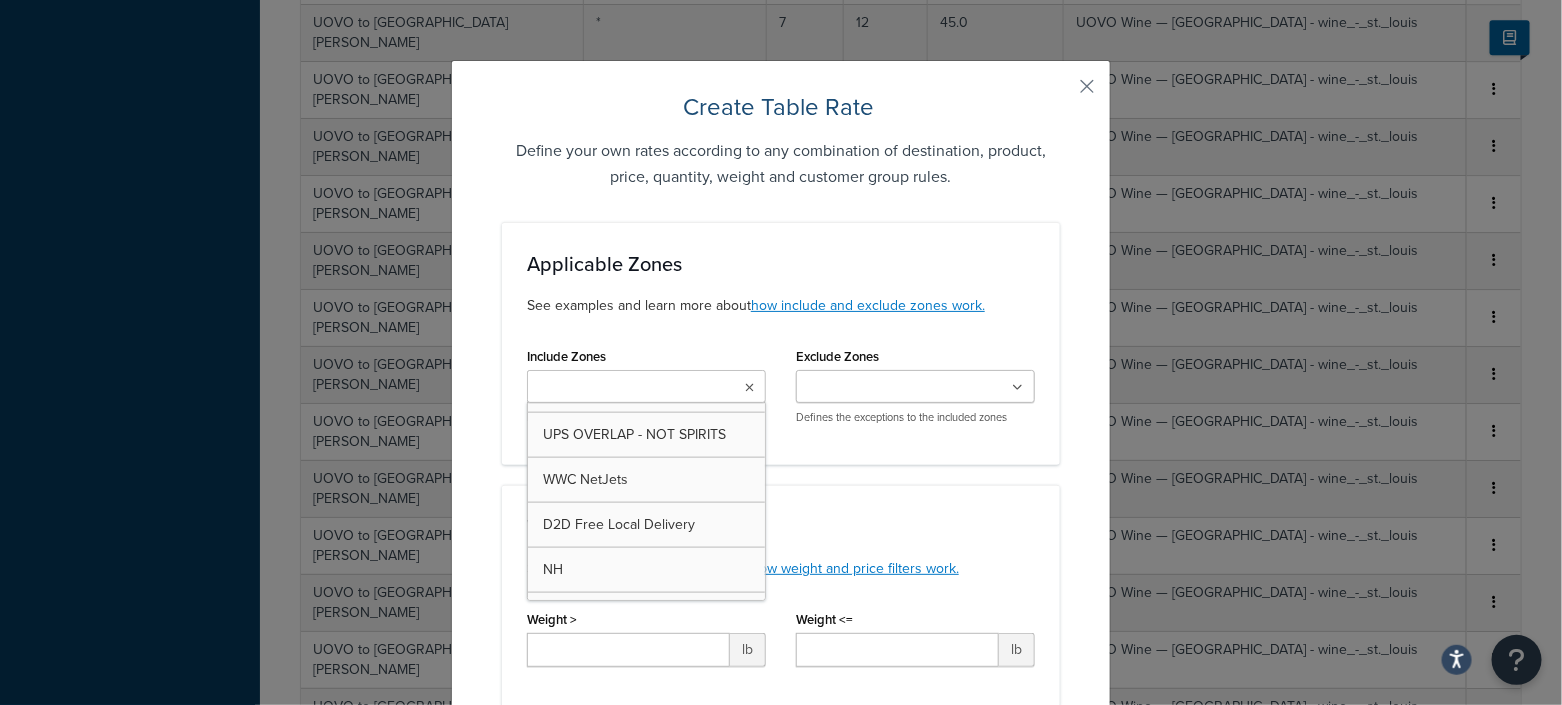 scroll, scrollTop: 4455, scrollLeft: 0, axis: vertical 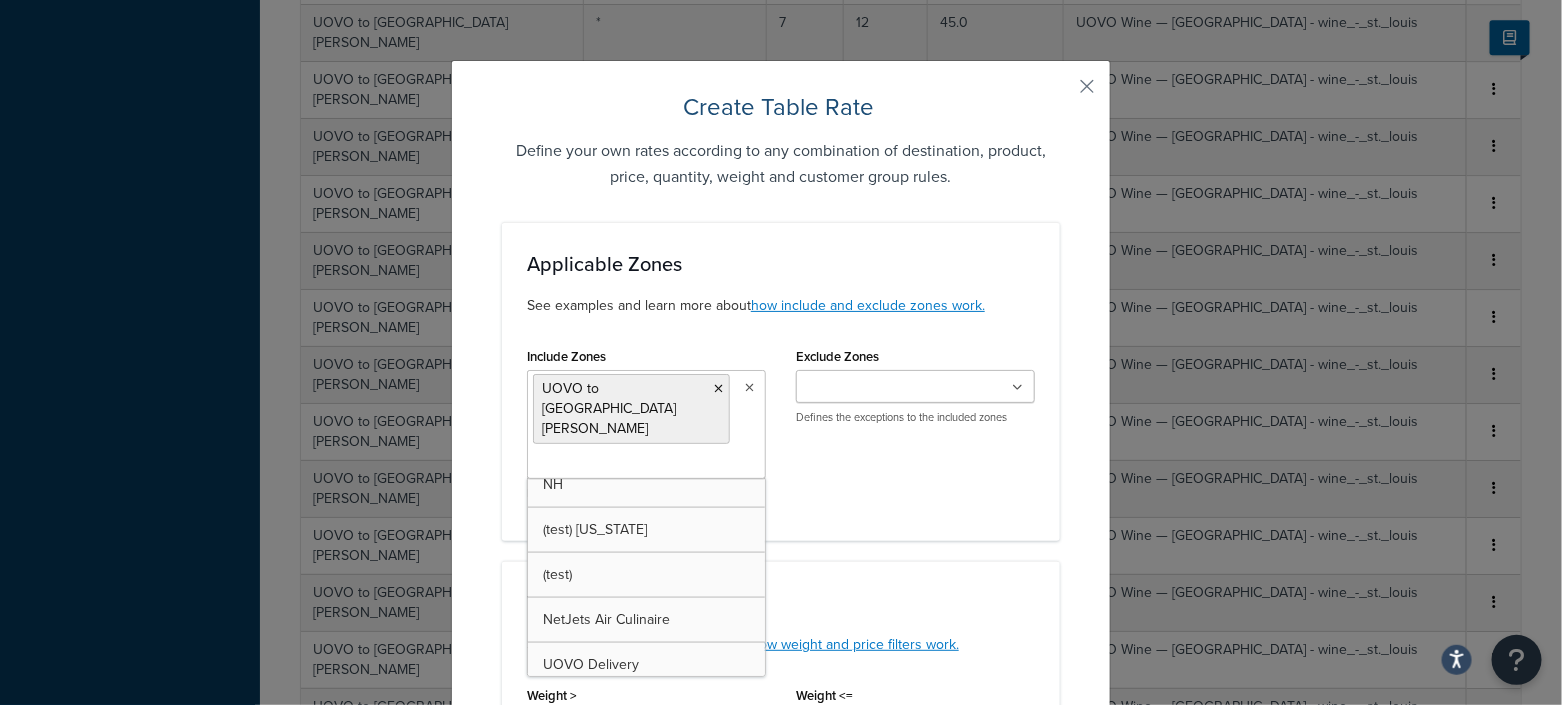 click on "Create Table Rate Define your own rates according to any combination of destination, product, price, quantity, weight and customer group rules. Applicable Zones See examples and learn more about  how include and exclude zones work. Include Zones   UOVO to Port Chester   Zachys Dedicated Shipping $10 Select States test zone4 zone3 zone5 zone6 zone7 WeShip - Zone 8 - ID MT NM AZWA8 MD3 PA4 HI44 WeShip - National Spirits - CA DC NE NH NV NY OR VA UPS Wine UPS Spirits FS 300 for NY -  CT -  FL -  CA -  DC -  VA NetJets WWC spiritZ3 spiritsZ8 Consol to Florida Consol to Texas Consol to New York (Domestic) - Future Consol to California regW_S spiritNY spiritReg MAWINEREG KYwinereg Consol to HK Consol to EU zone8 D2D Manhattan D2D Bronx D2D Brooklyn D2D Queens D2D Connecticut D2D Westchester D2D New Jersey D2D Yonkers D2D Connecticut - Greenwich D2D New York - Harrison D2D New York - Mamaroneck D2D New York - Port Chester D2D New York - Purchase D2D New York - Rye D2D New York - Rye Brook D2D New York - Scarsdale MA" at bounding box center (781, 1160) 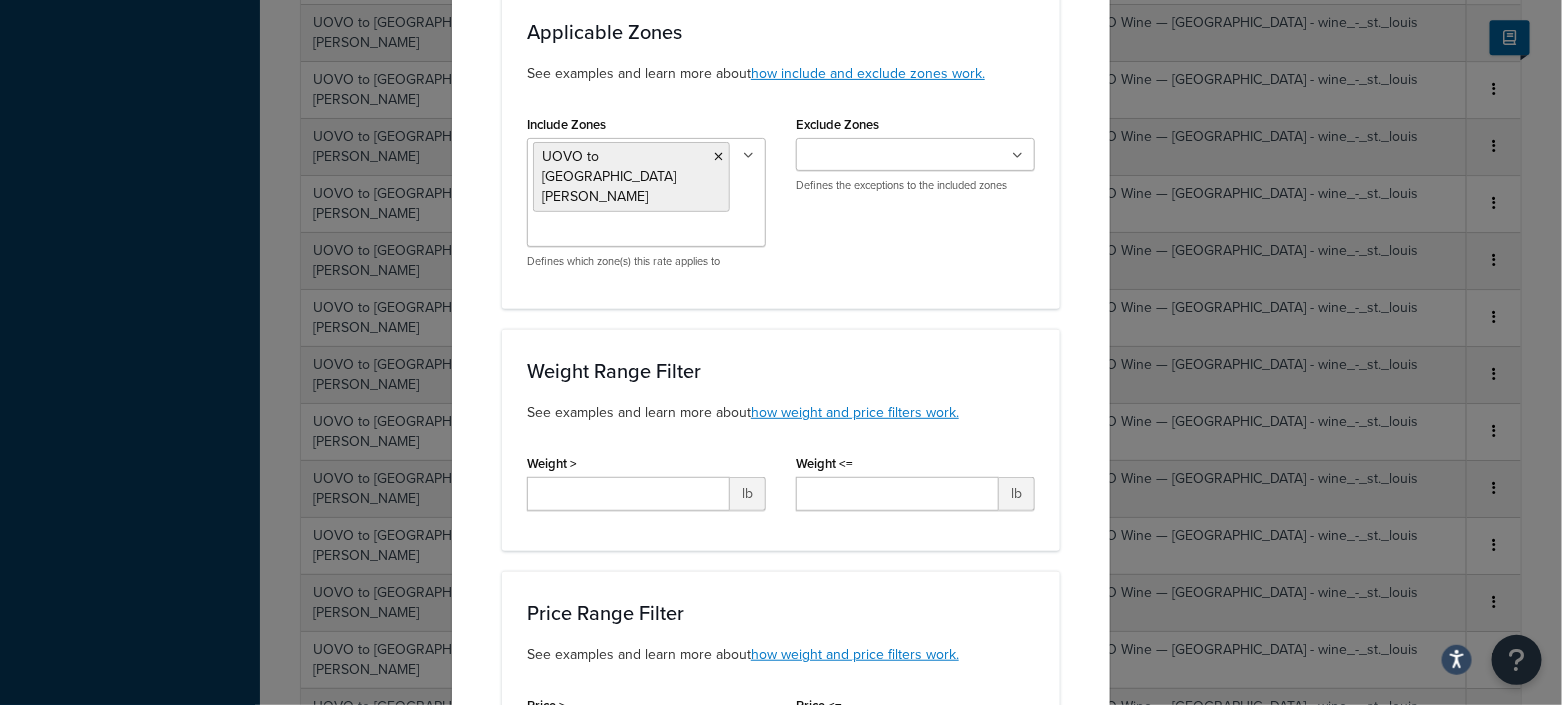scroll, scrollTop: 625, scrollLeft: 0, axis: vertical 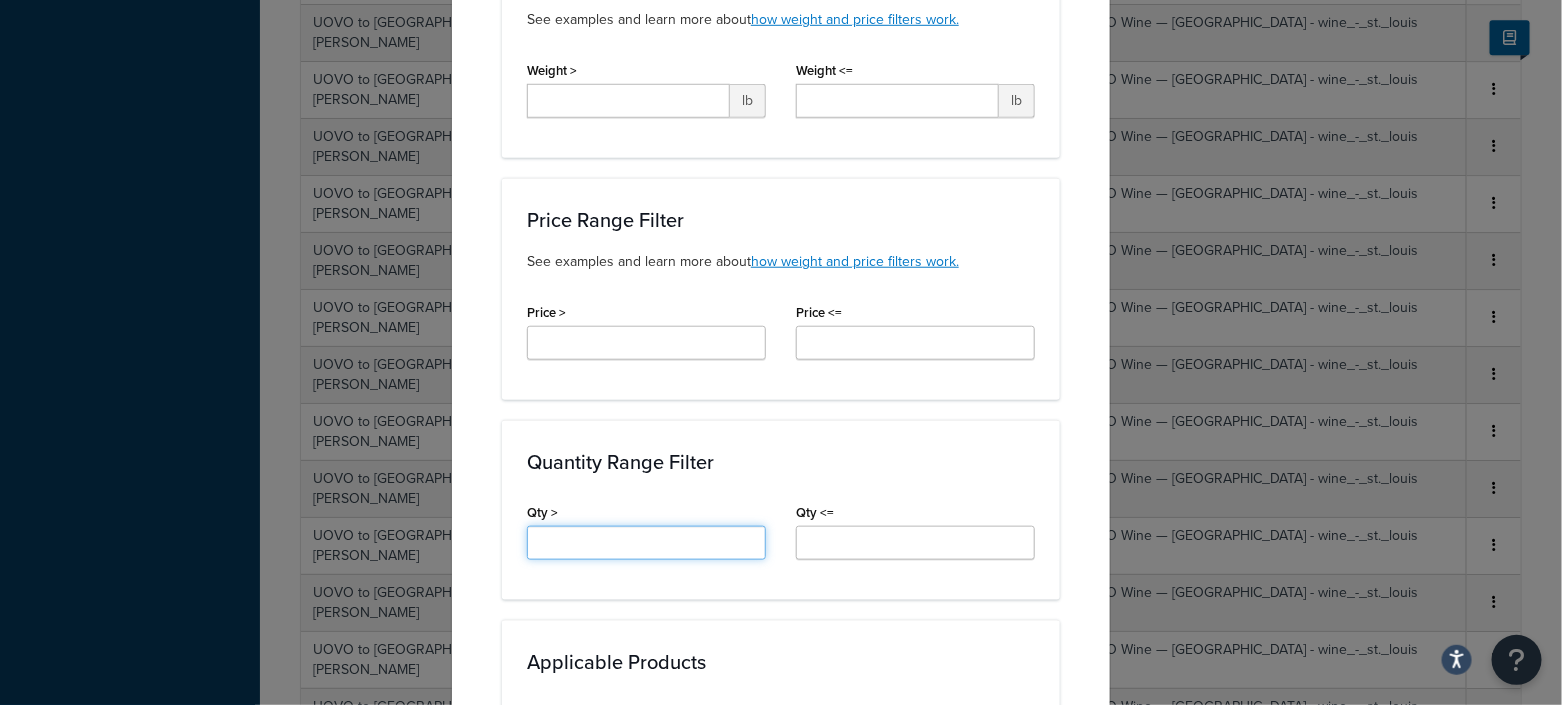 click on "Qty >" at bounding box center (646, 543) 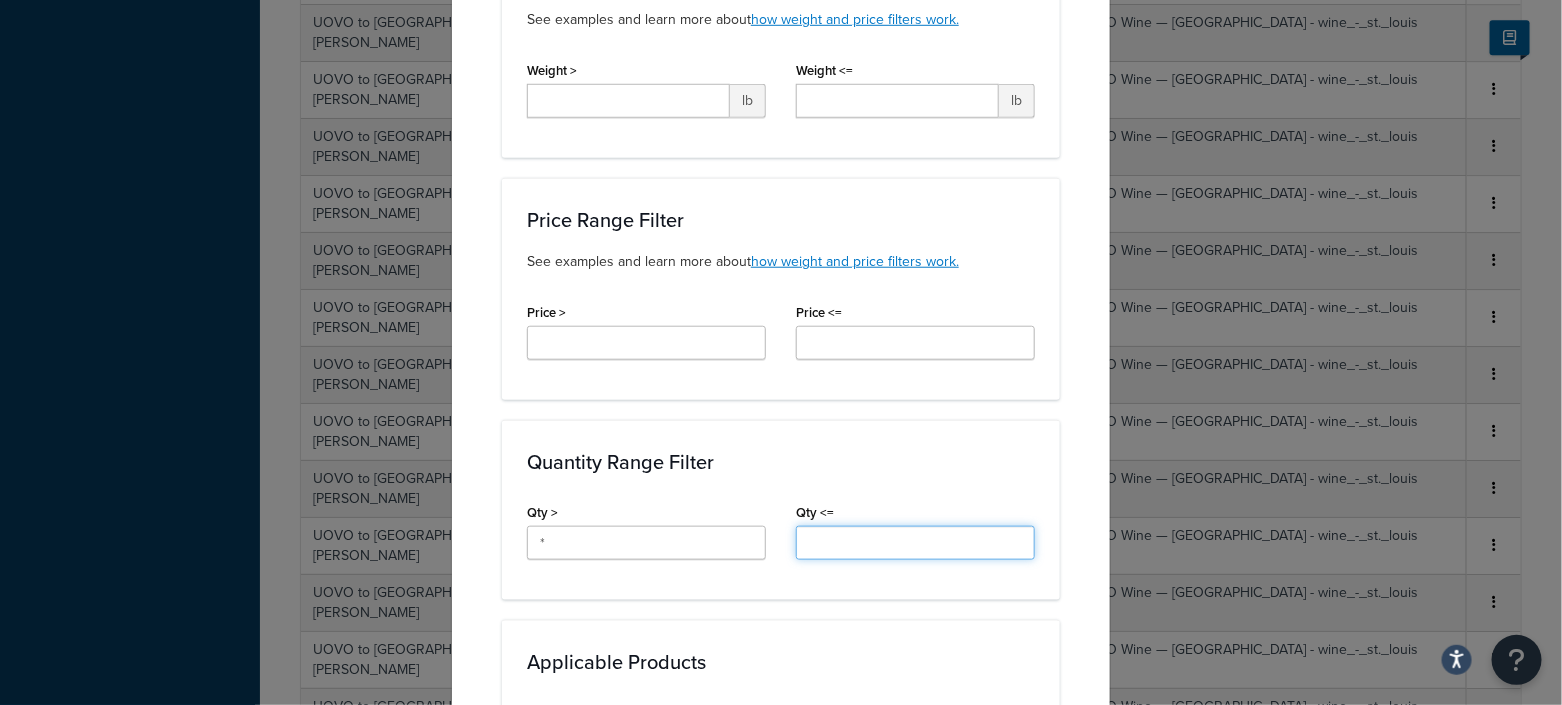 click on "Qty <=" at bounding box center (915, 543) 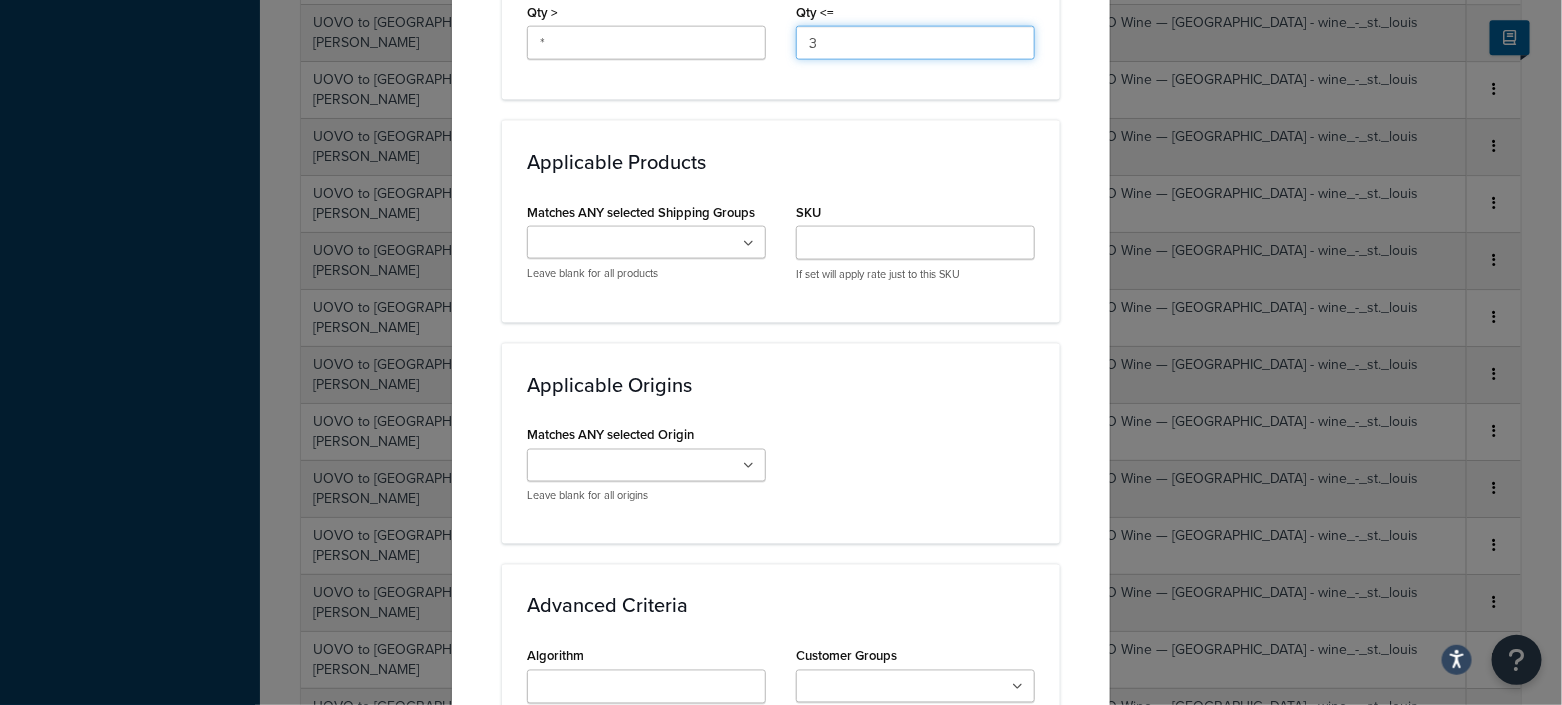 scroll, scrollTop: 1375, scrollLeft: 0, axis: vertical 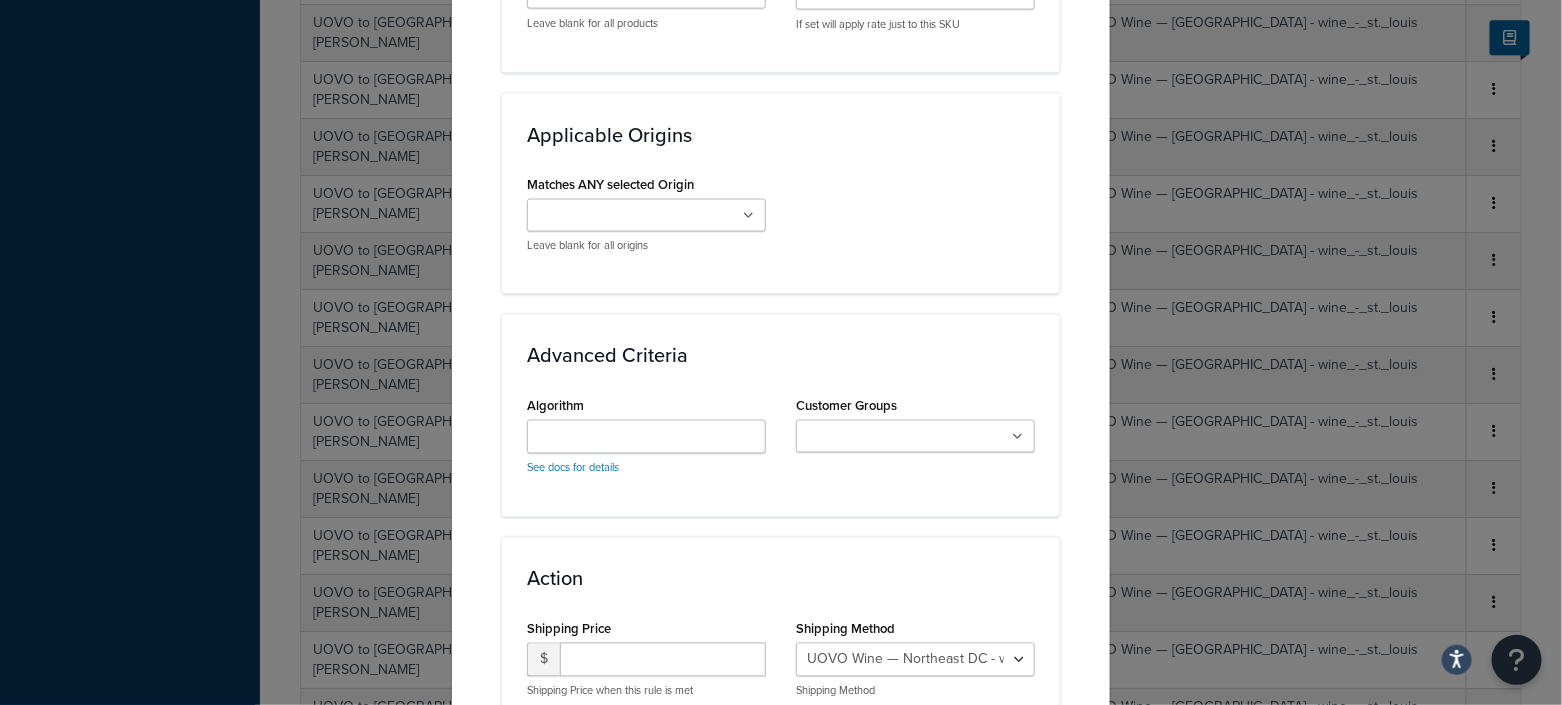 click at bounding box center (646, 215) 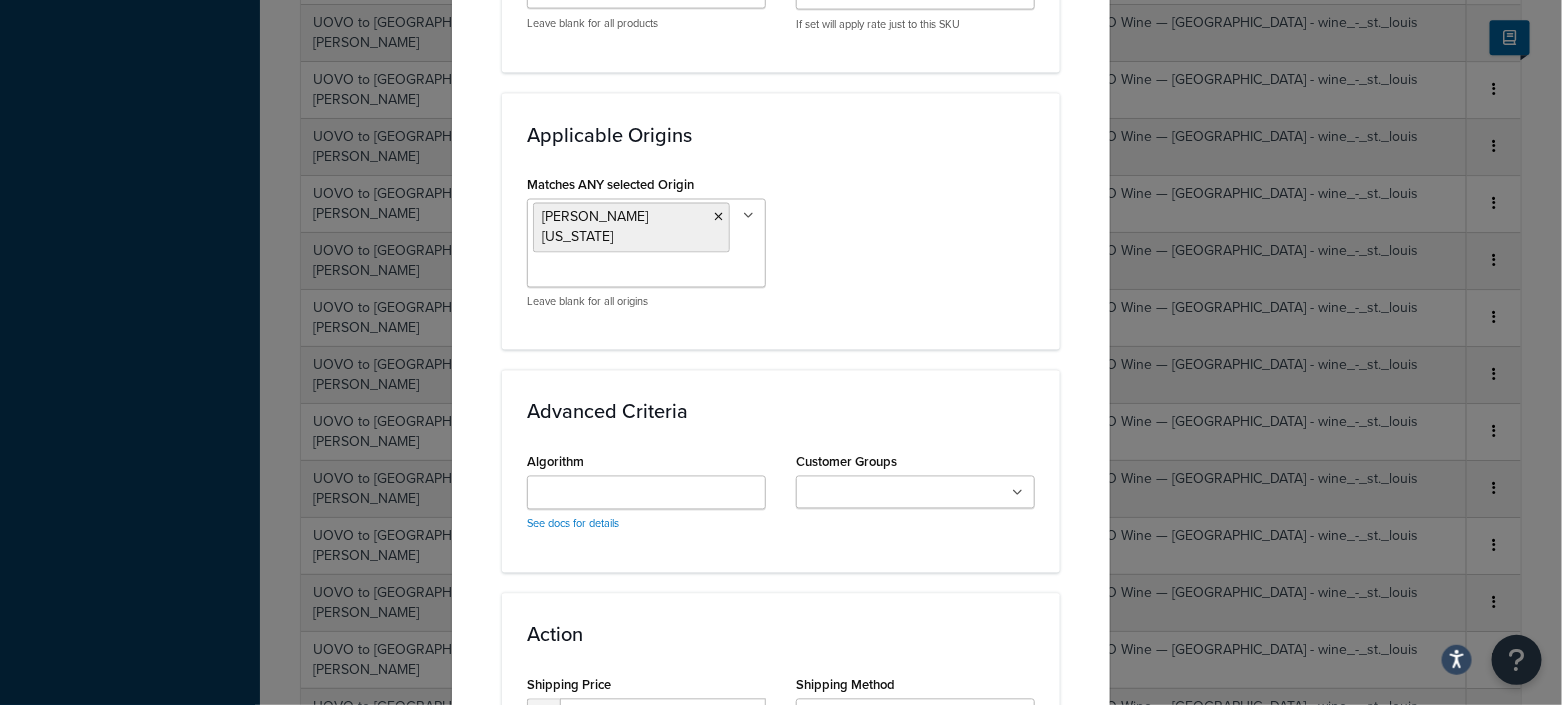 click on "Create Table Rate Define your own rates according to any combination of destination, product, price, quantity, weight and customer group rules. Applicable Zones See examples and learn more about  how include and exclude zones work. Include Zones   UOVO to Port Chester   Zachys Dedicated Shipping $10 Select States test zone4 zone3 zone5 zone6 zone7 WeShip - Zone 8 - ID MT NM AZWA8 MD3 PA4 HI44 WeShip - National Spirits - CA DC NE NH NV NY OR VA UPS Wine UPS Spirits FS 300 for NY -  CT -  FL -  CA -  DC -  VA NetJets WWC spiritZ3 spiritsZ8 Consol to Florida Consol to Texas Consol to New York (Domestic) - Future Consol to California regW_S spiritNY spiritReg MAWINEREG KYwinereg Consol to HK Consol to EU zone8 D2D Manhattan D2D Bronx D2D Brooklyn D2D Queens D2D Connecticut D2D Westchester D2D New Jersey D2D Yonkers D2D Connecticut - Greenwich D2D New York - Harrison D2D New York - Mamaroneck D2D New York - Port Chester D2D New York - Purchase D2D New York - Rye D2D New York - Rye Brook D2D New York - Scarsdale MA" at bounding box center [781, -187] 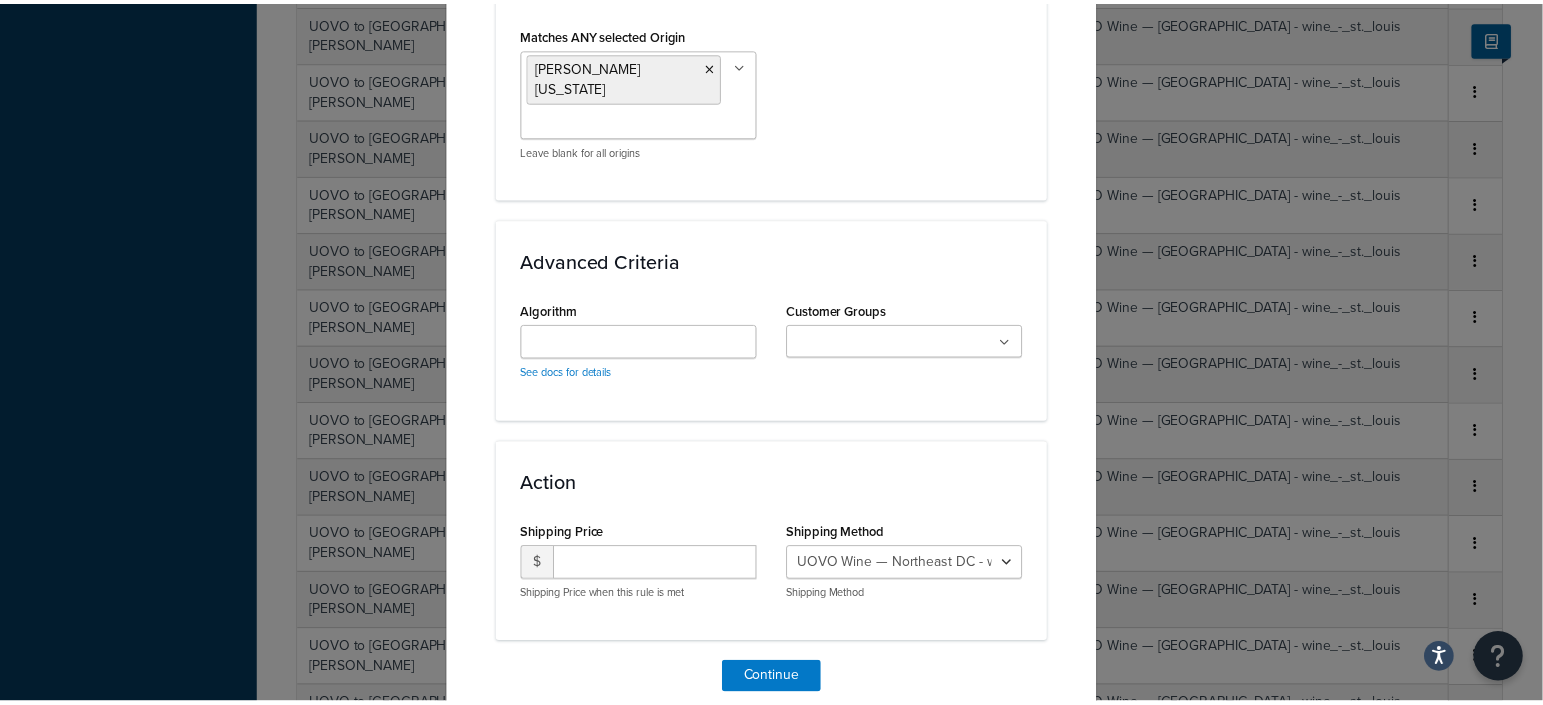 scroll, scrollTop: 1548, scrollLeft: 0, axis: vertical 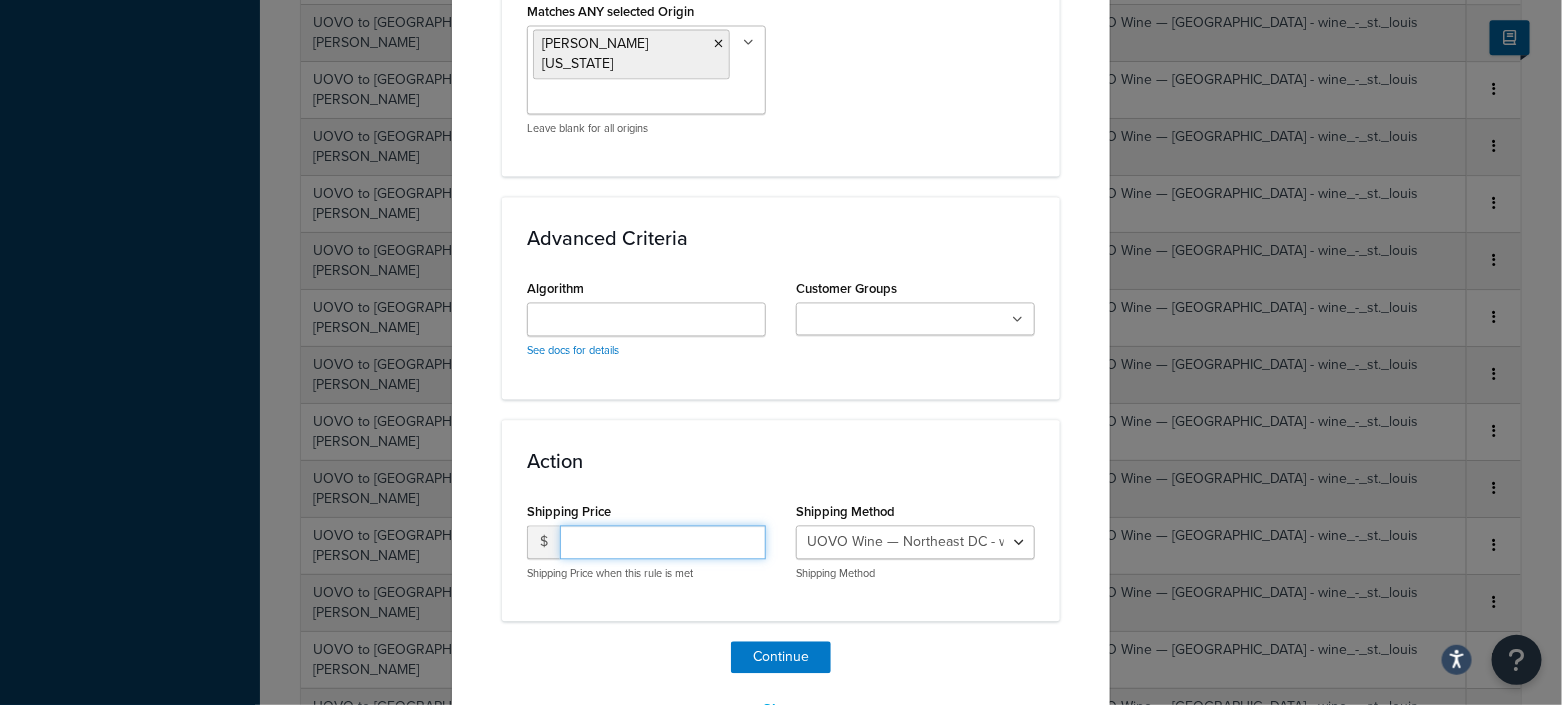 click at bounding box center [663, 543] 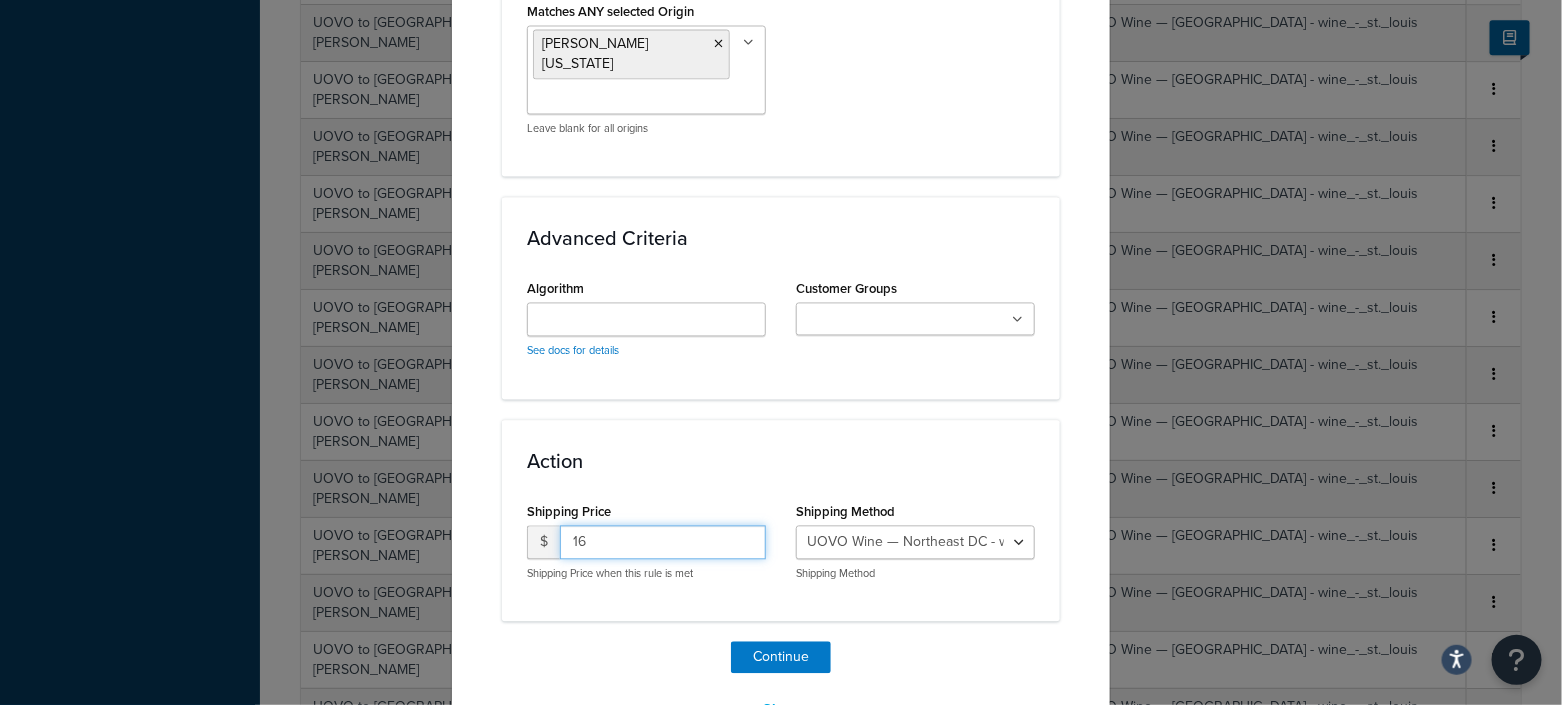 type on "16" 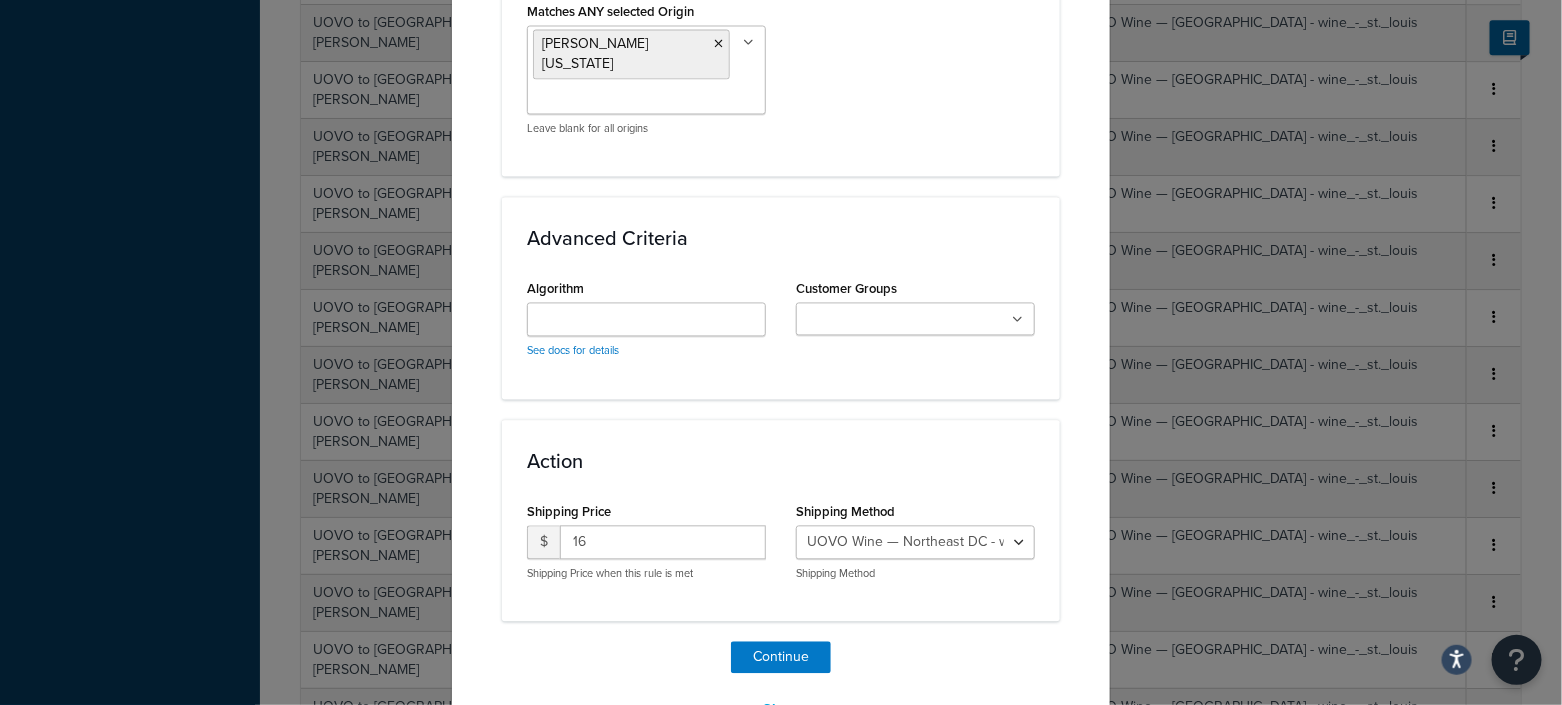 click on "Continue Close" at bounding box center (781, 685) 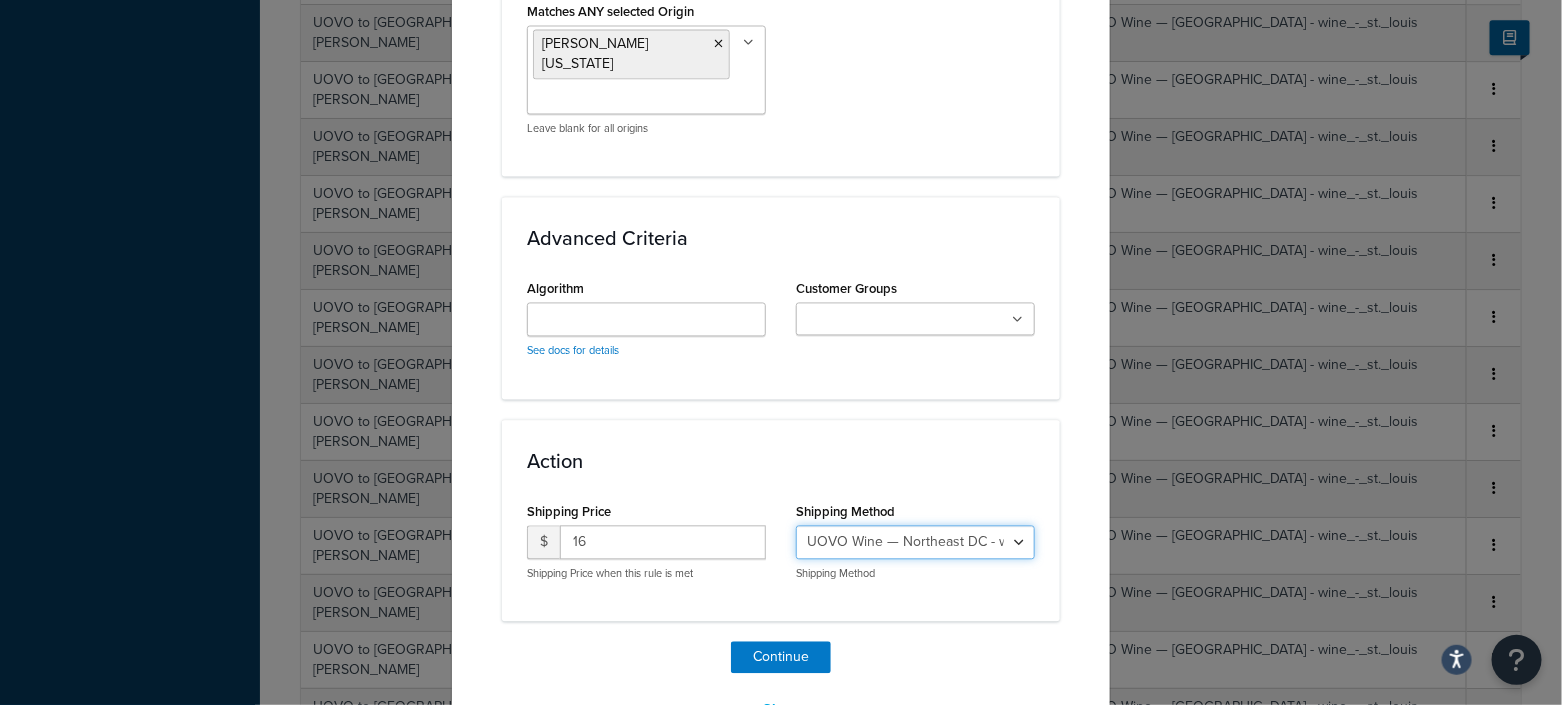 click on "UOVO Wine — Northeast DC - wine_-_Northeast_DC  UOVO Wine — Northwest DC - wine_-_Northwest_DC  UOVO Wine — St. Louis - wine_-_st._louis  UOVO Wine — Florida - wine_-_florida  UOVO Wine — Chicago - wine_-_chicago  UOVO Wine — Dallas - wine_-_dallas  UOVO Wine — Los Angeles 3rd St - wine_-_los_angeles_3rd_st  UOVO Wine — Napa - wine_-_napa  UOVO Wine — Denver - wine_-_denver  UOVO Wine — Edison NJ - UOVO_Wine_—_Edison_NJ  UOVO Wine — Port Chester NY - UOVO_Wine_—_Port_Chester_NY" at bounding box center (915, 543) 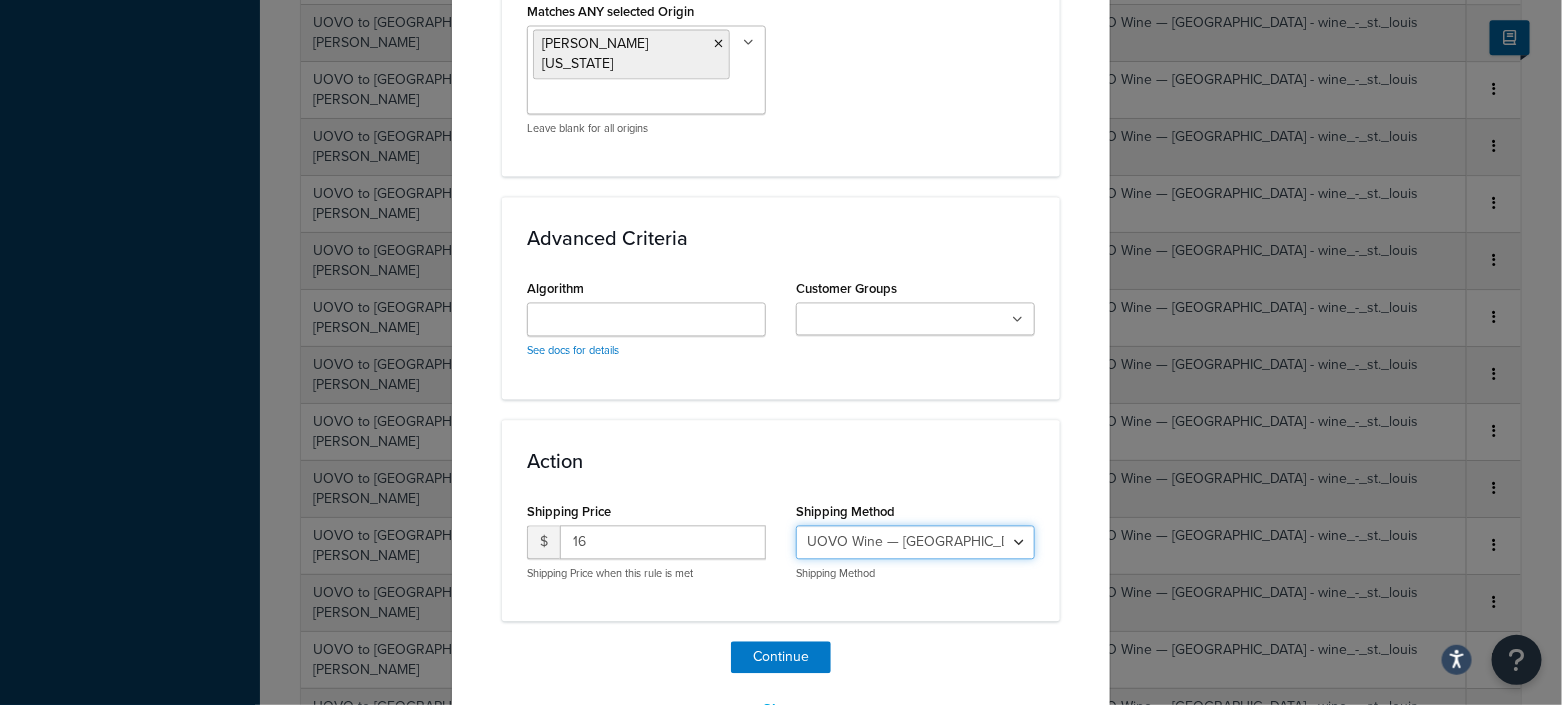 click on "UOVO Wine — Northeast DC - wine_-_Northeast_DC  UOVO Wine — Northwest DC - wine_-_Northwest_DC  UOVO Wine — St. Louis - wine_-_st._louis  UOVO Wine — Florida - wine_-_florida  UOVO Wine — Chicago - wine_-_chicago  UOVO Wine — Dallas - wine_-_dallas  UOVO Wine — Los Angeles 3rd St - wine_-_los_angeles_3rd_st  UOVO Wine — Napa - wine_-_napa  UOVO Wine — Denver - wine_-_denver  UOVO Wine — Edison NJ - UOVO_Wine_—_Edison_NJ  UOVO Wine — Port Chester NY - UOVO_Wine_—_Port_Chester_NY" at bounding box center [915, 543] 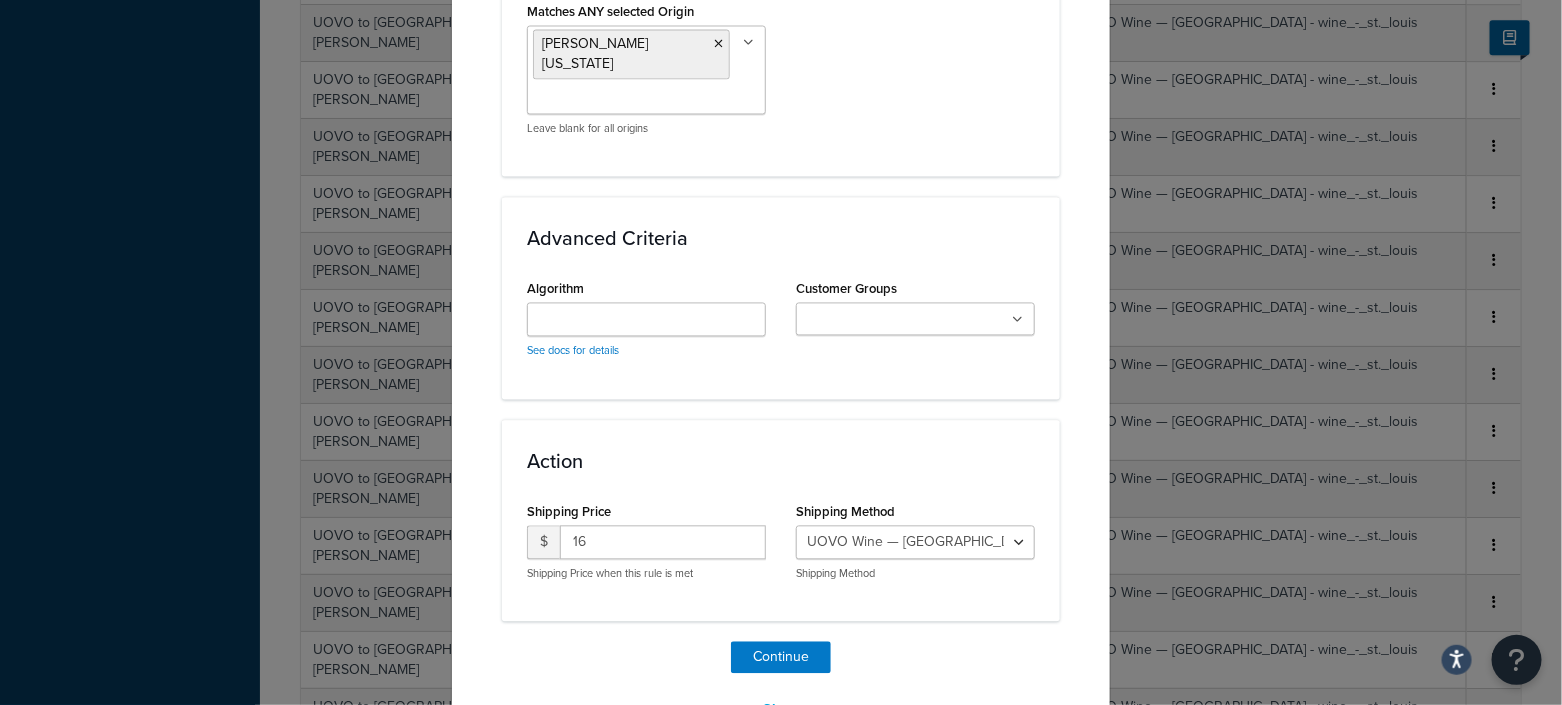 click on "Continue Close" at bounding box center (781, 685) 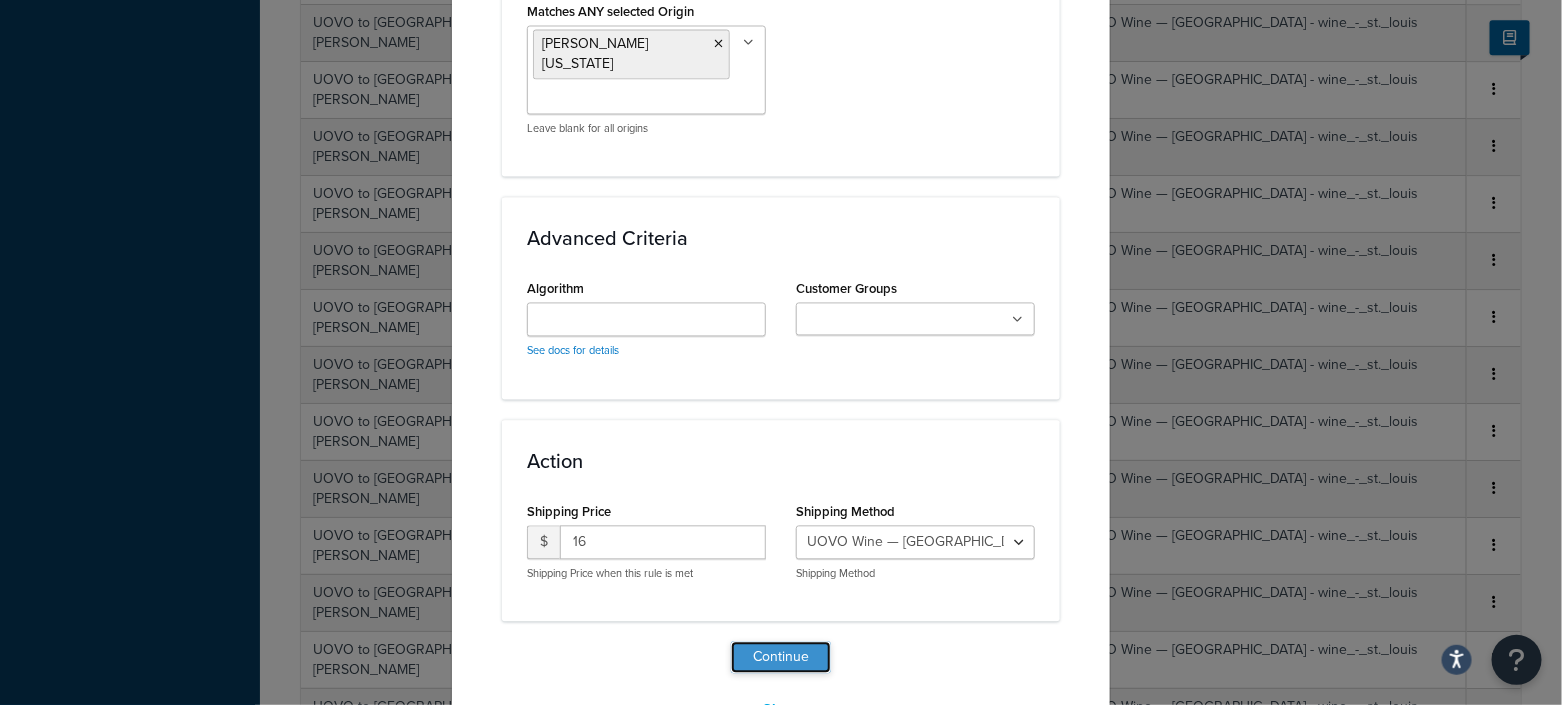 click on "Continue" at bounding box center (781, 658) 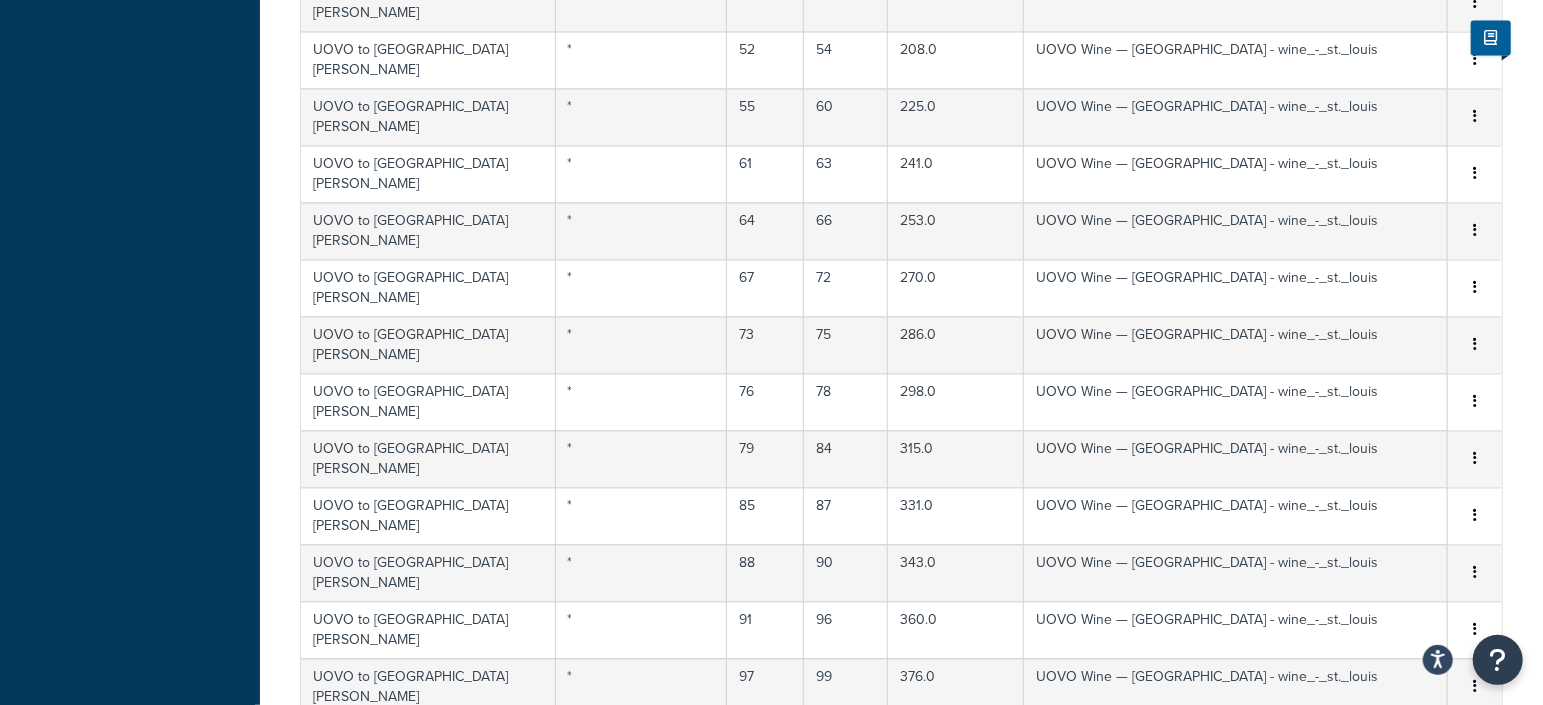 click on "Save Save Dropdown Save and Edit" at bounding box center [901, 1255] 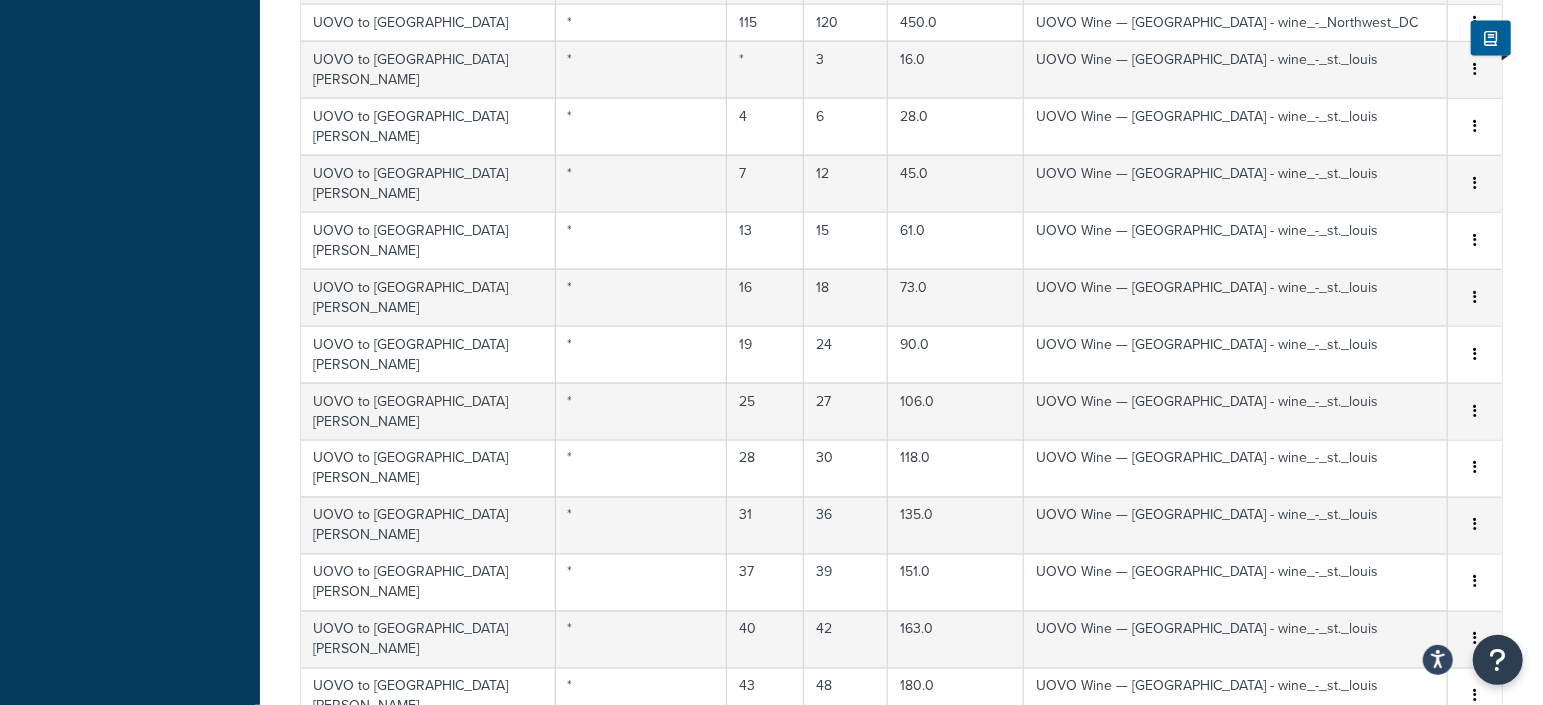 scroll, scrollTop: 2605, scrollLeft: 0, axis: vertical 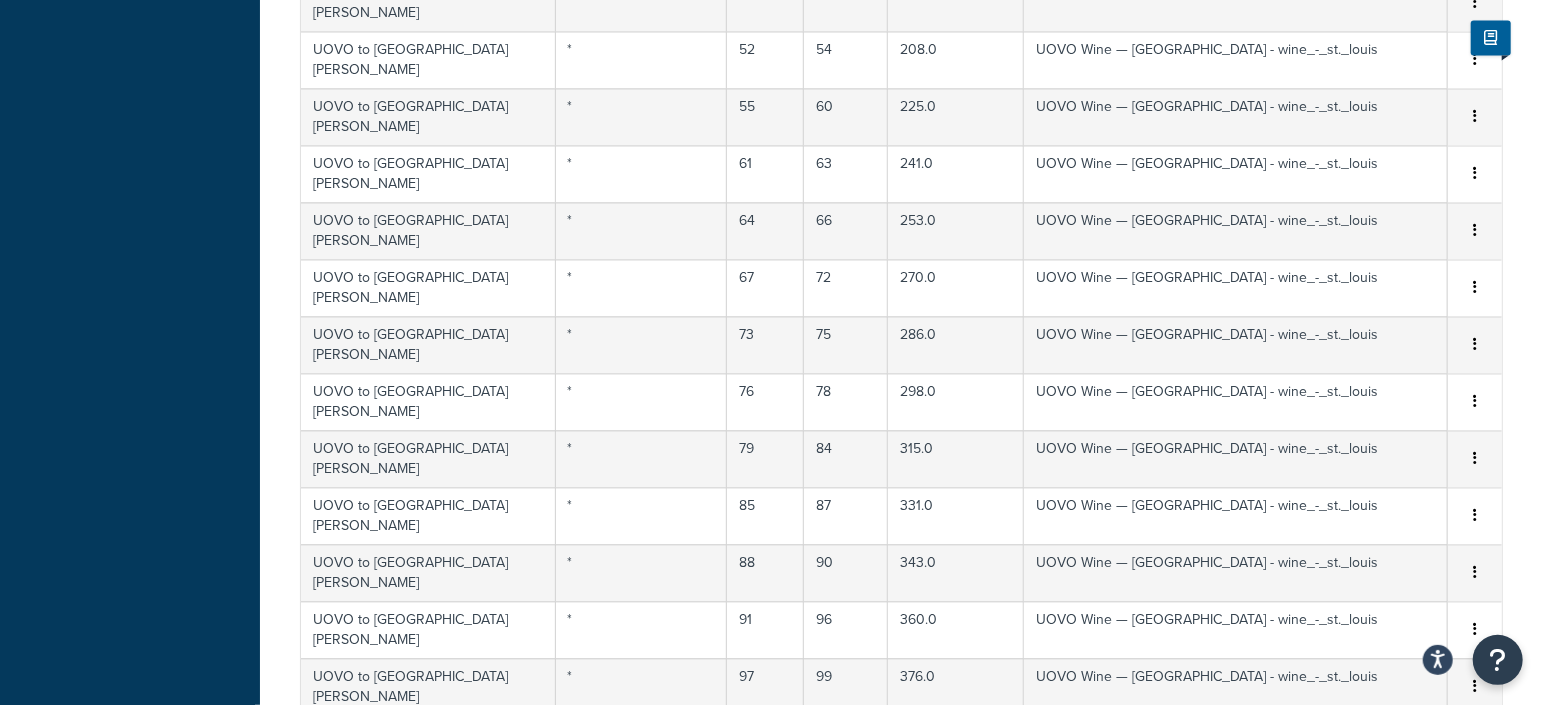 click on "Dashboard Scope:   Development Basic Setup   Websites 4   Origins 4   Pickup Locations 1 Manage Shipping   Carriers Carriers All  Carriers 15   Method Merging Rules 0   Custom Method Names 3   Shipping Rules Shipping Rules All  Shipping Rules 15   Shipping Zones 102   Shipping Groups 26   Customer Groups 8   Filters 21   Time Slots 0   Advanced Features 4 Resources   Test Your Rates   Marketplace   Analytics   Help Docs" at bounding box center [130, -605] 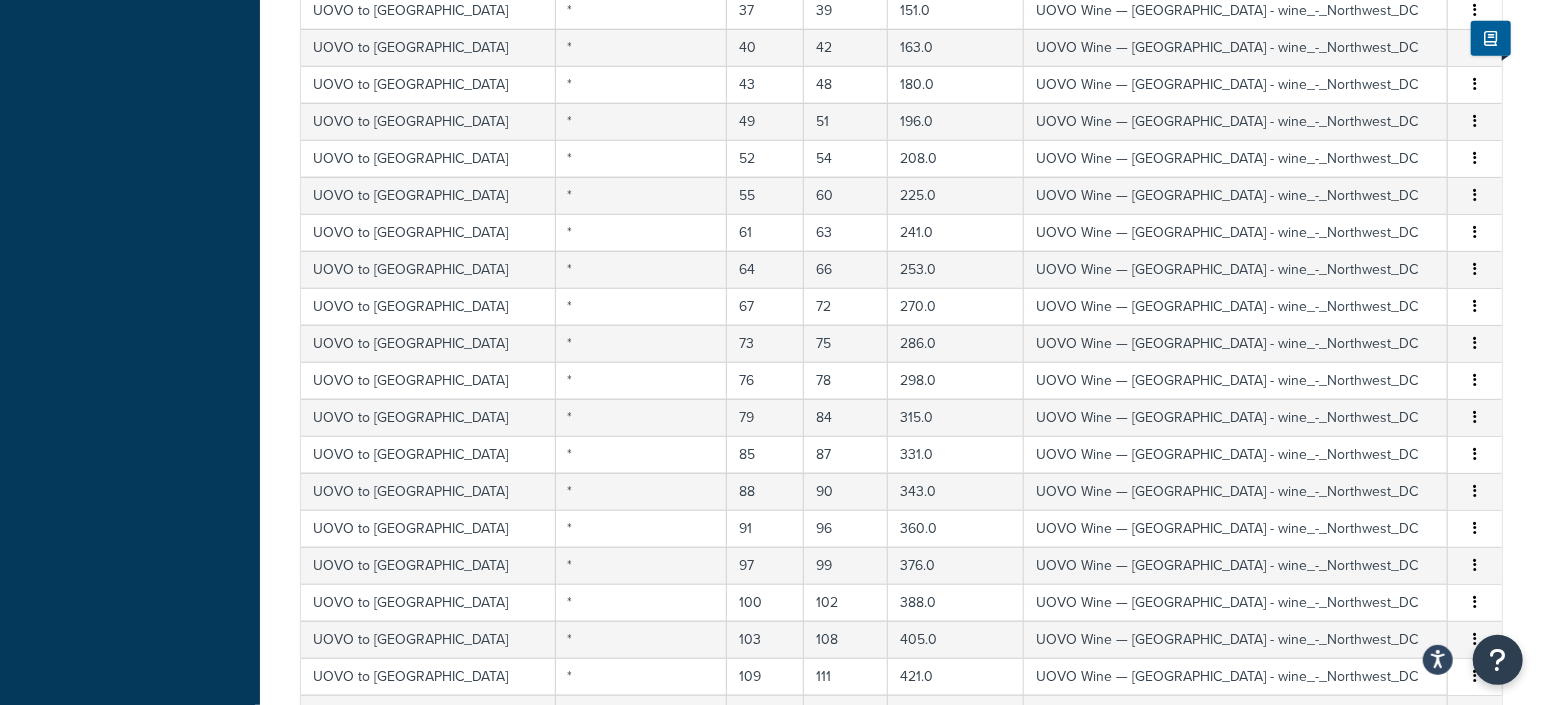 scroll, scrollTop: 141, scrollLeft: 0, axis: vertical 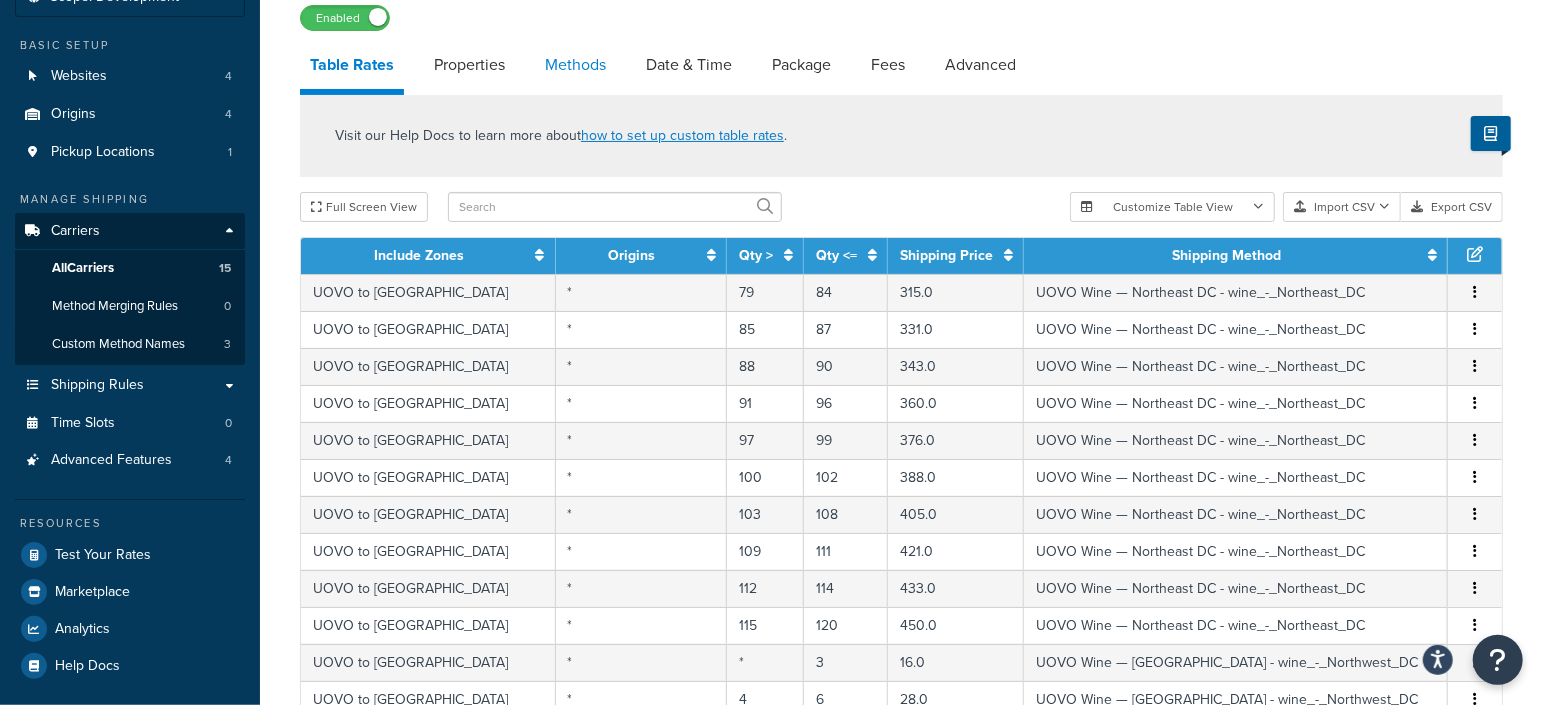 click on "Methods" at bounding box center [575, 65] 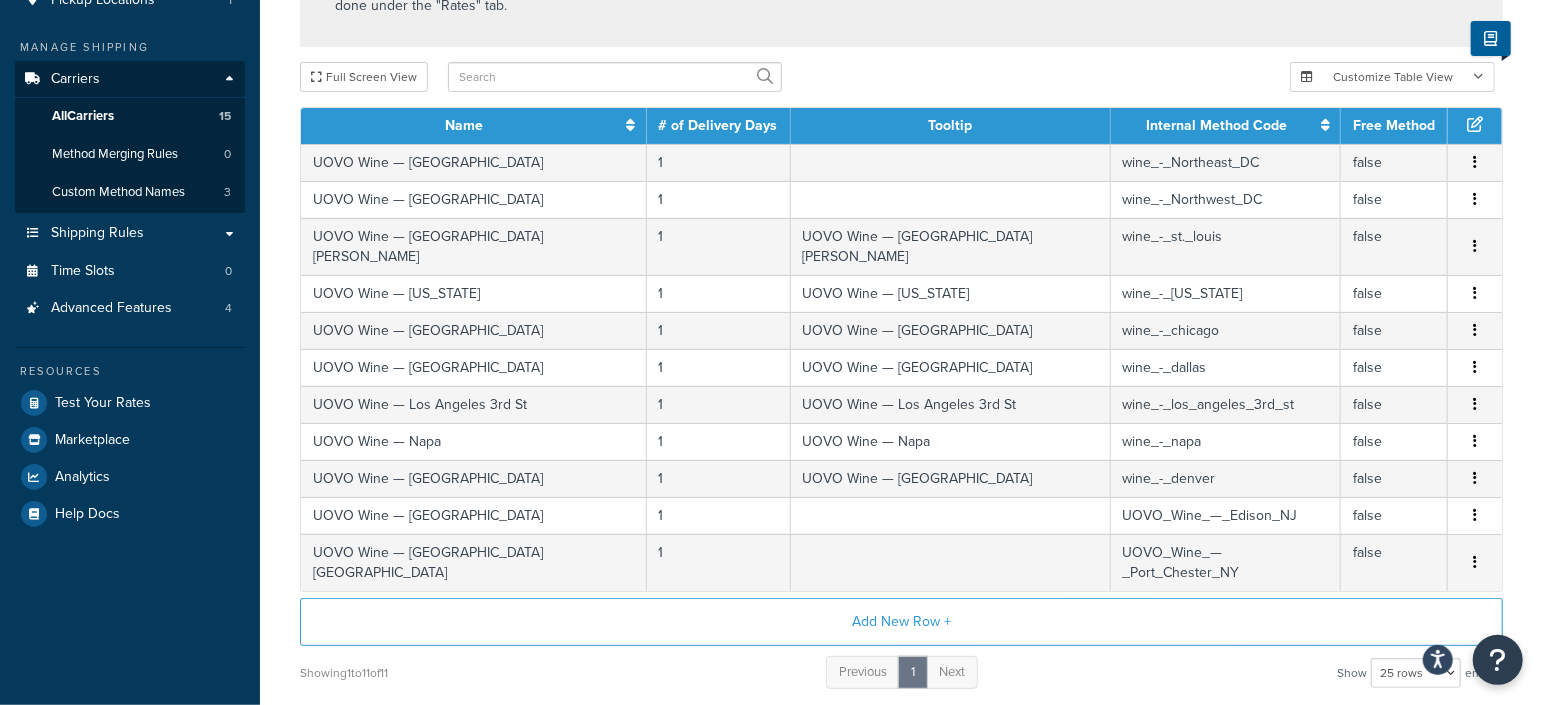 scroll, scrollTop: 168, scrollLeft: 0, axis: vertical 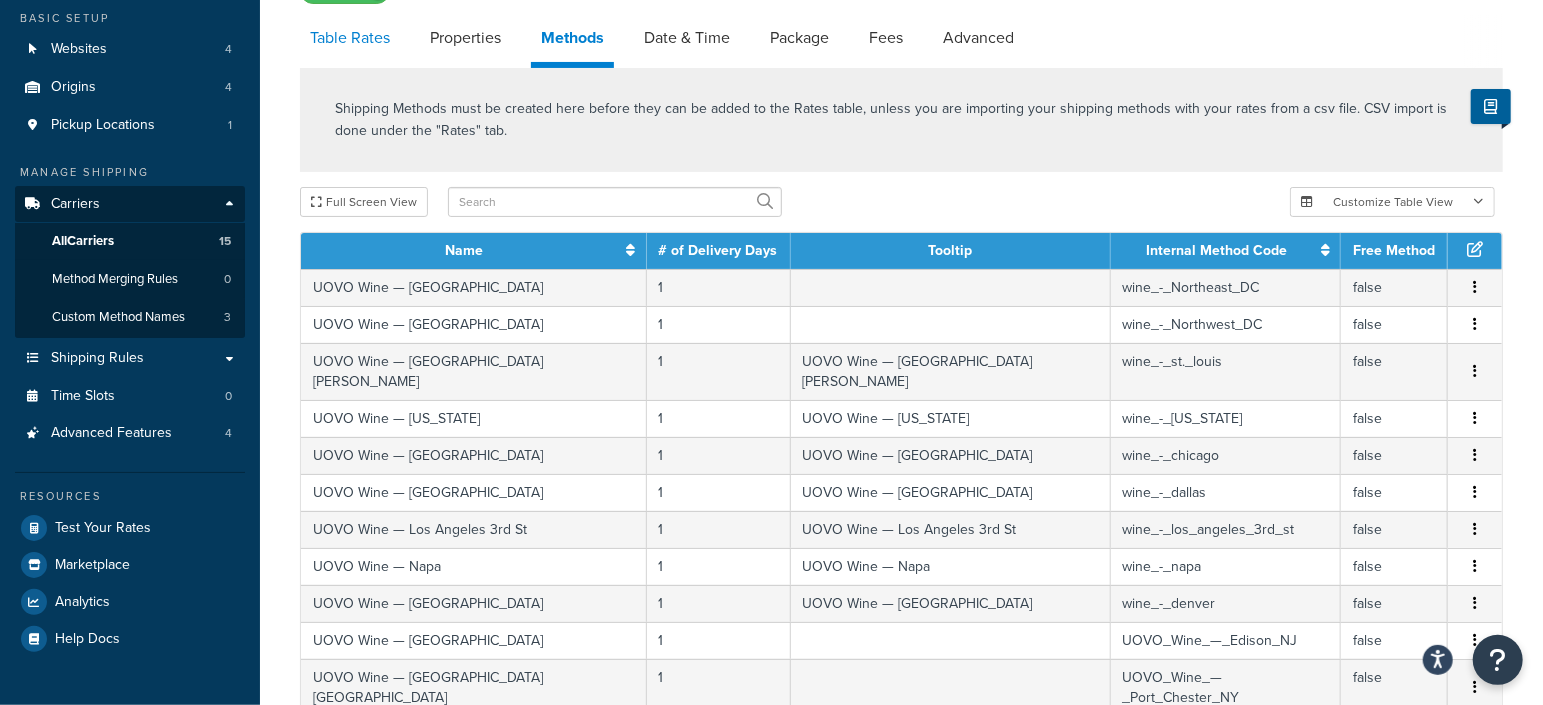 click on "Table Rates" at bounding box center (350, 38) 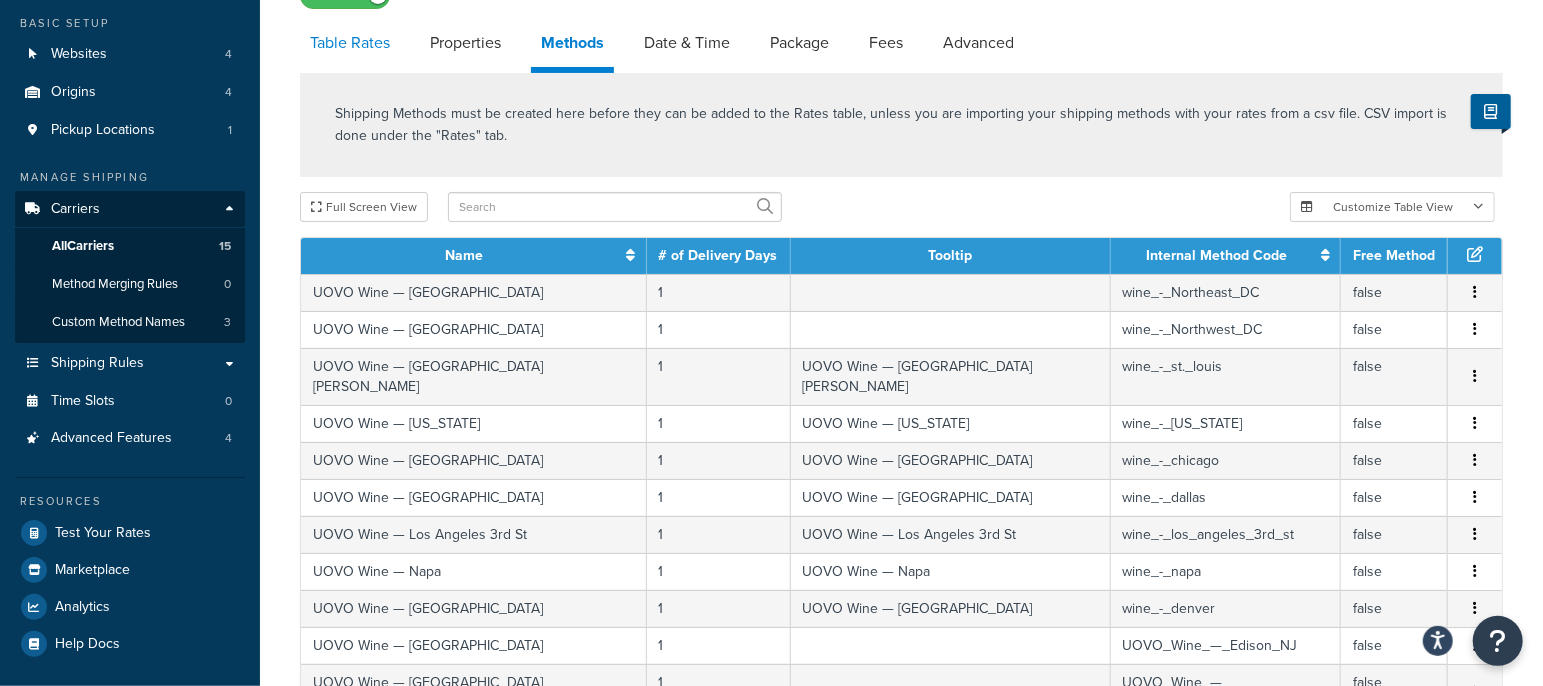 select on "25" 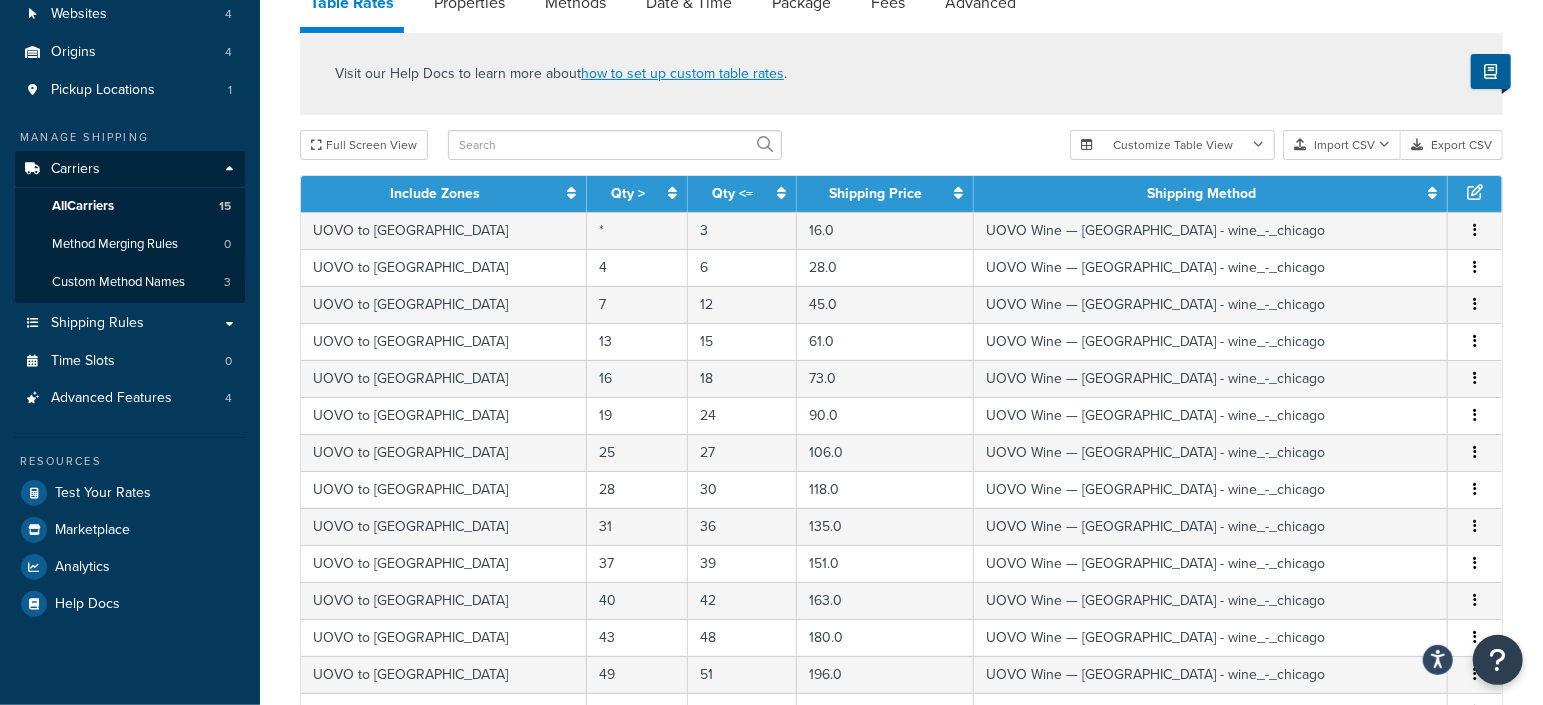 scroll, scrollTop: 36, scrollLeft: 0, axis: vertical 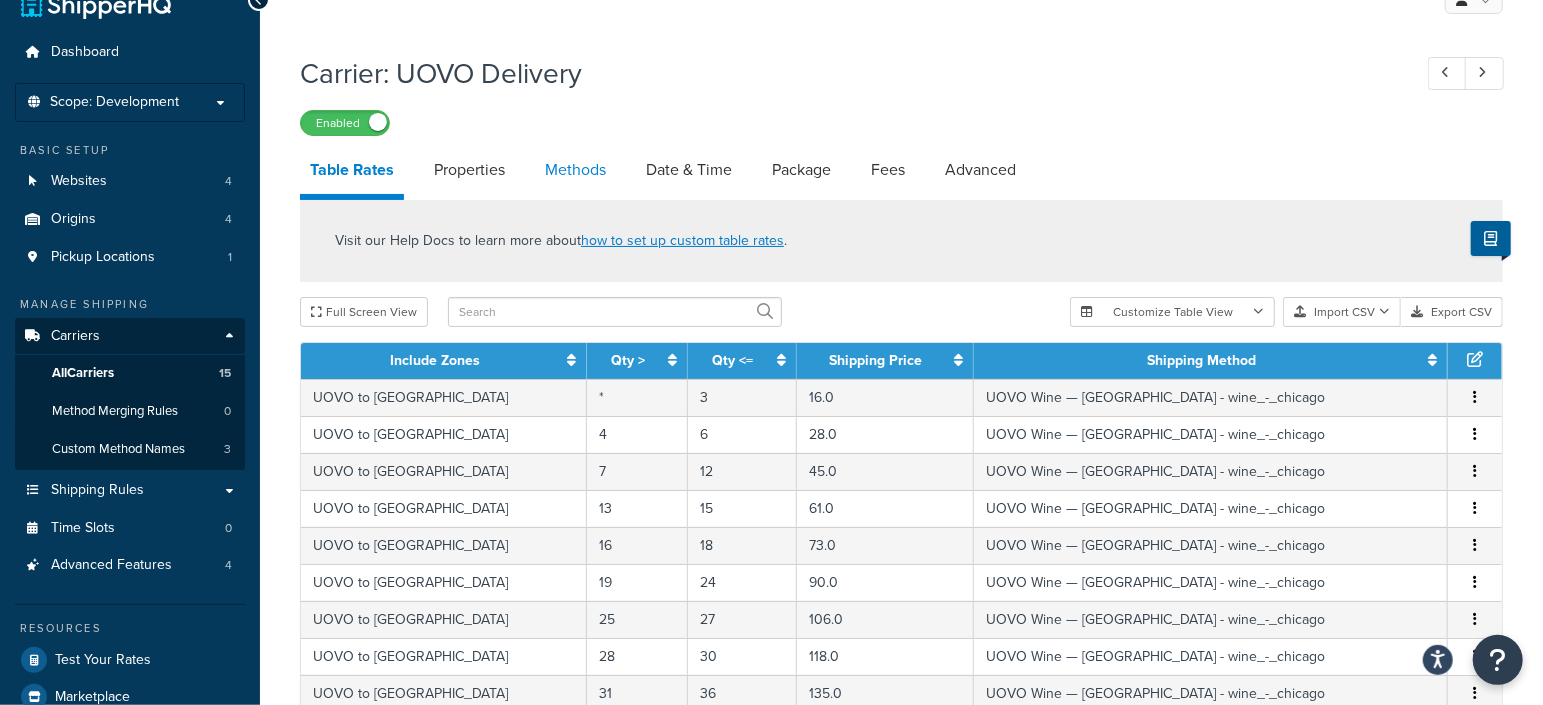 click on "Methods" at bounding box center (575, 170) 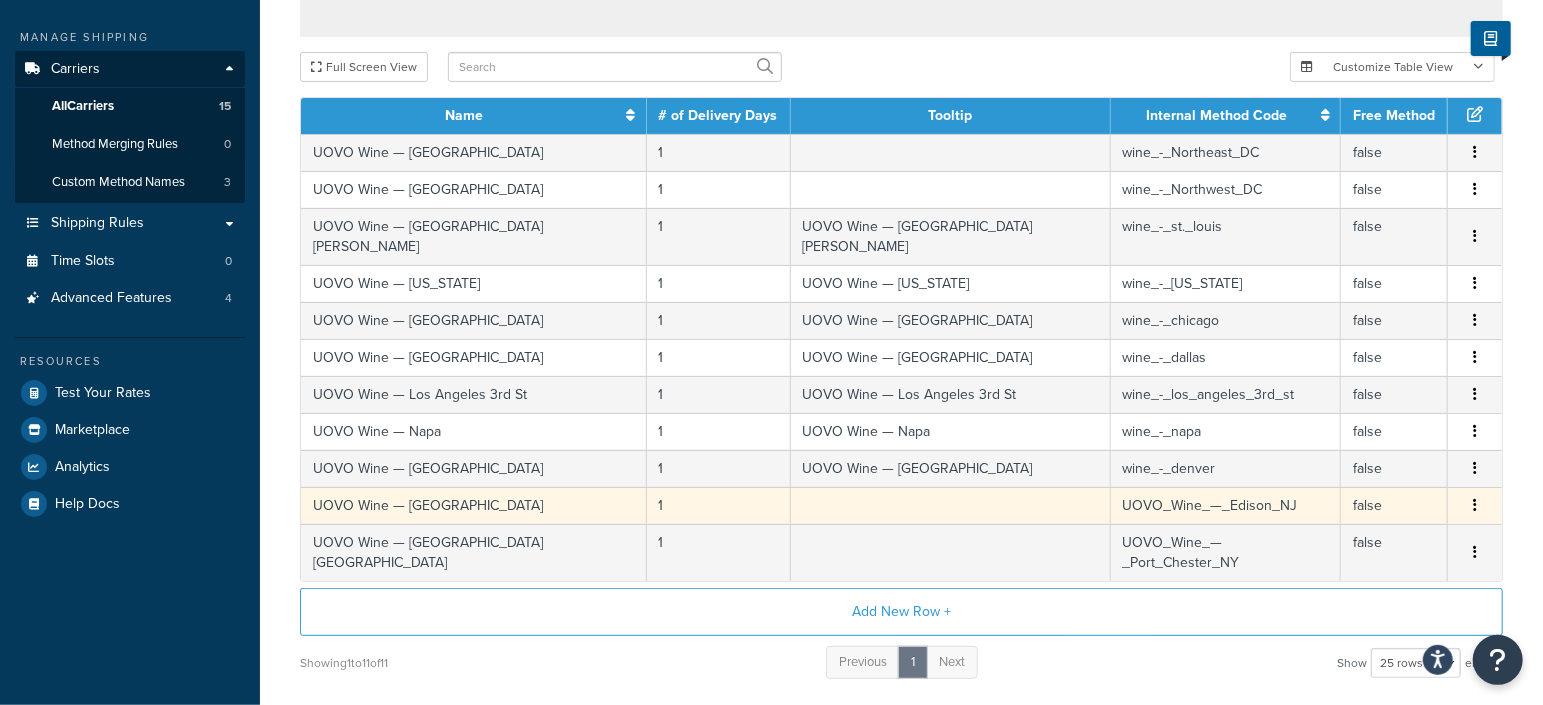 scroll, scrollTop: 286, scrollLeft: 0, axis: vertical 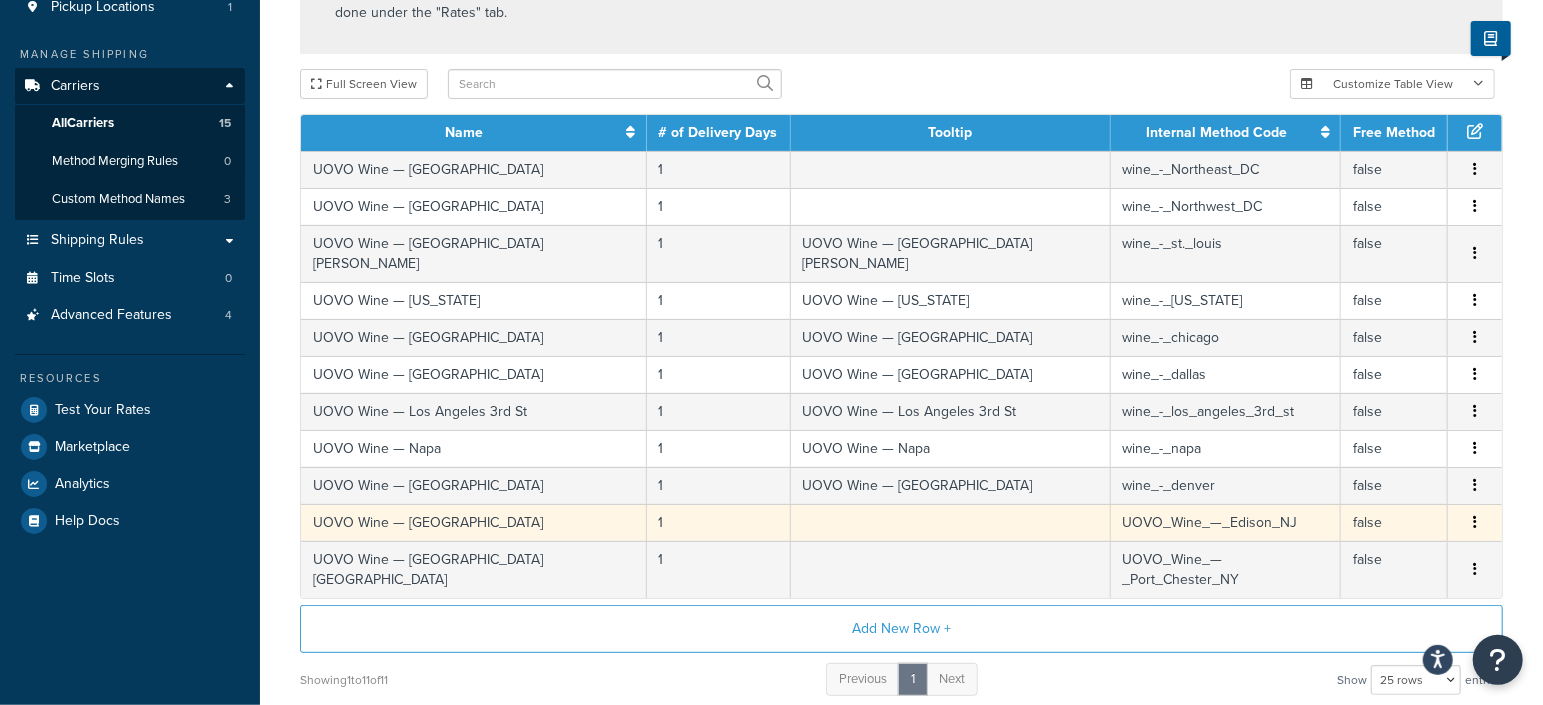 click at bounding box center [1475, 522] 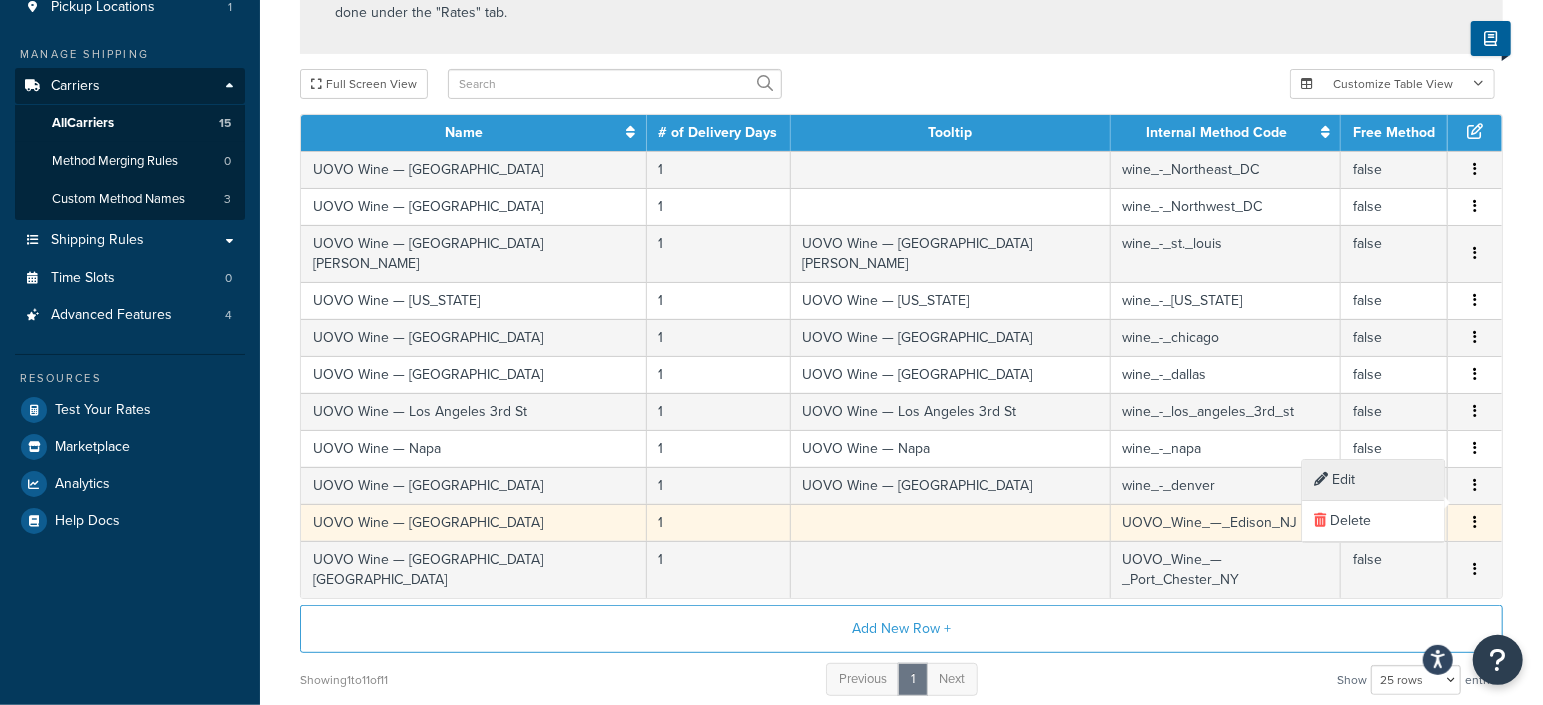 click on "Edit" at bounding box center (1374, 480) 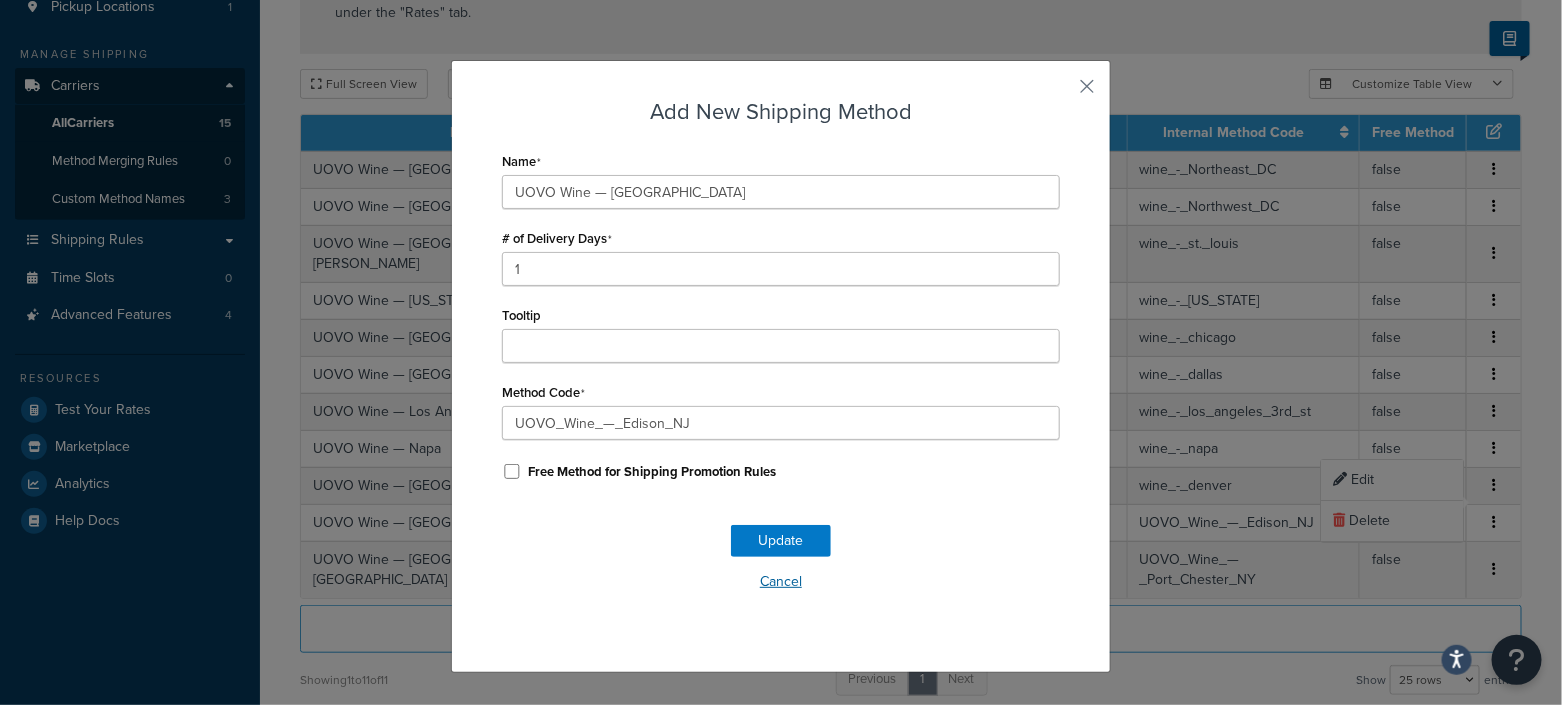 click on "Cancel" at bounding box center [781, 582] 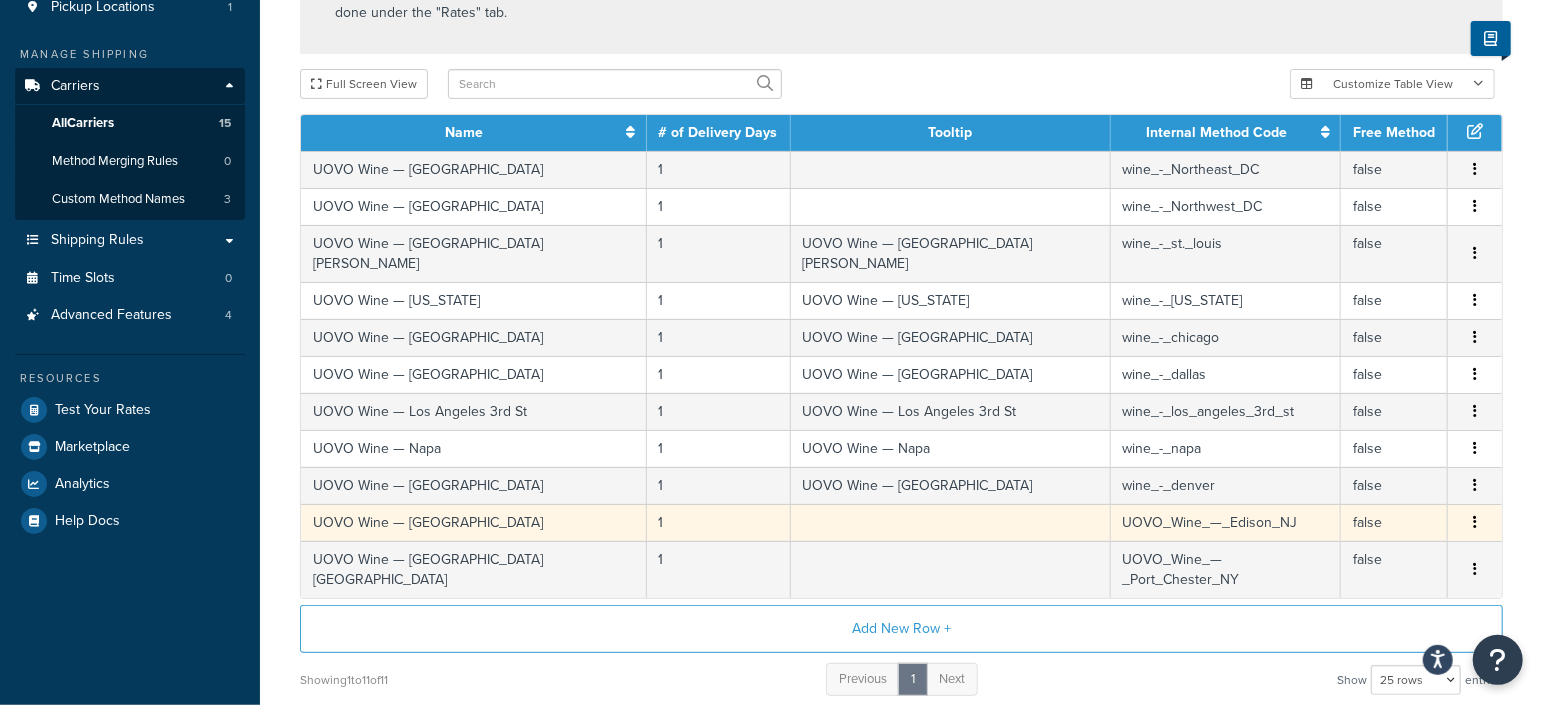 click at bounding box center (1475, 523) 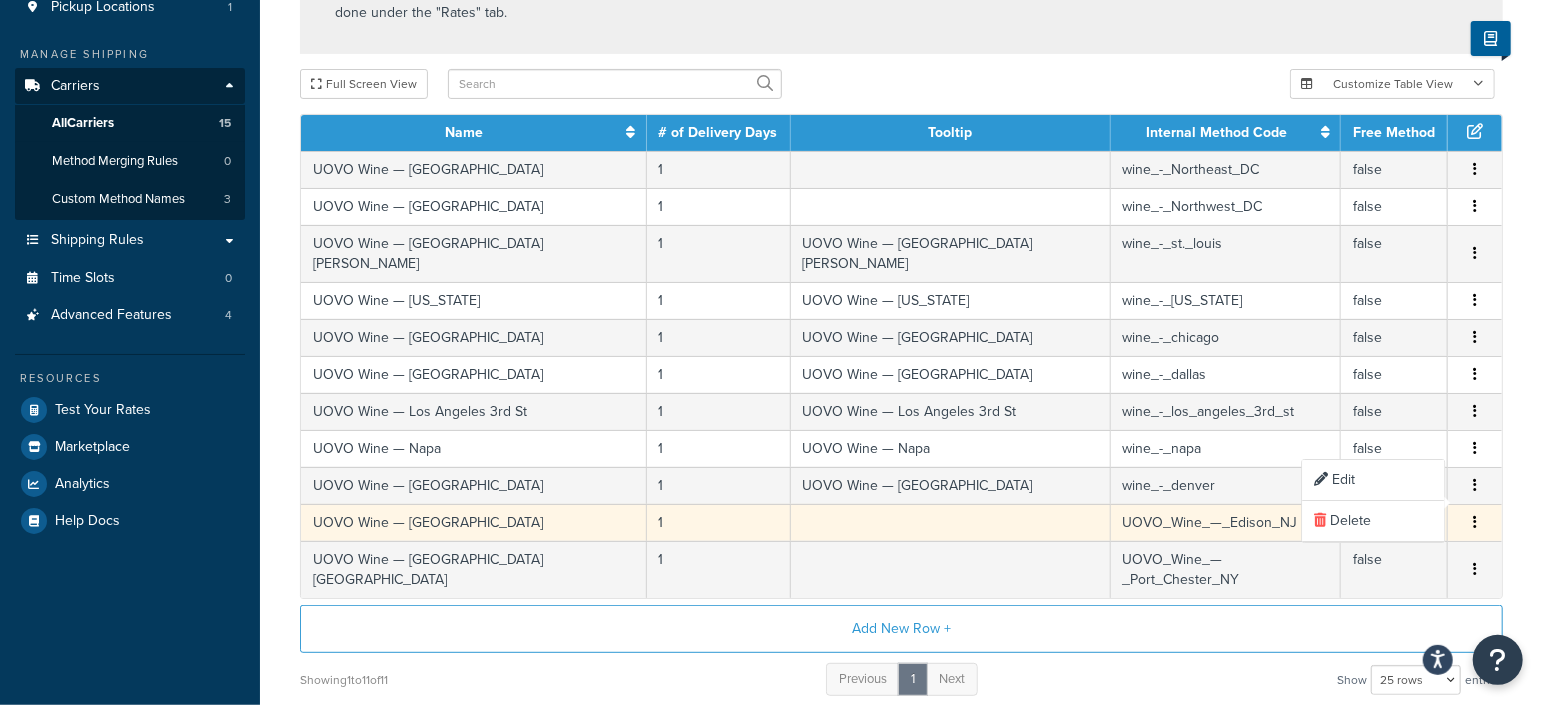 click on "Showing  1  to  11  of  11 Previous 1 Next Show 10 rows 15 rows 25 rows 50 rows 100 rows 1000 rows entries" at bounding box center (901, 679) 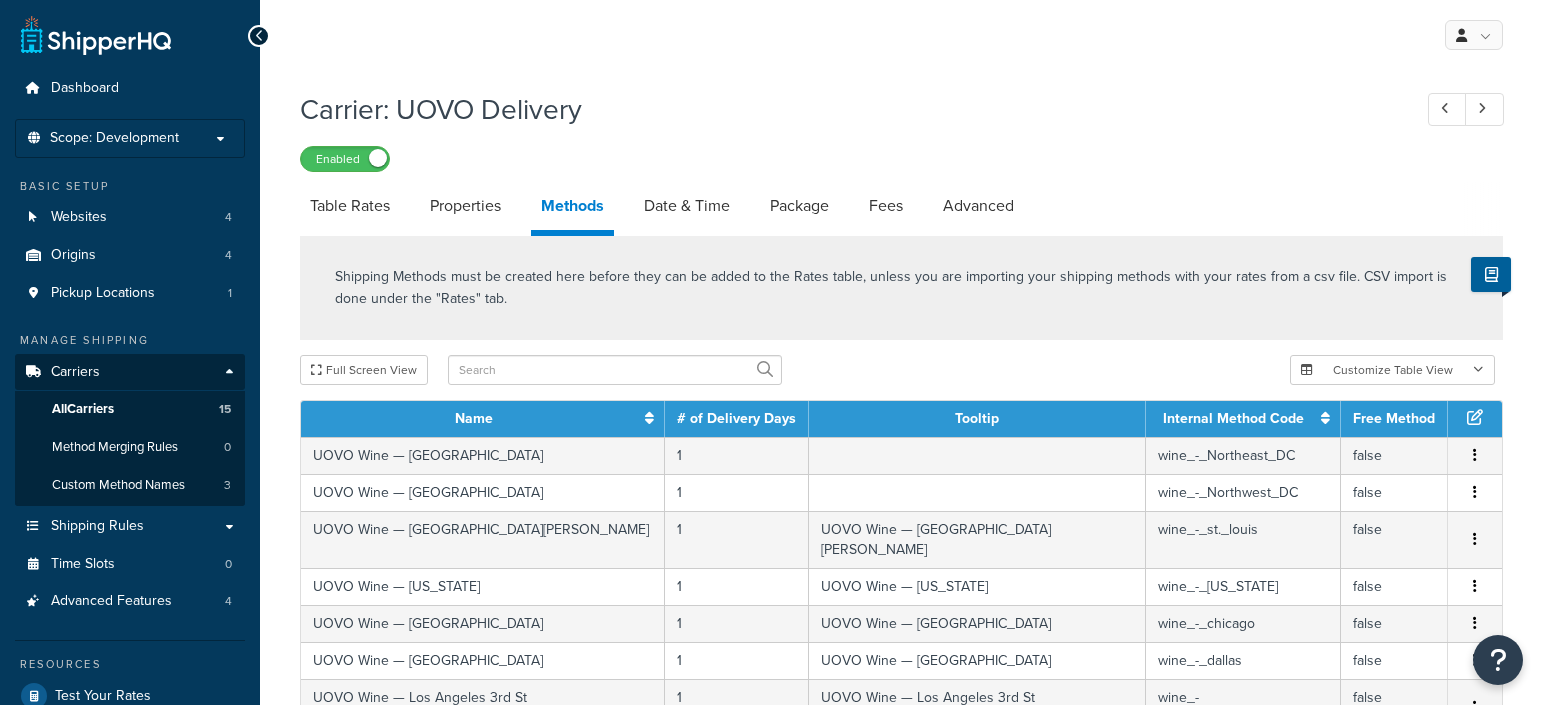 select on "25" 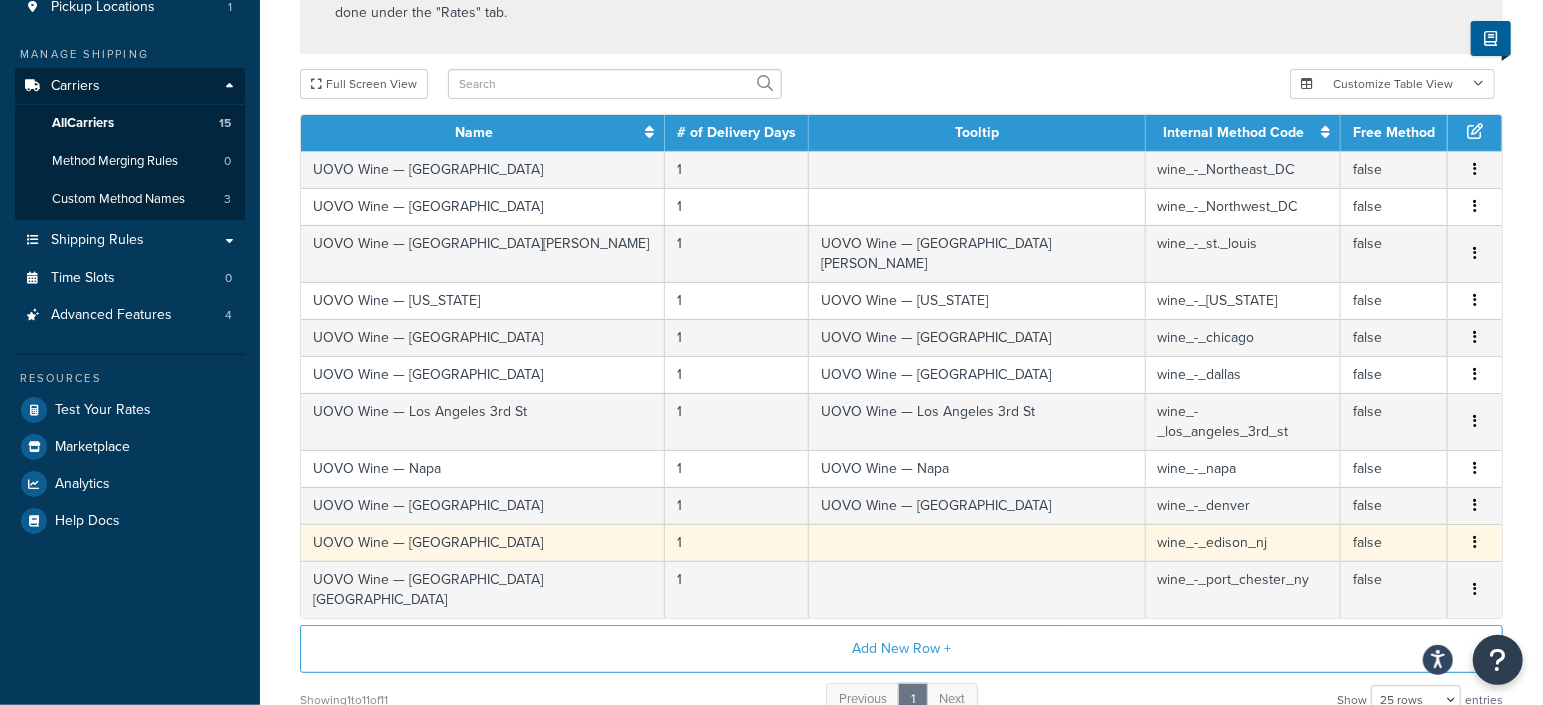 scroll, scrollTop: 0, scrollLeft: 0, axis: both 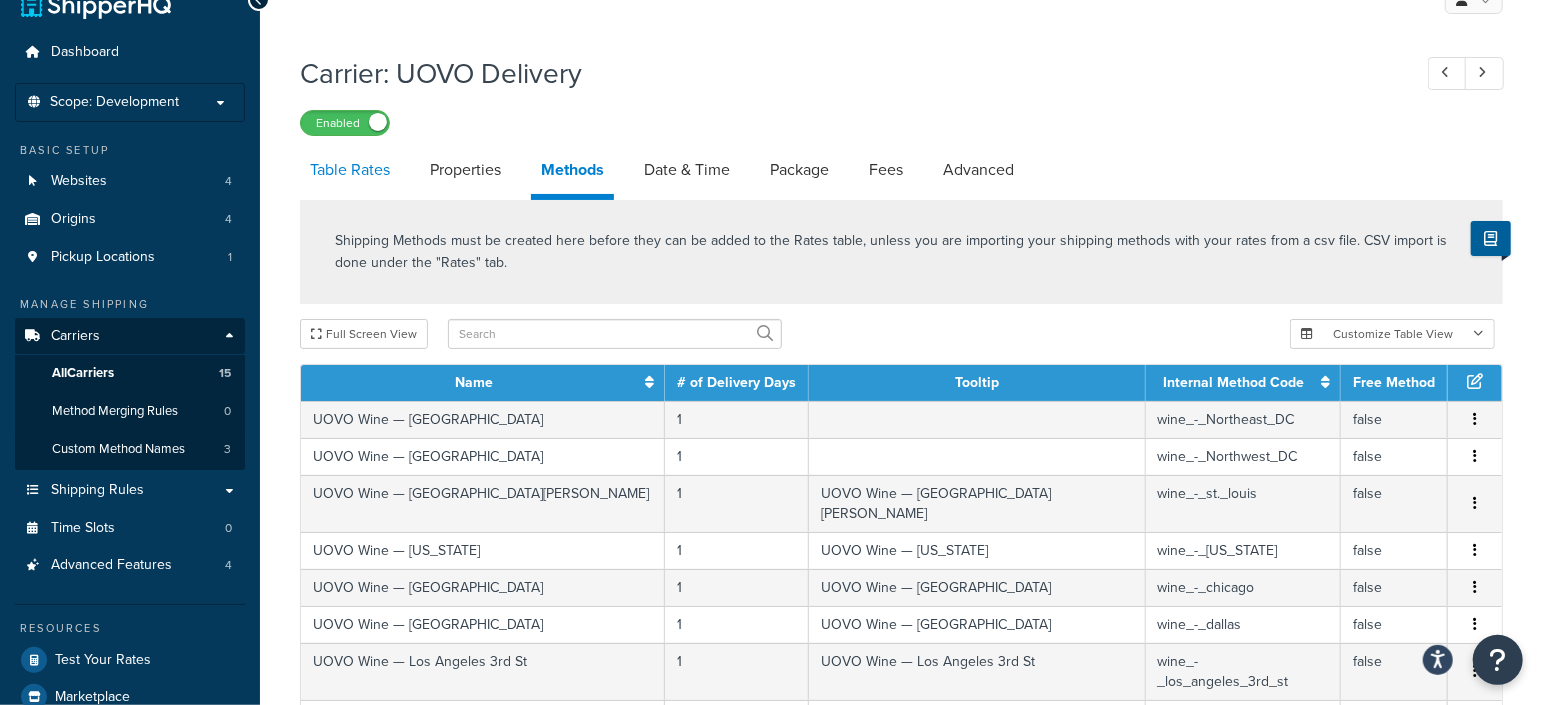 click on "Table Rates" at bounding box center [350, 170] 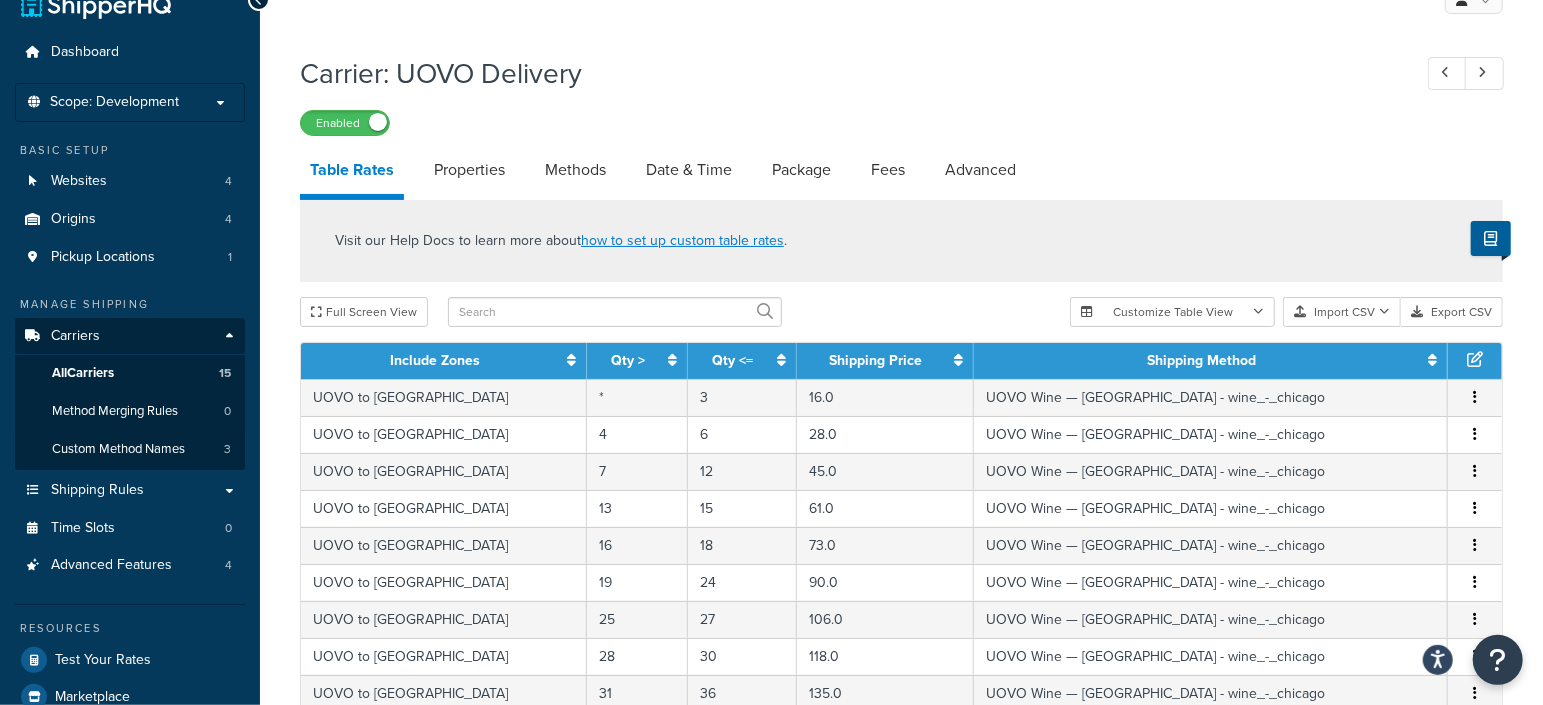 scroll, scrollTop: 786, scrollLeft: 0, axis: vertical 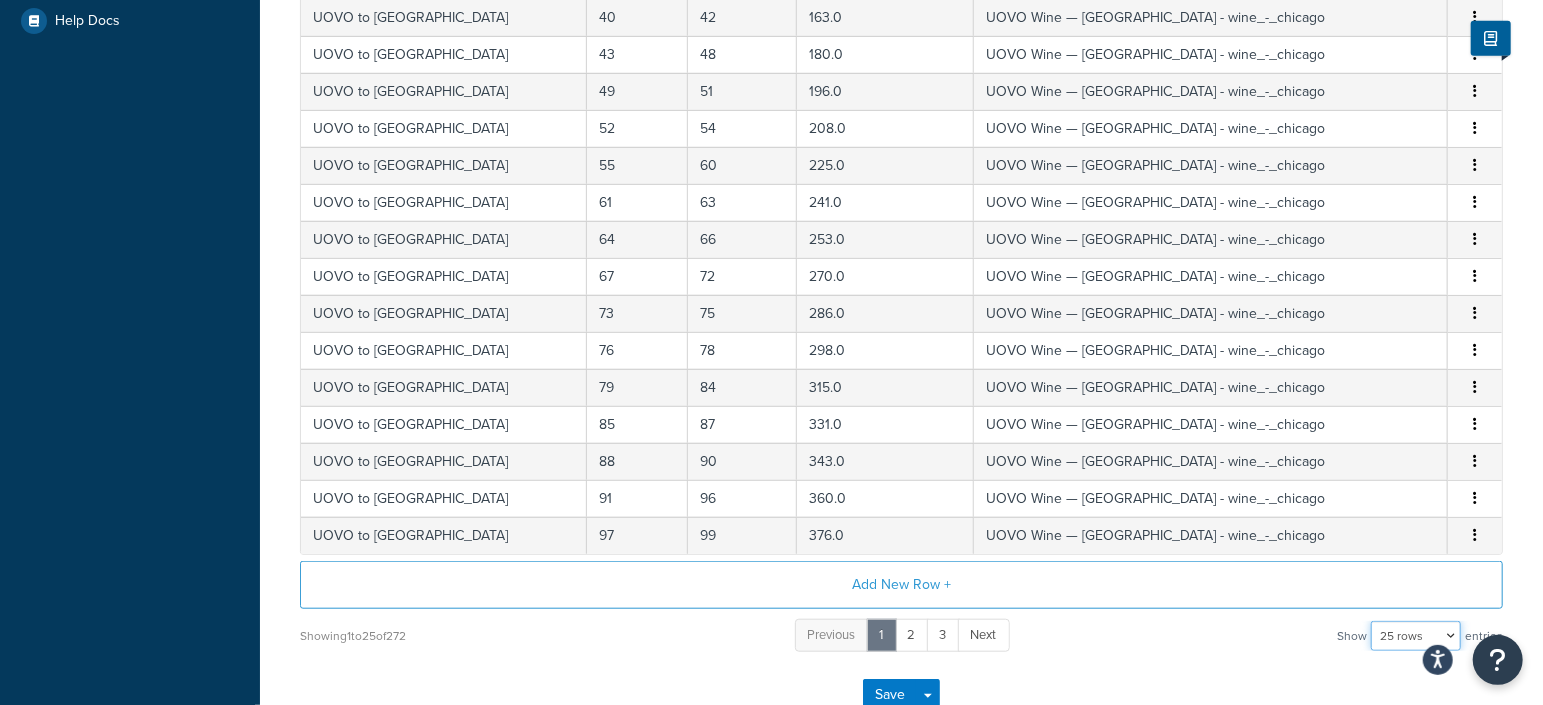 click on "10 rows 15 rows 25 rows 50 rows 100 rows 1000 rows" at bounding box center [1416, 636] 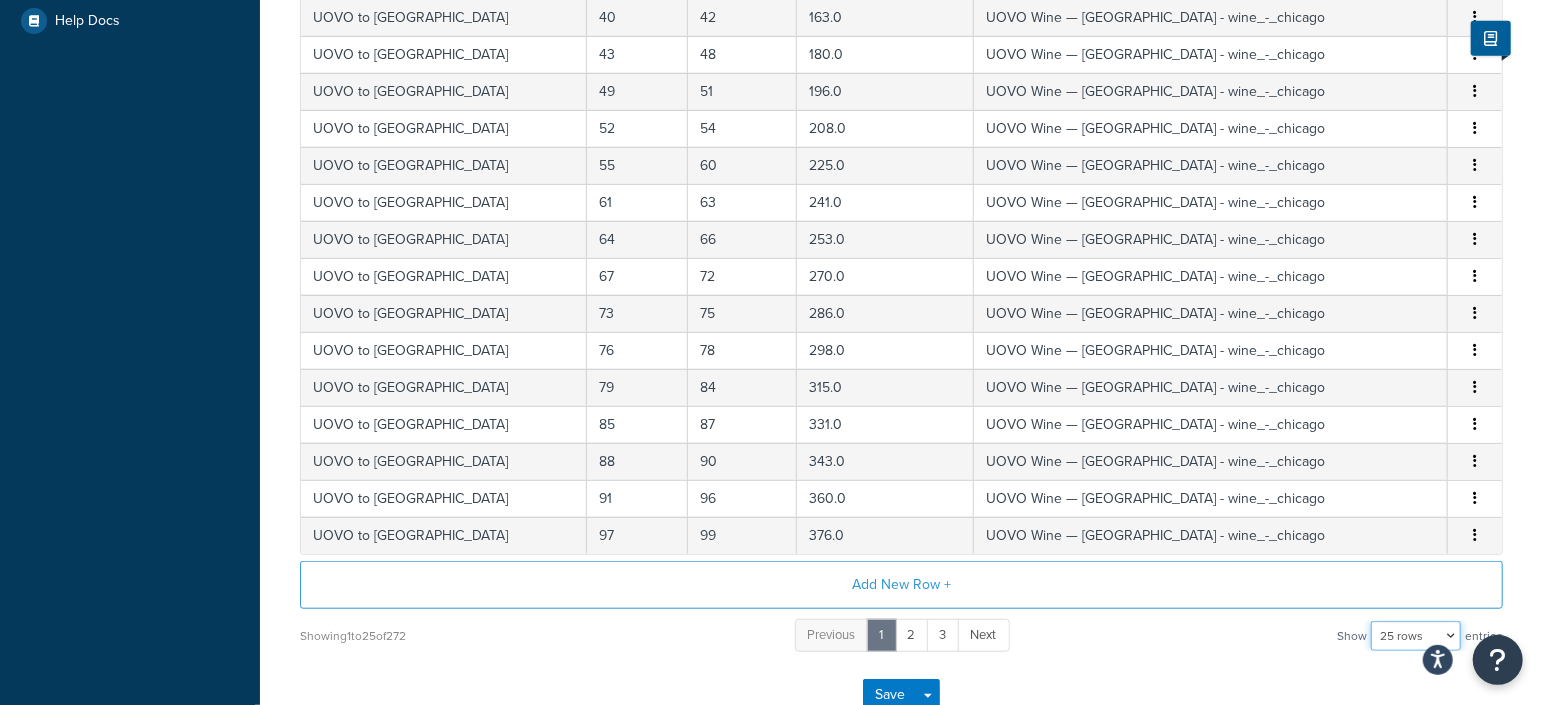 select on "100" 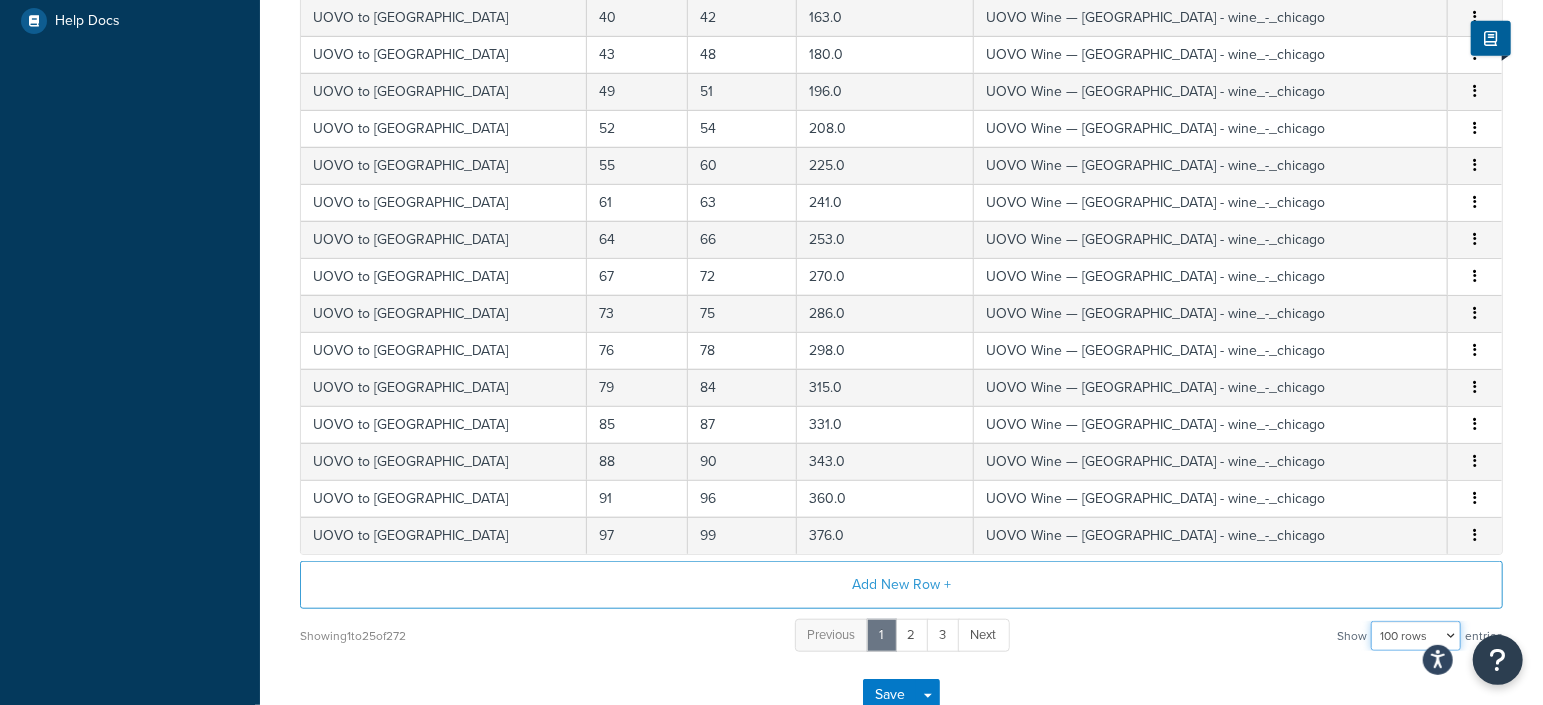 click on "10 rows 15 rows 25 rows 50 rows 100 rows 1000 rows" at bounding box center (1416, 636) 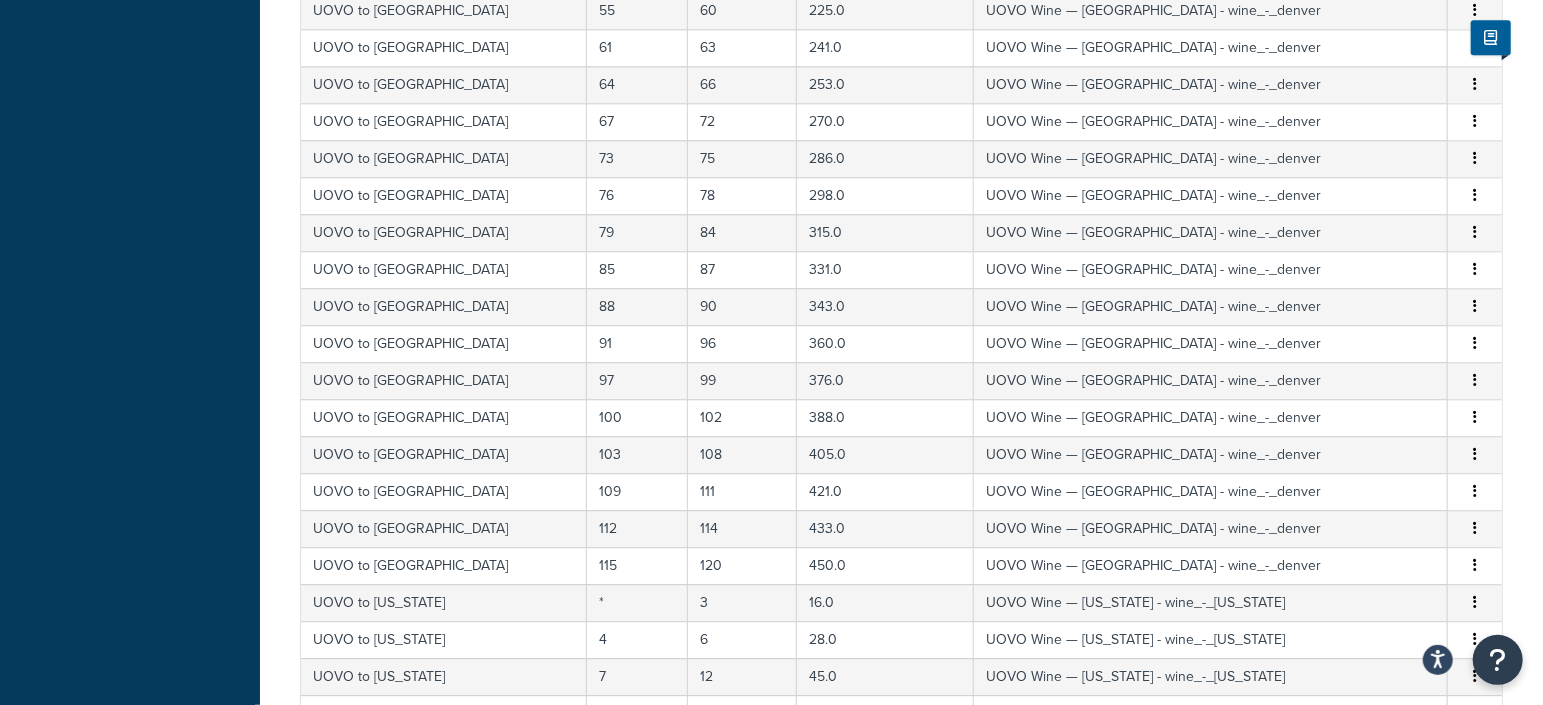 scroll, scrollTop: 3672, scrollLeft: 0, axis: vertical 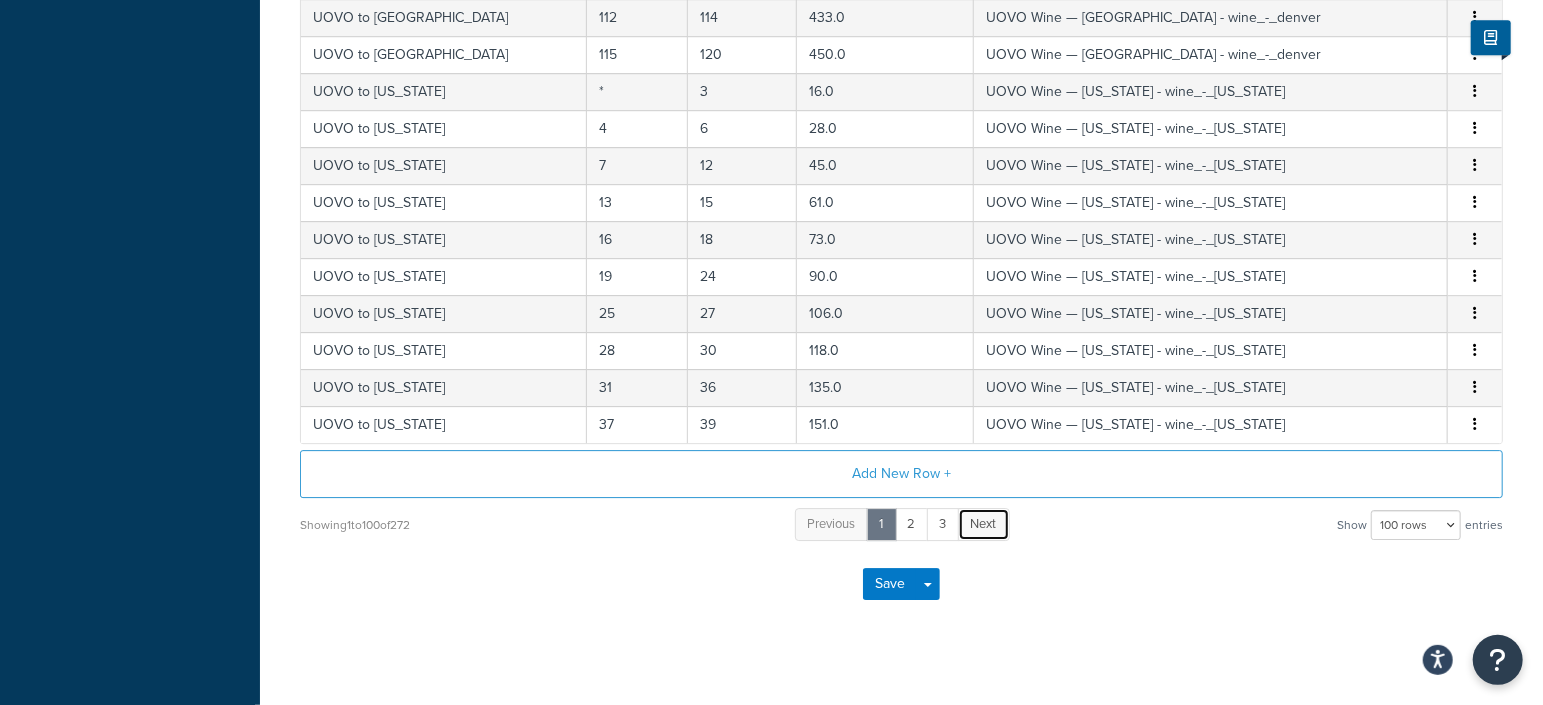 click on "Next" at bounding box center [984, 524] 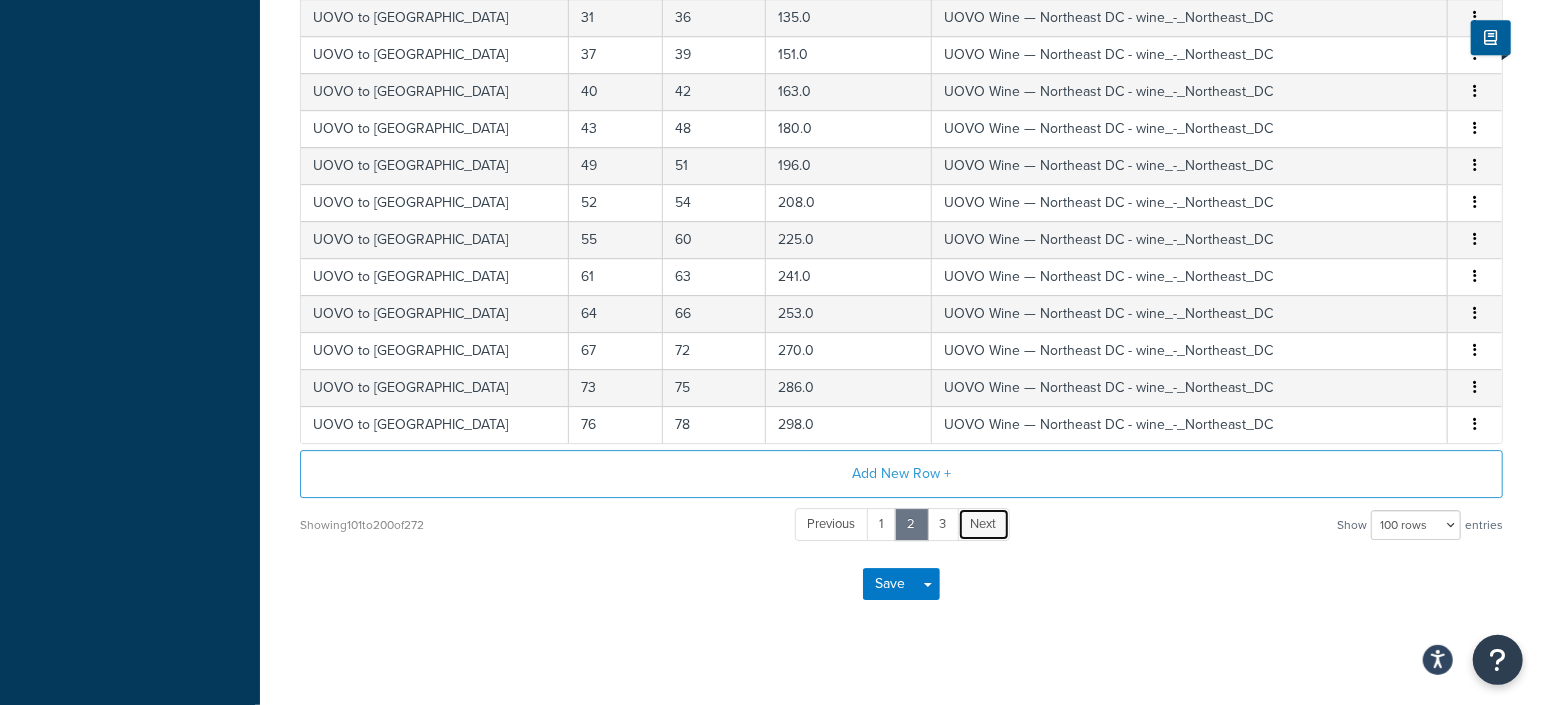 click on "Next" at bounding box center [984, 523] 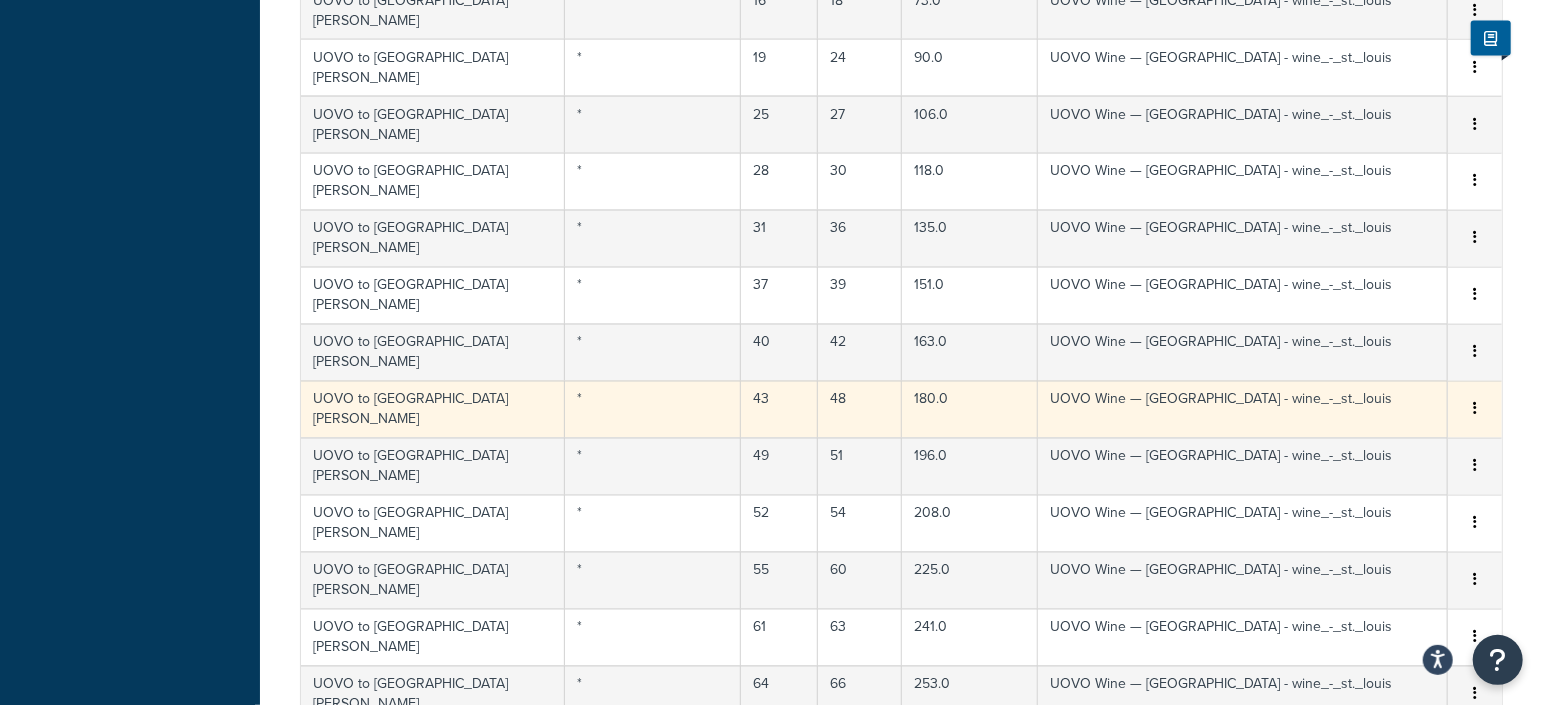 scroll, scrollTop: 2641, scrollLeft: 0, axis: vertical 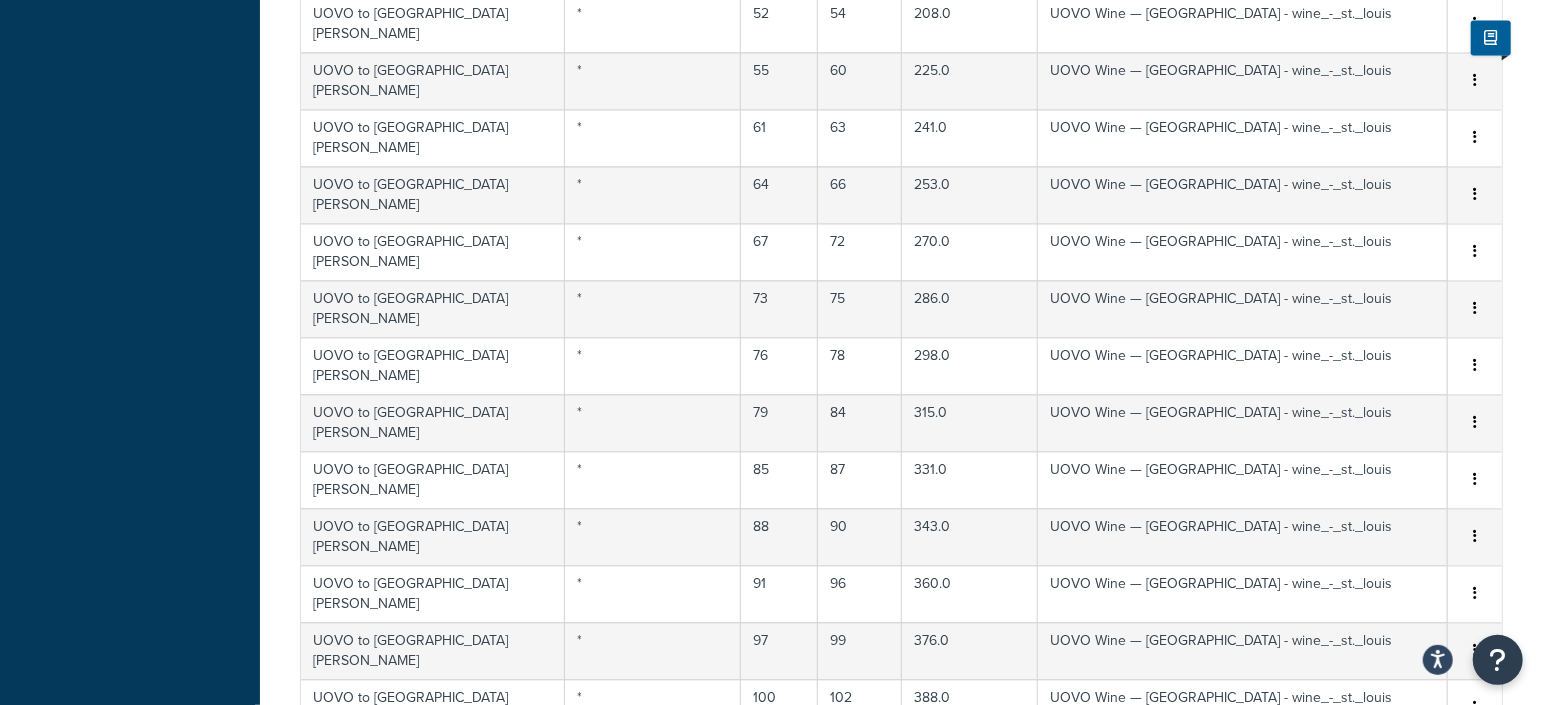 click on "[PERSON_NAME][US_STATE]" at bounding box center (653, 992) 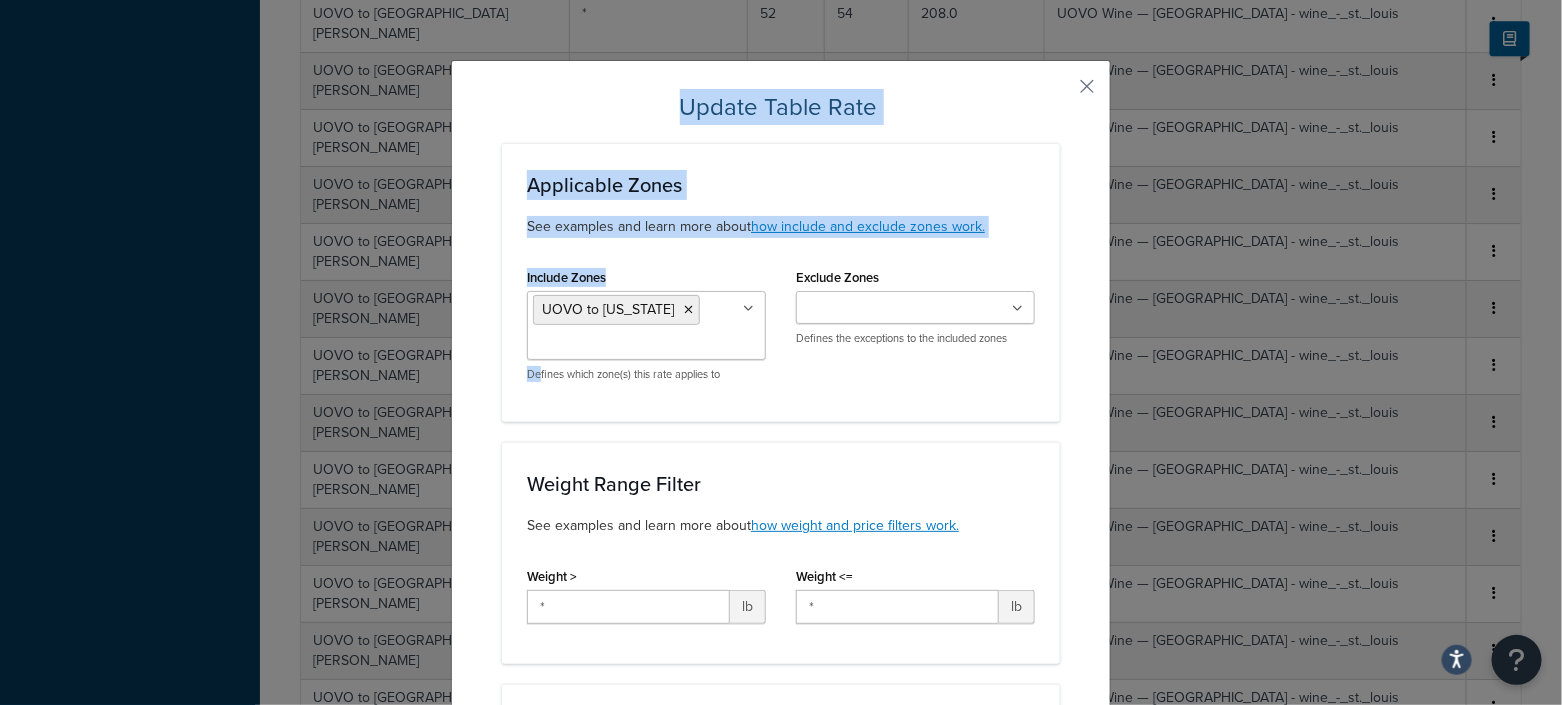 drag, startPoint x: 627, startPoint y: 373, endPoint x: 530, endPoint y: 362, distance: 97.62172 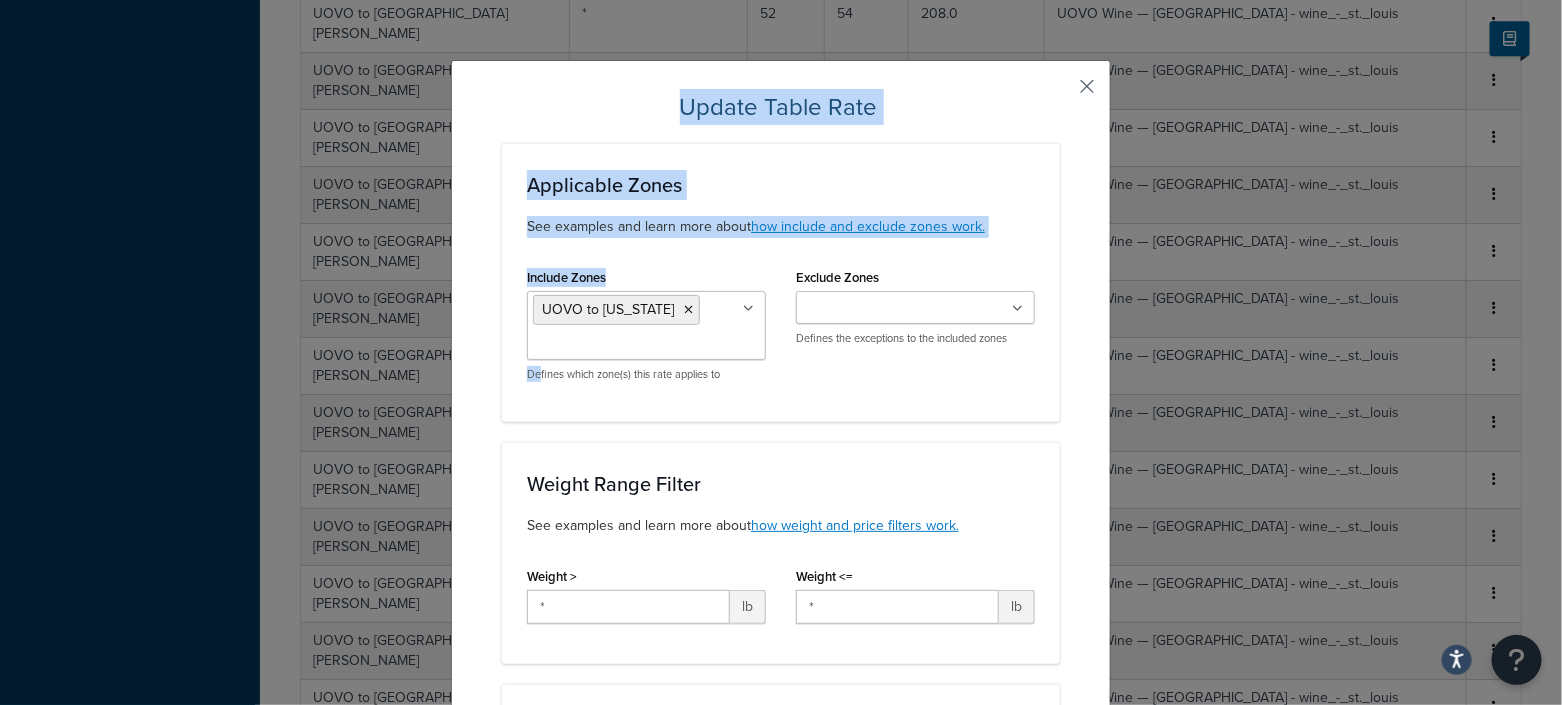 click at bounding box center [1057, 93] 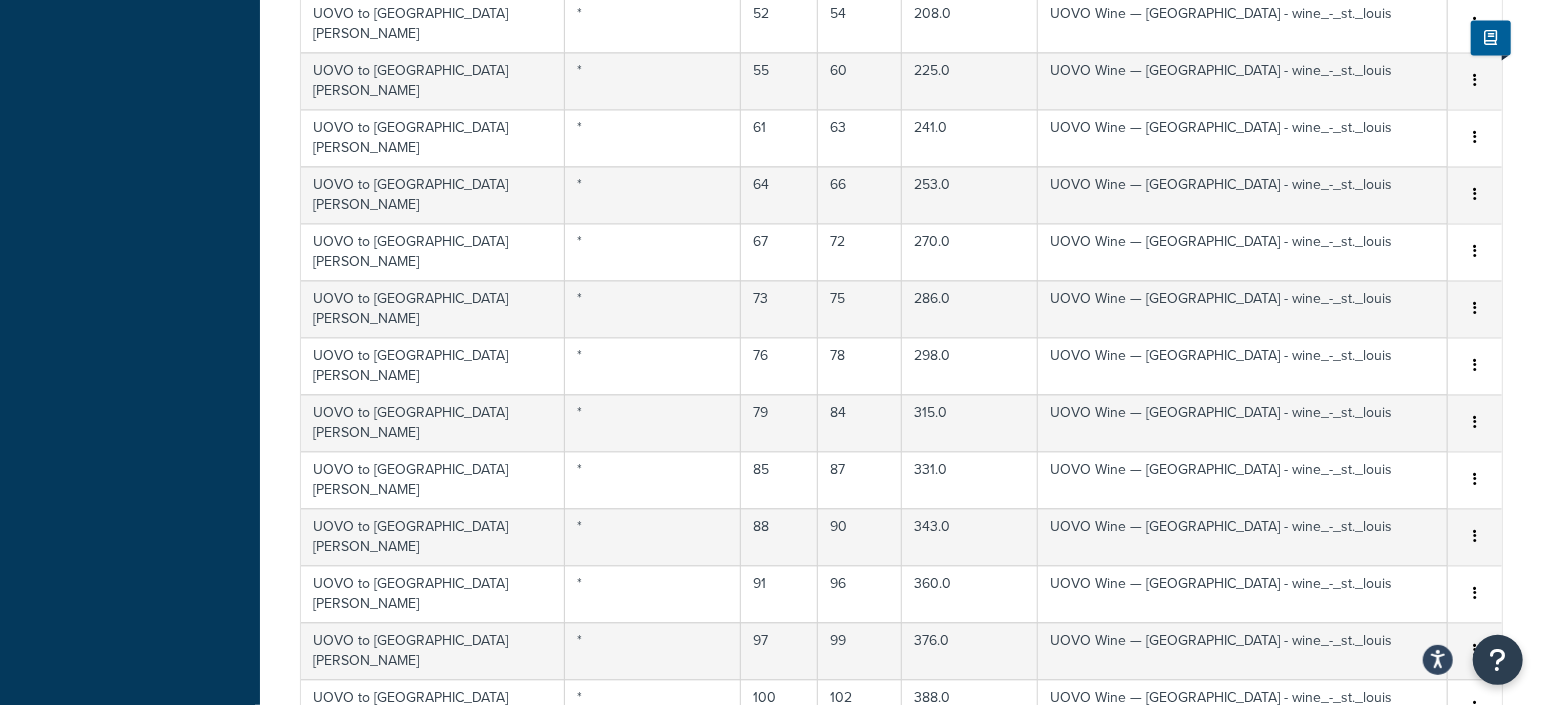 click on "Save Save Dropdown Save and Edit" at bounding box center (901, 1219) 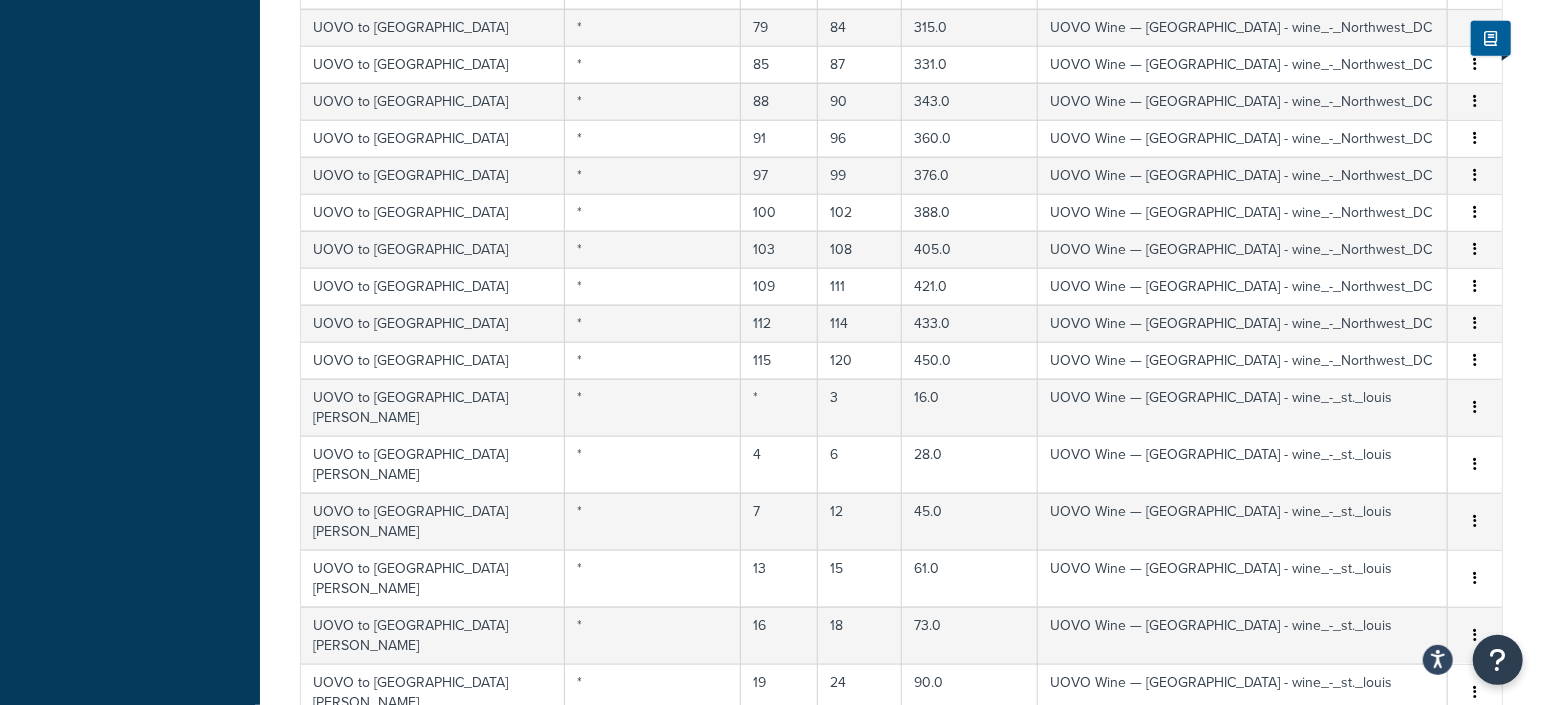scroll, scrollTop: 2141, scrollLeft: 0, axis: vertical 